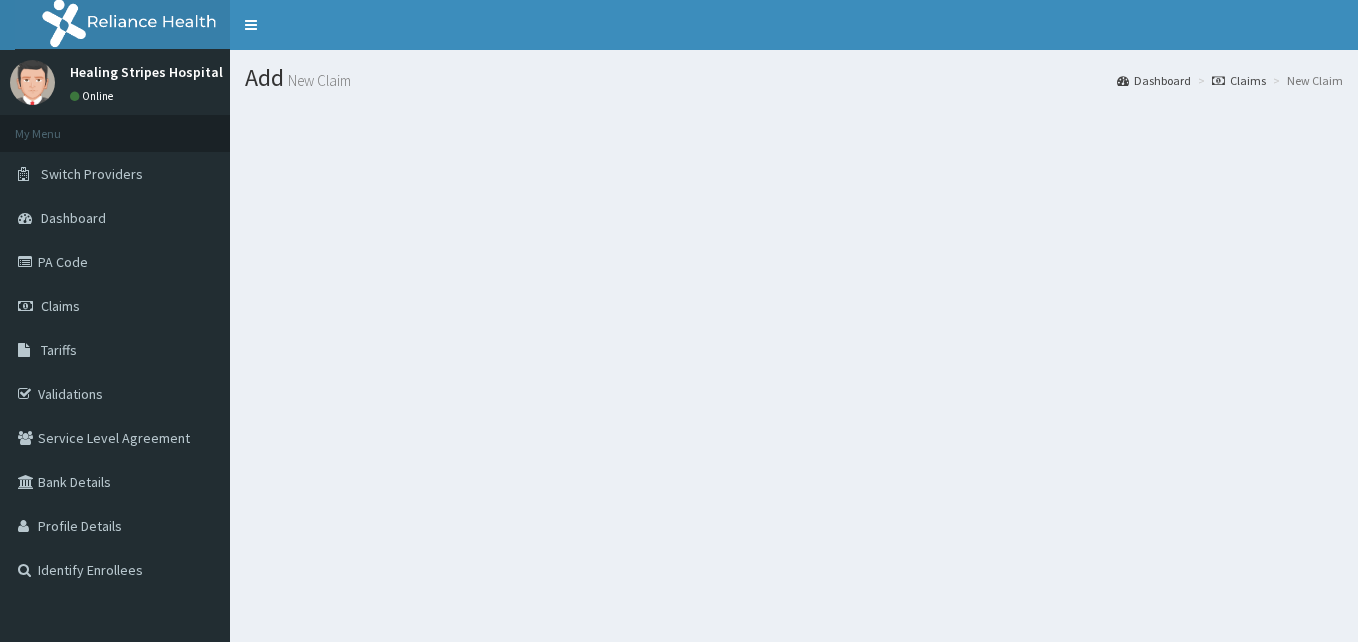 scroll, scrollTop: 0, scrollLeft: 0, axis: both 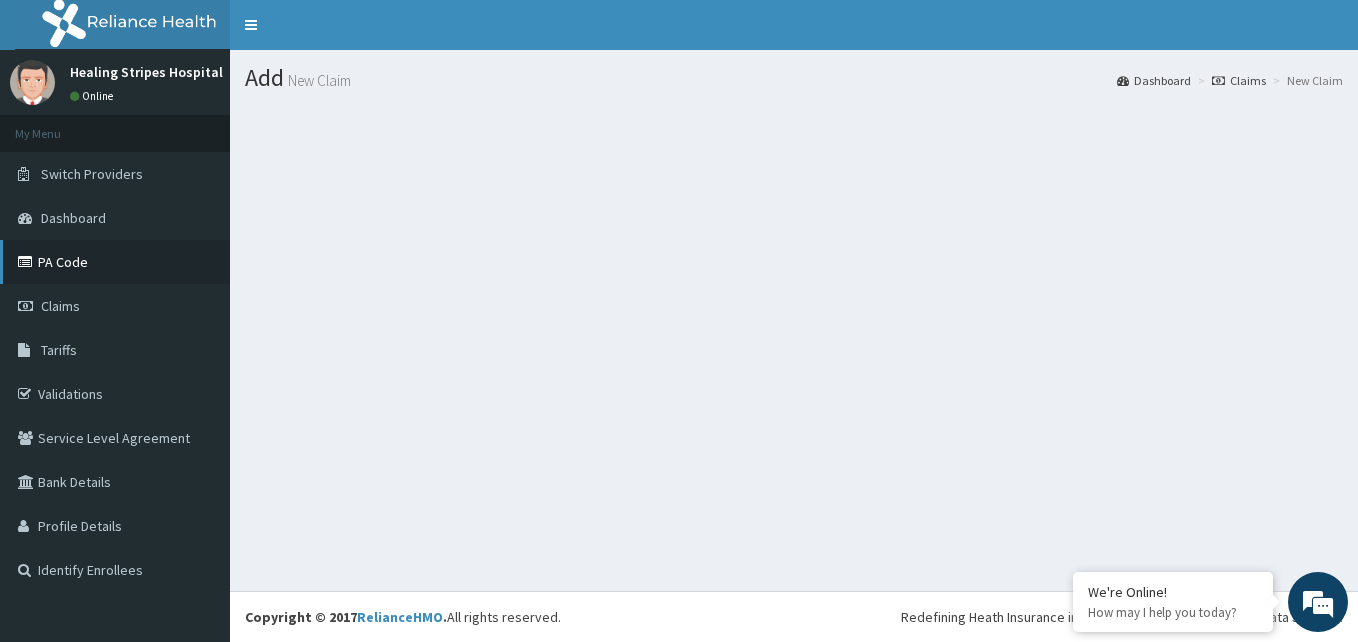 click on "PA Code" at bounding box center (115, 262) 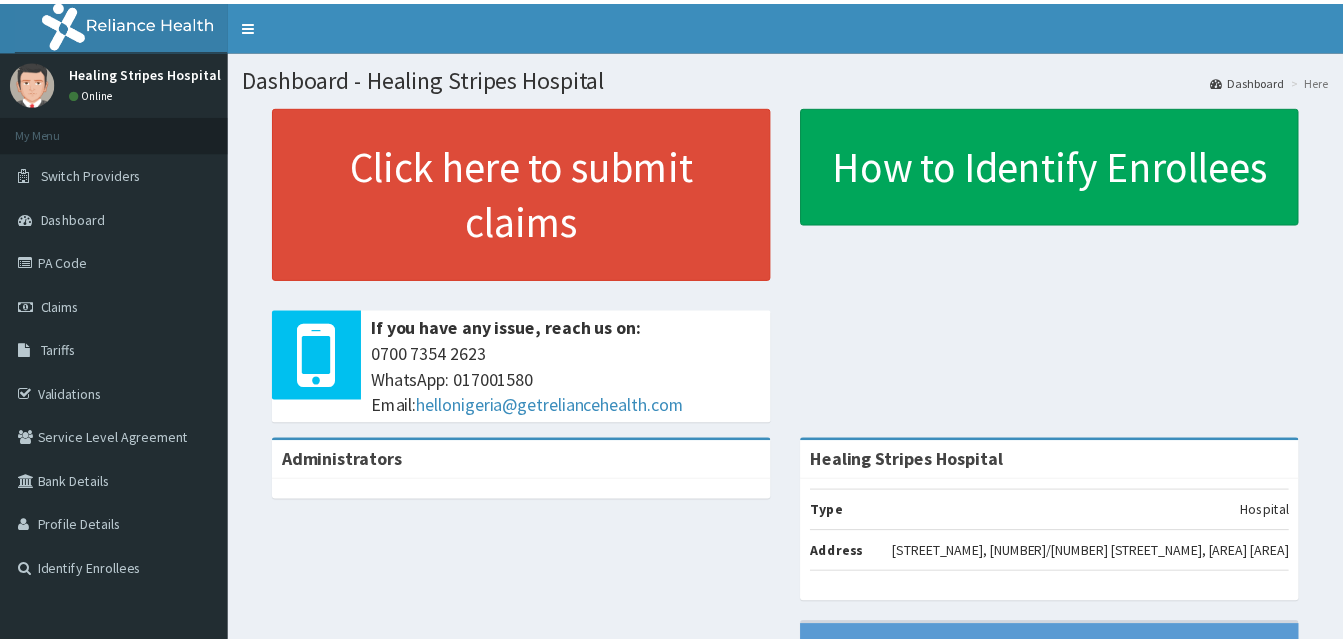 scroll, scrollTop: 0, scrollLeft: 0, axis: both 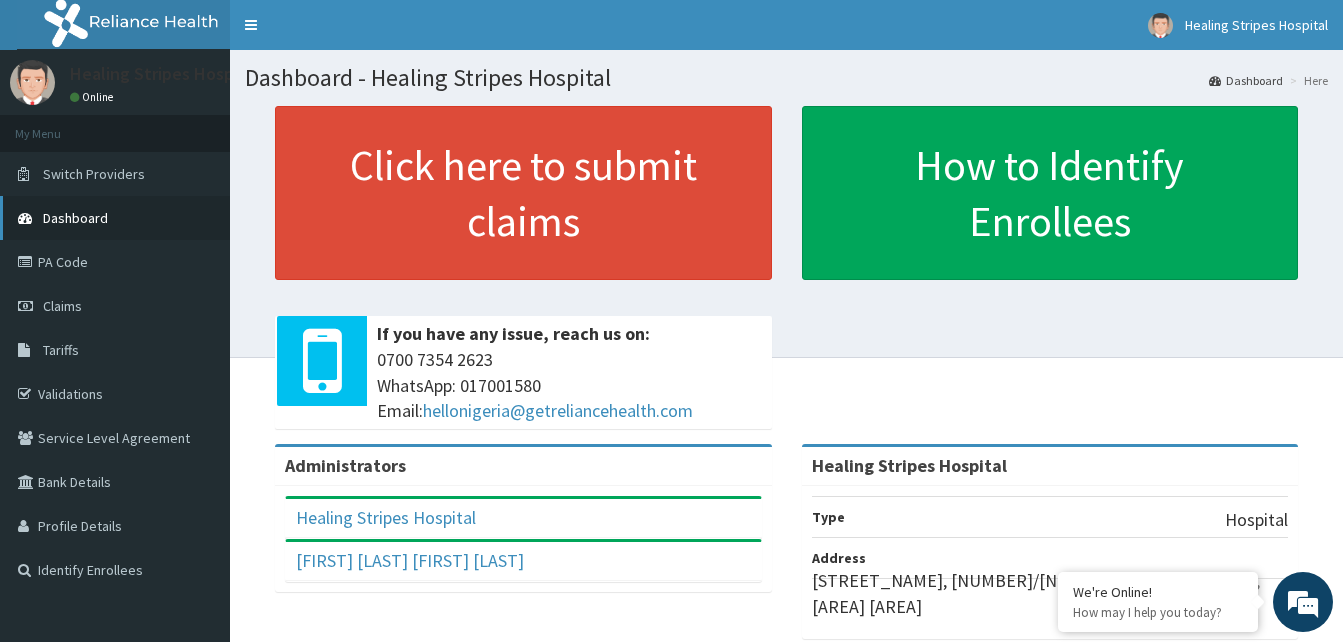 click on "Dashboard" at bounding box center (115, 218) 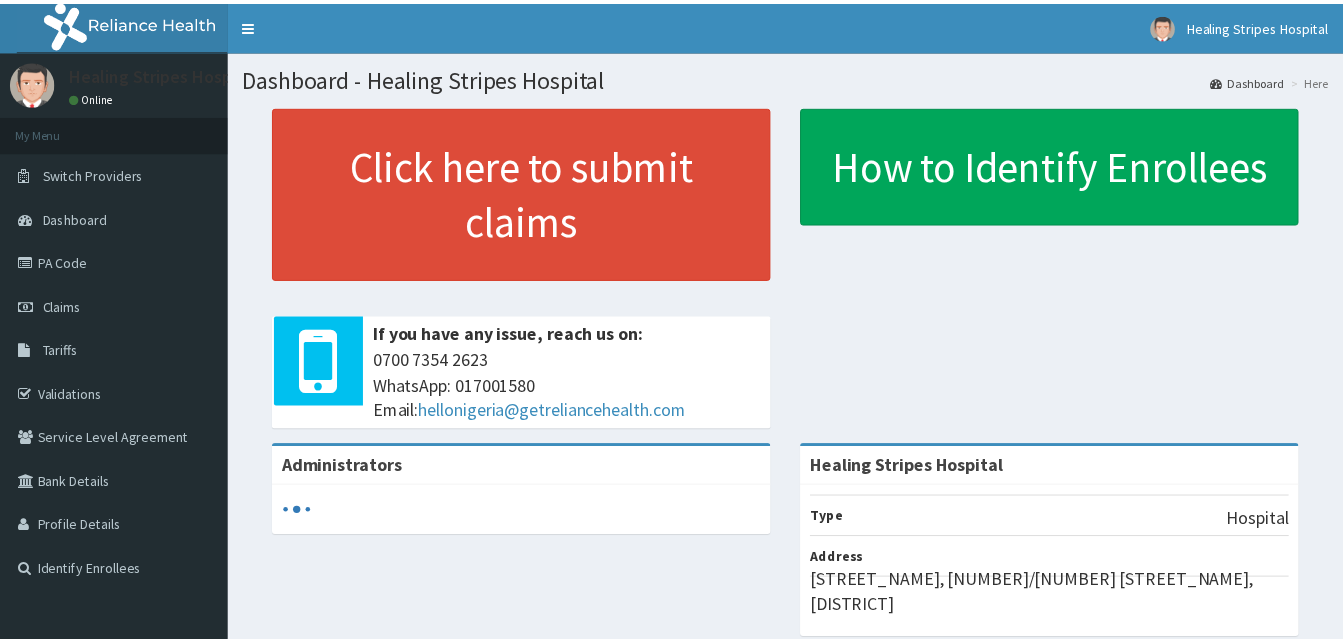 scroll, scrollTop: 0, scrollLeft: 0, axis: both 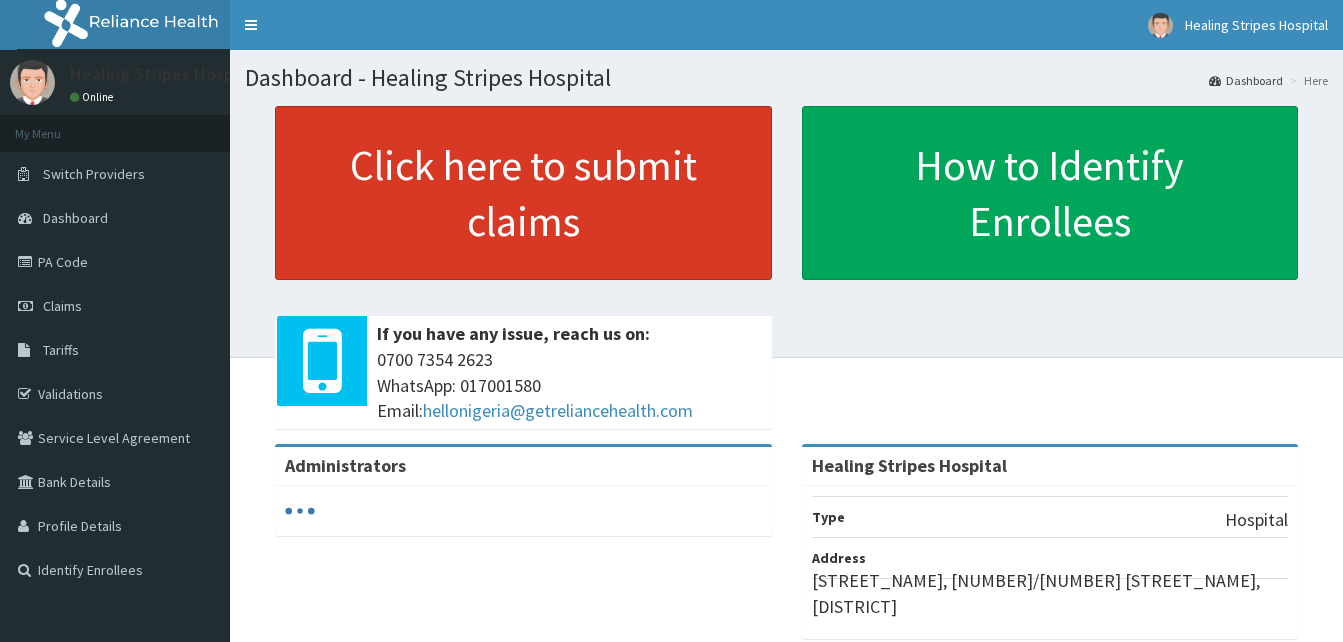click on "Click here to submit claims" at bounding box center [523, 193] 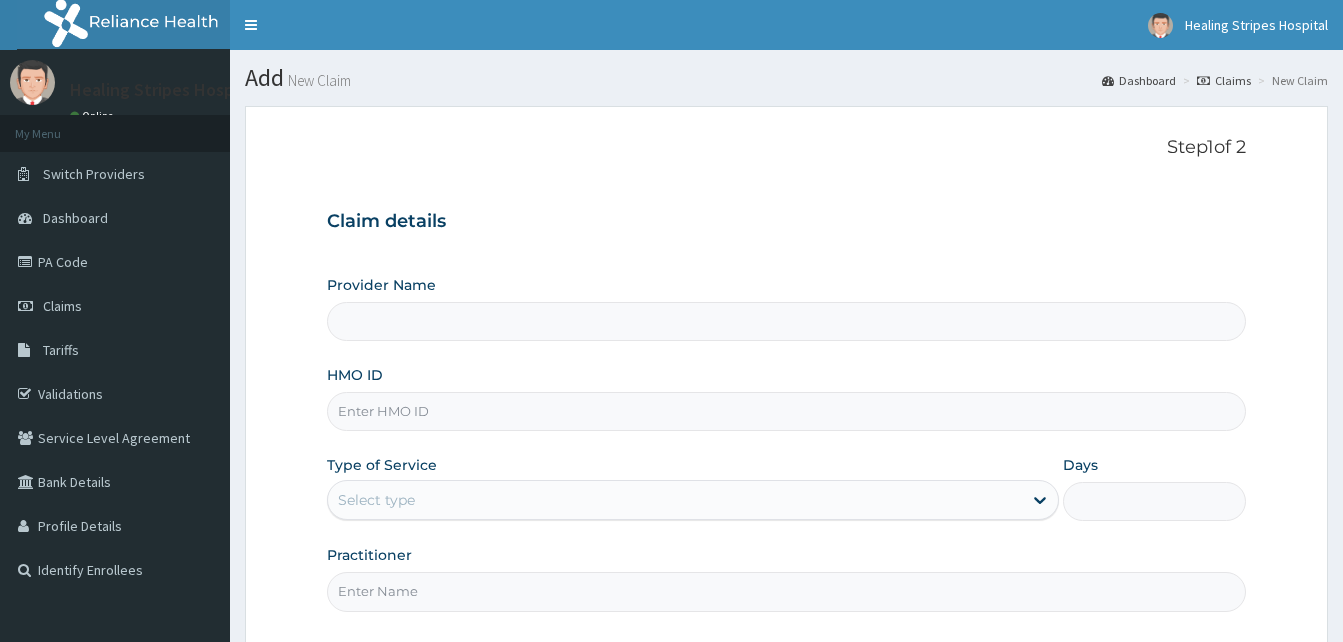 scroll, scrollTop: 0, scrollLeft: 0, axis: both 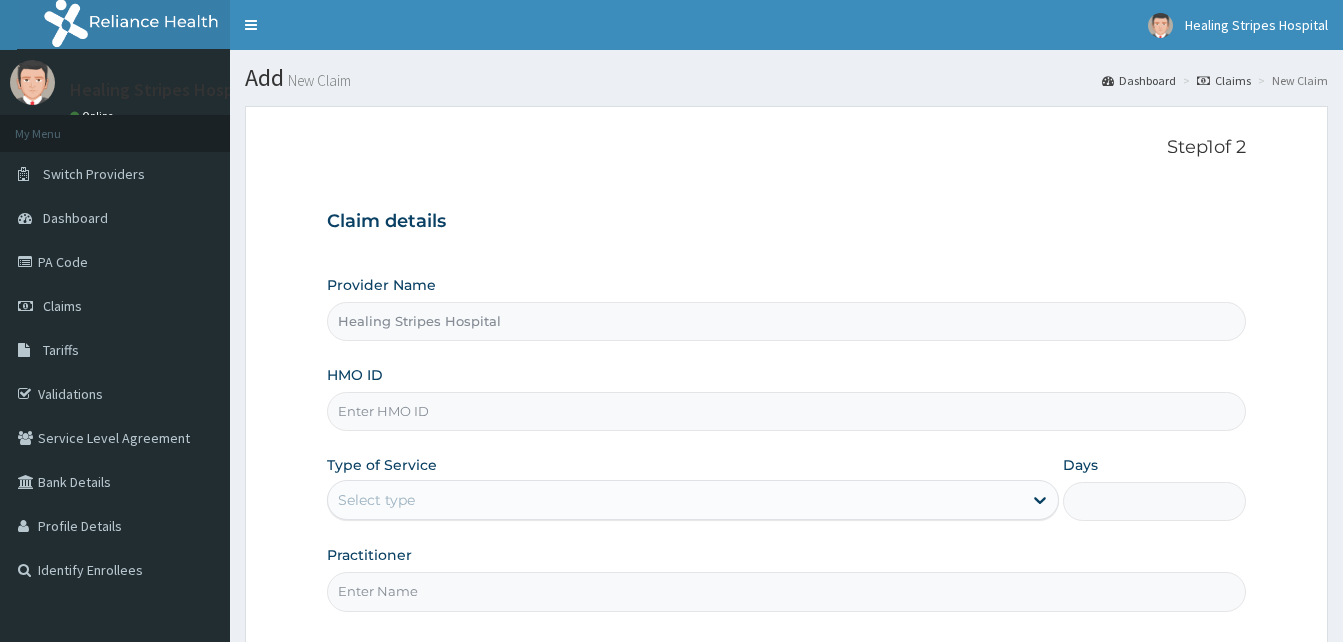 click on "HMO ID" at bounding box center [786, 411] 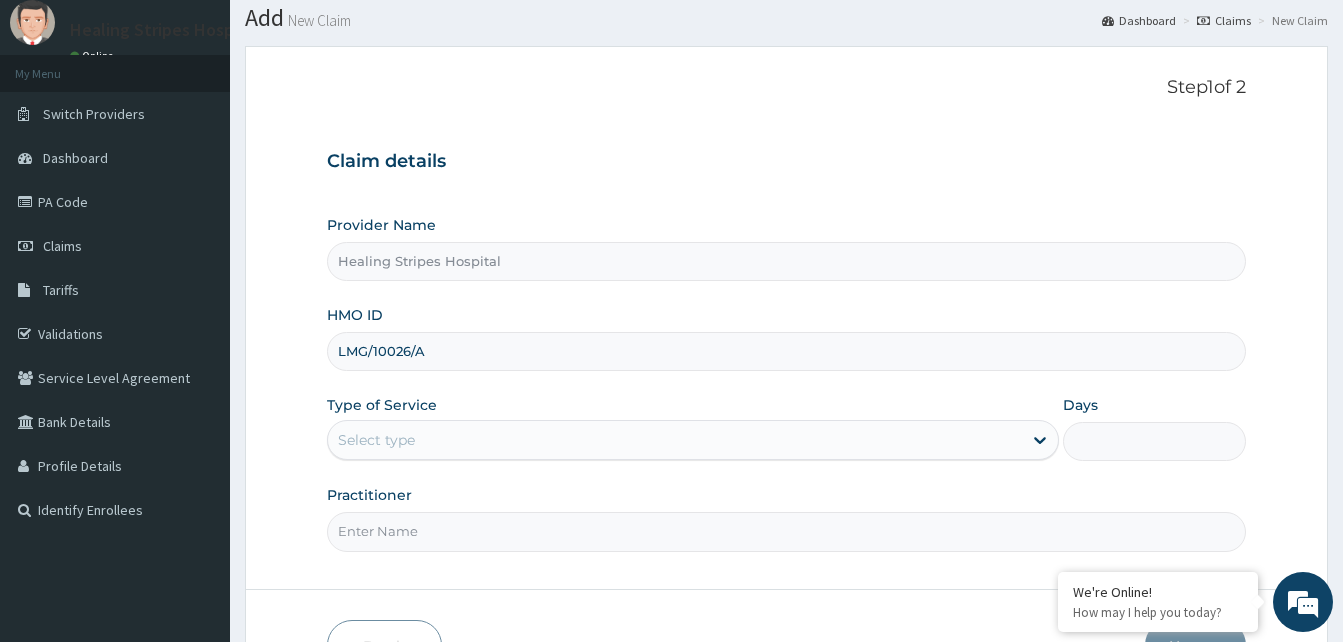 scroll, scrollTop: 146, scrollLeft: 0, axis: vertical 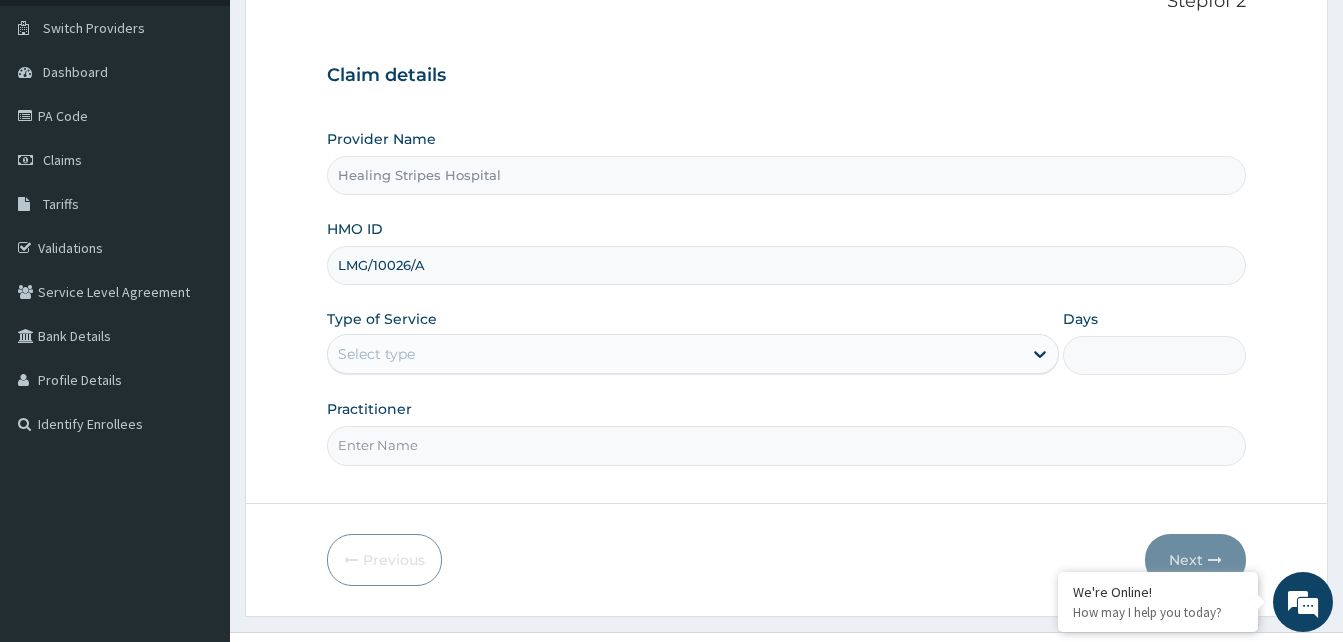 type on "LMG/10026/A" 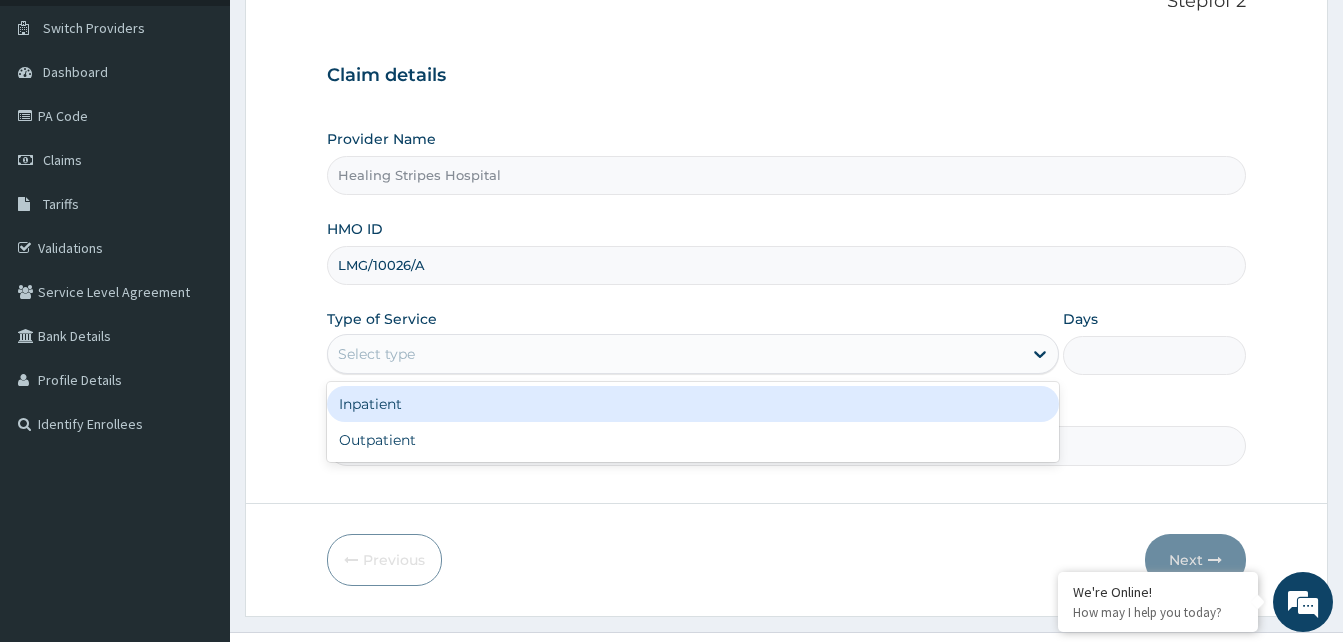 scroll, scrollTop: 0, scrollLeft: 0, axis: both 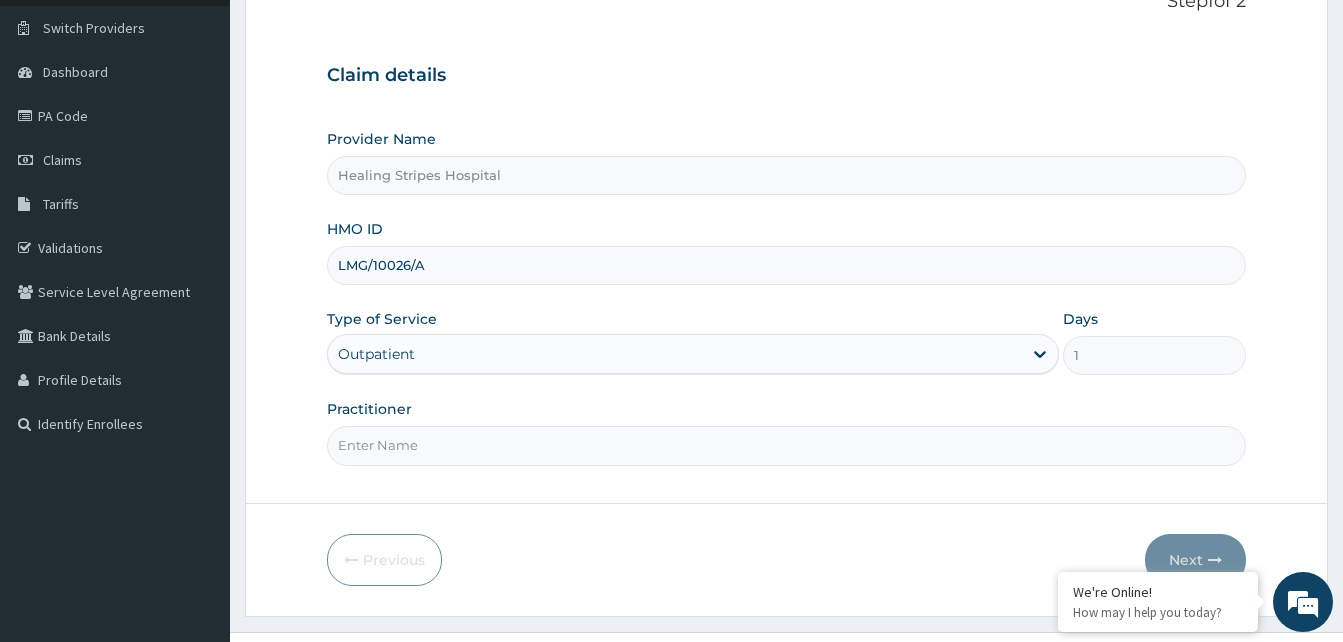 click on "Practitioner" at bounding box center (786, 445) 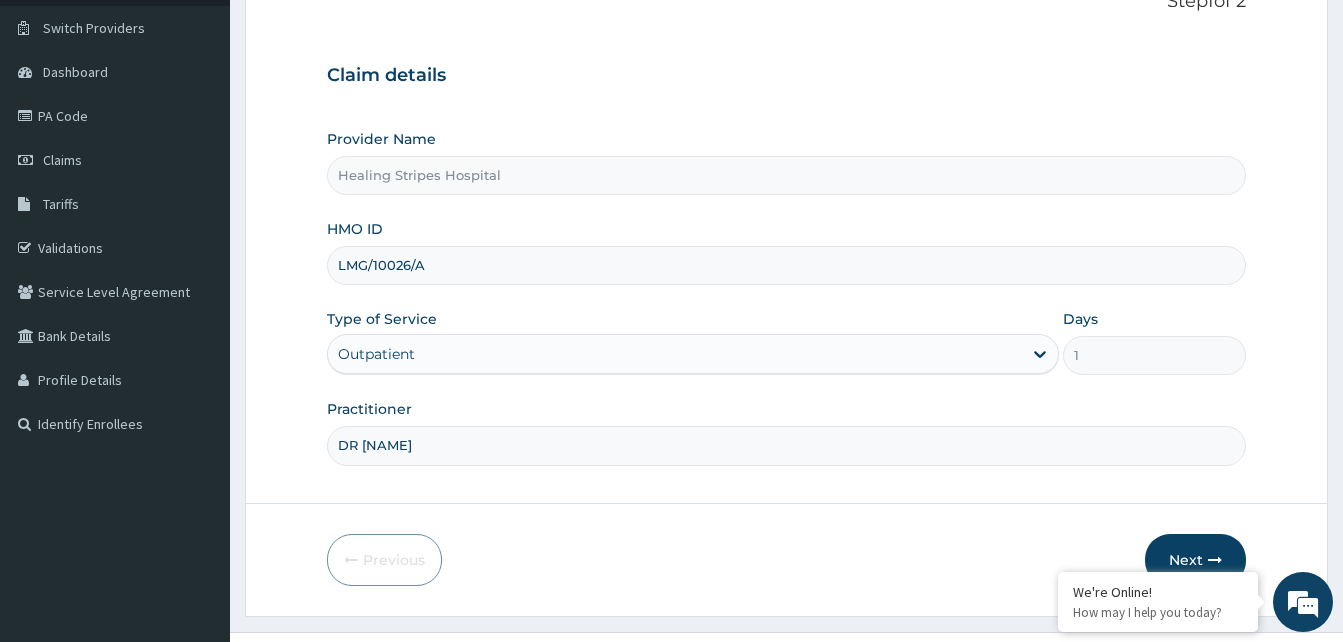 type on "DR EMMA" 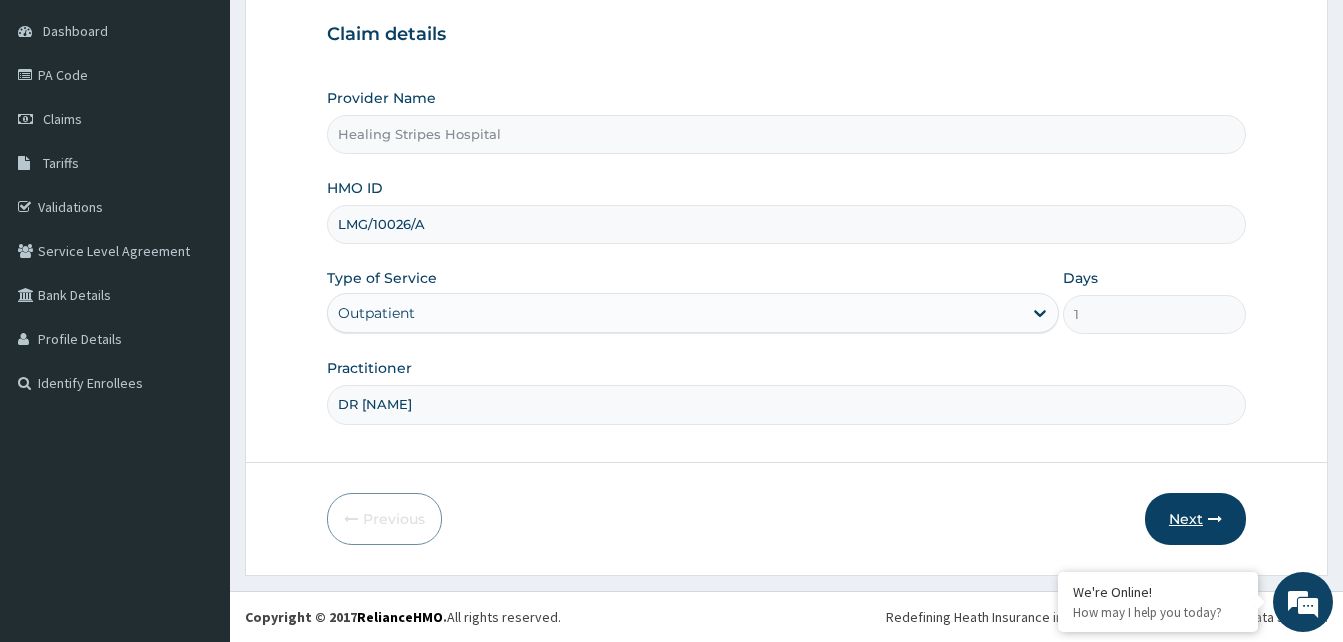 click on "Next" at bounding box center [1195, 519] 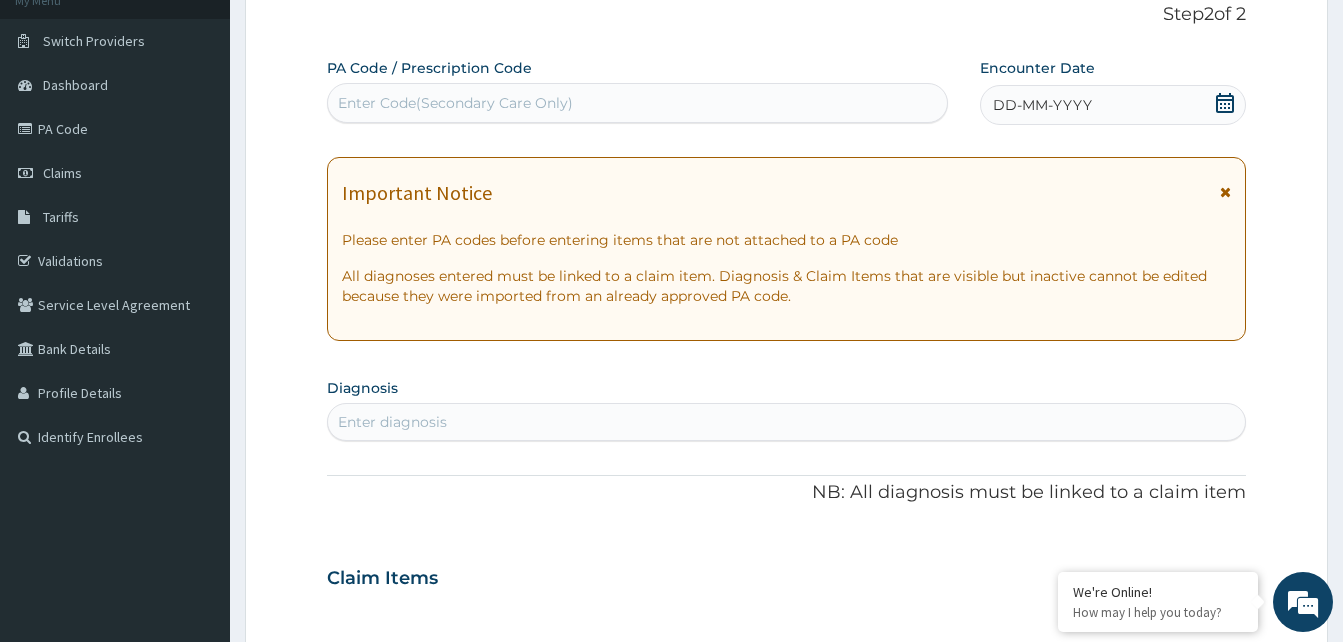 scroll, scrollTop: 112, scrollLeft: 0, axis: vertical 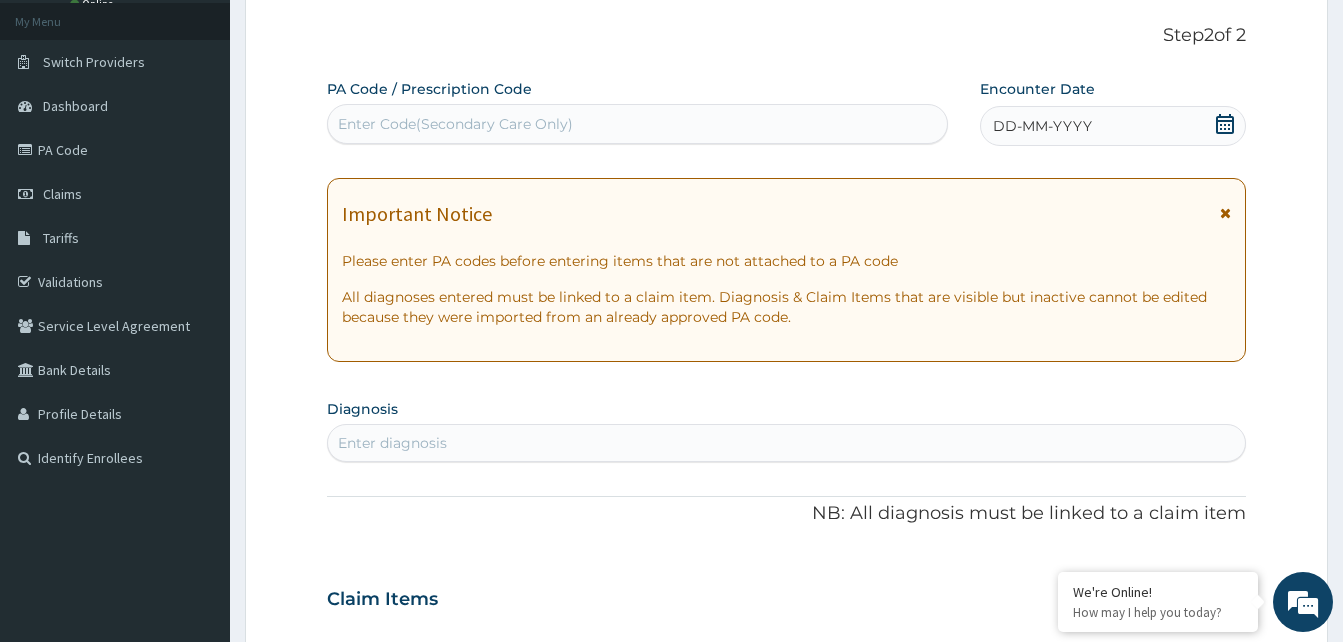 paste on "PA/C4B64E" 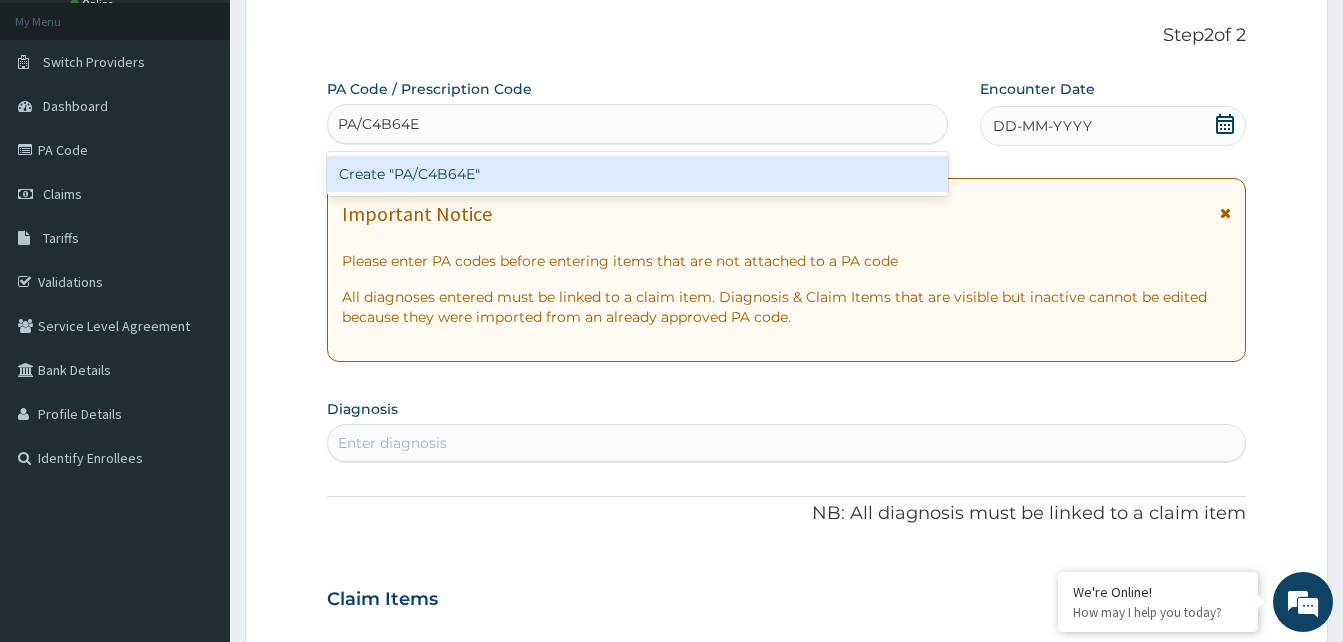 click on "Create "PA/C4B64E"" at bounding box center [637, 174] 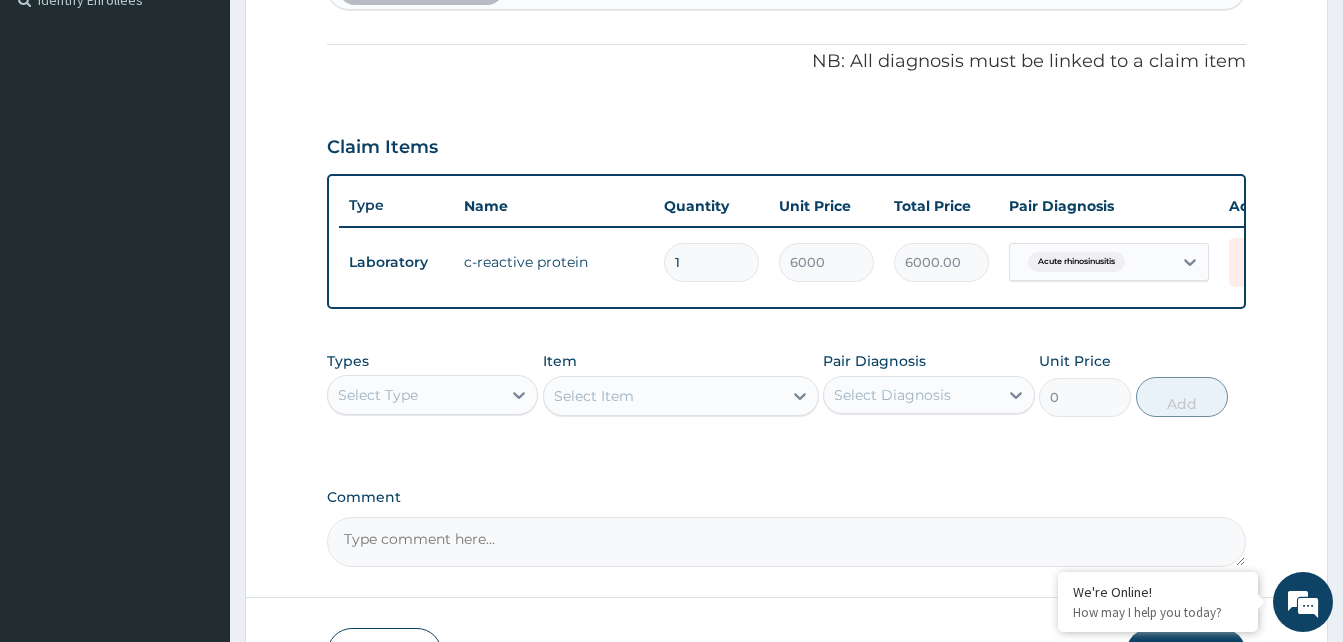 scroll, scrollTop: 568, scrollLeft: 0, axis: vertical 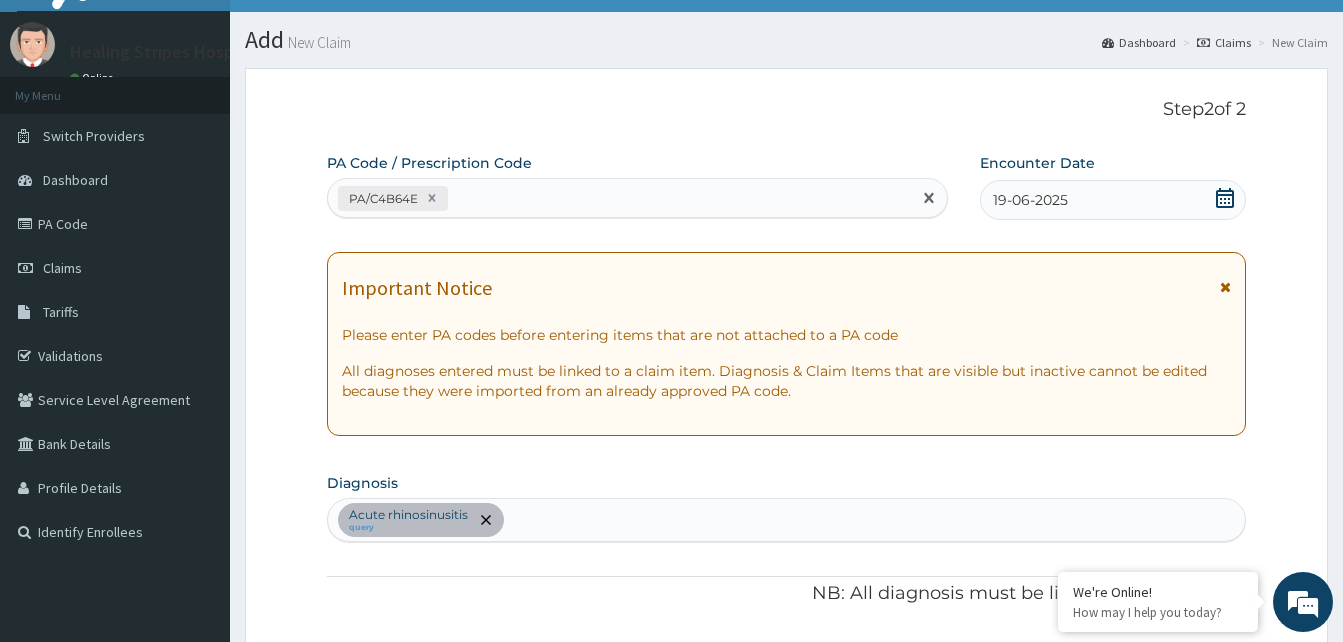 paste on "PA/5B889A" 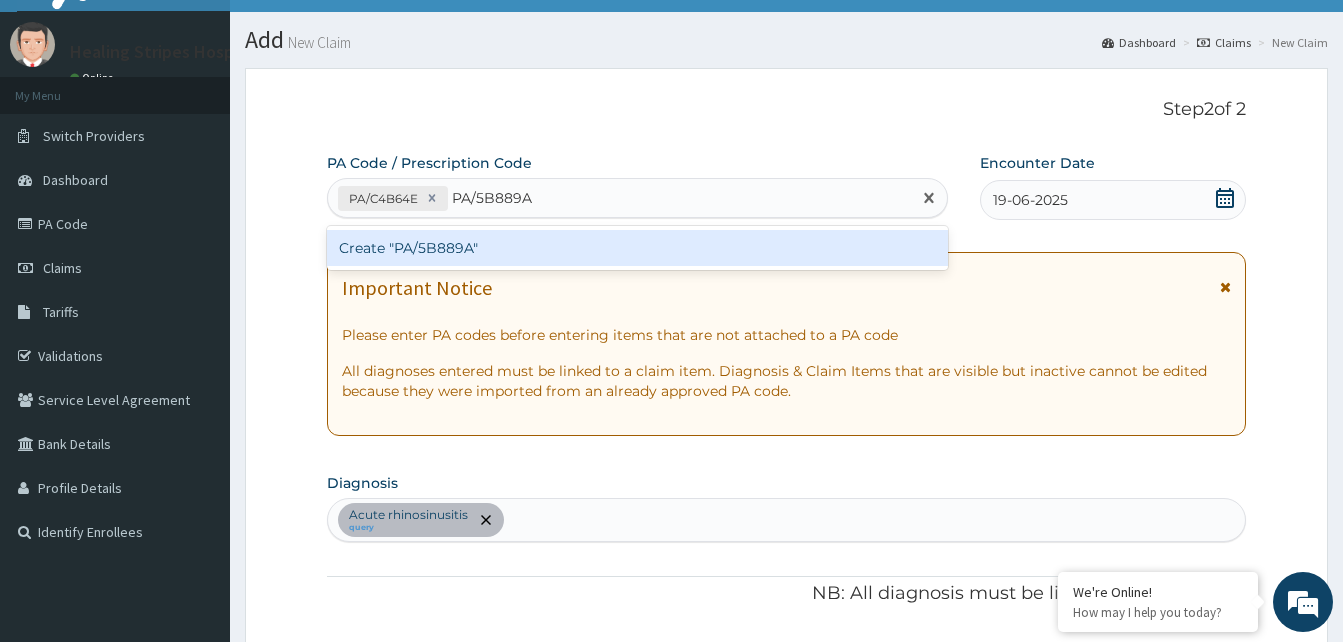 click on "Create "PA/5B889A"" at bounding box center (637, 248) 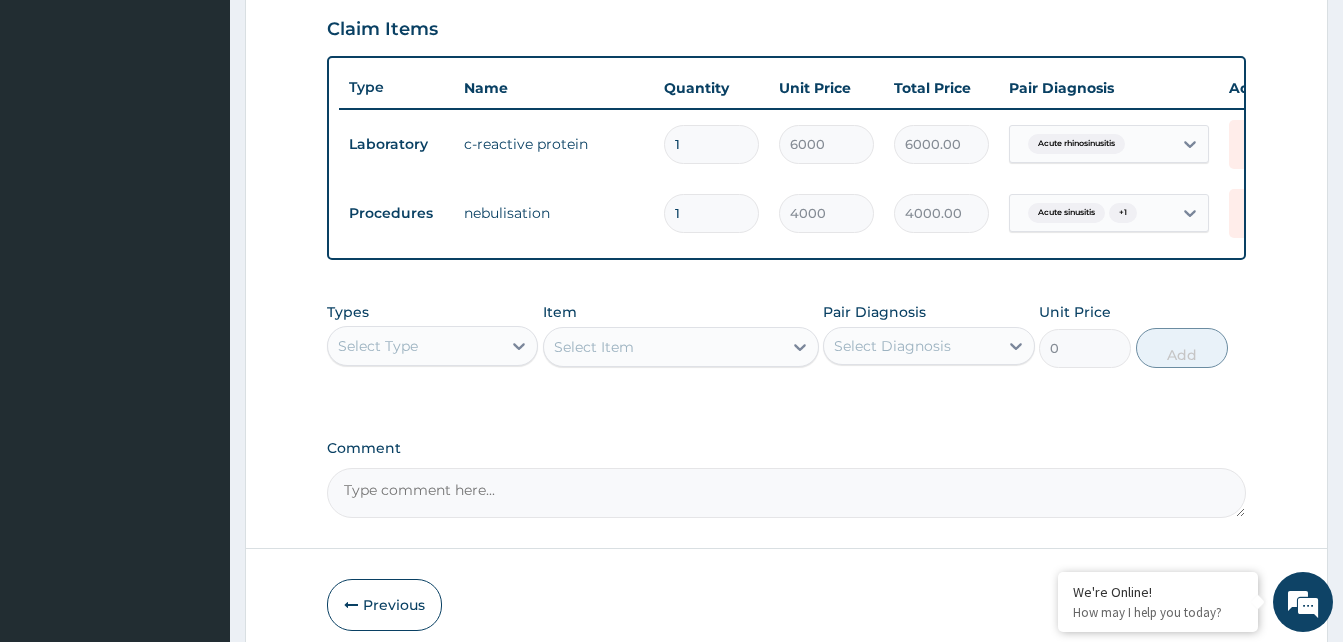 scroll, scrollTop: 705, scrollLeft: 0, axis: vertical 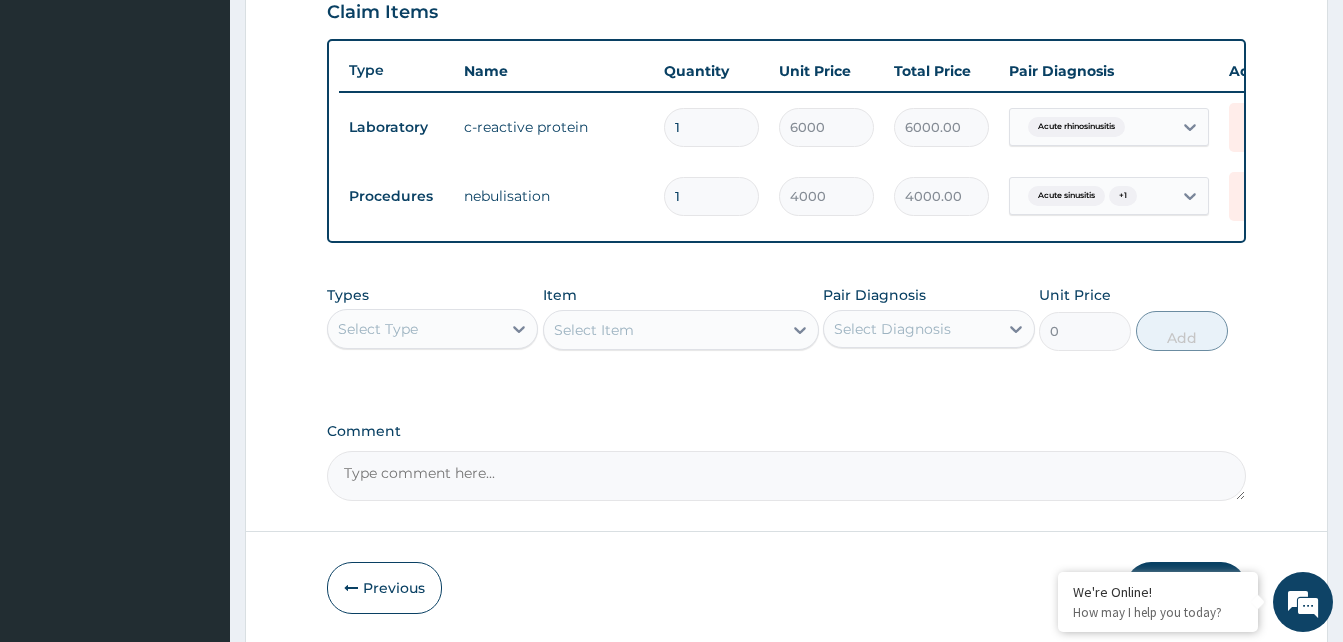 click on "Comment" at bounding box center (786, 476) 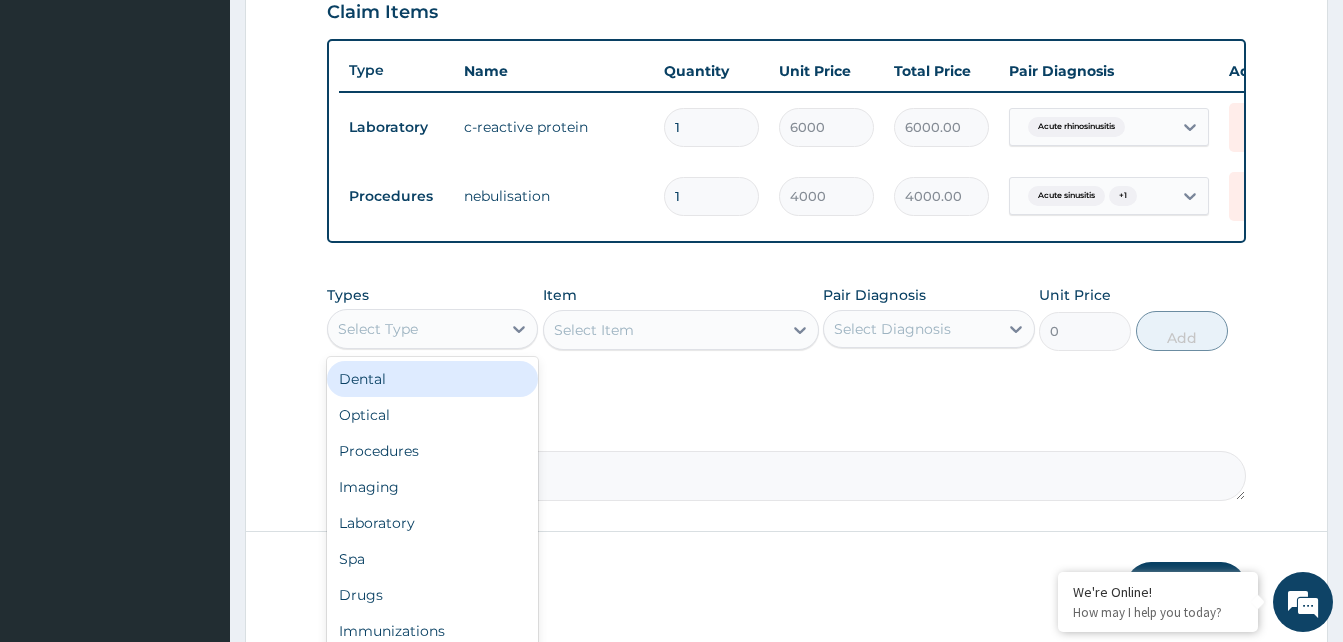 click on "Procedures" at bounding box center (432, 451) 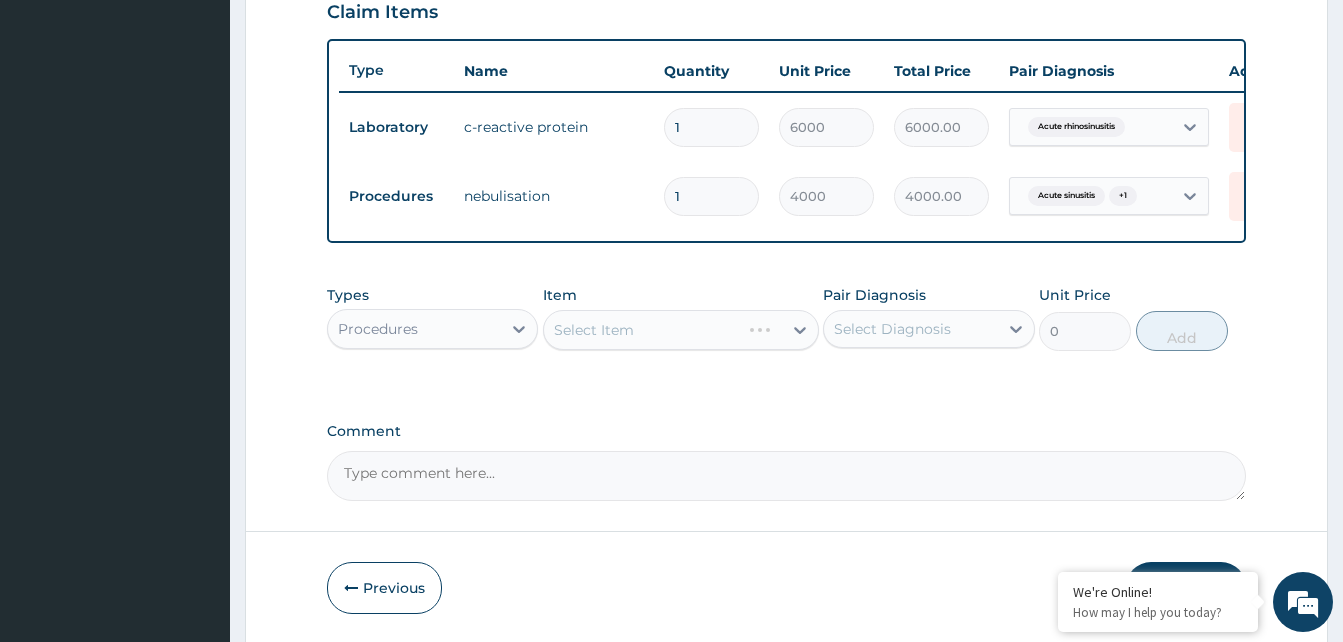click on "Select Item" at bounding box center [681, 330] 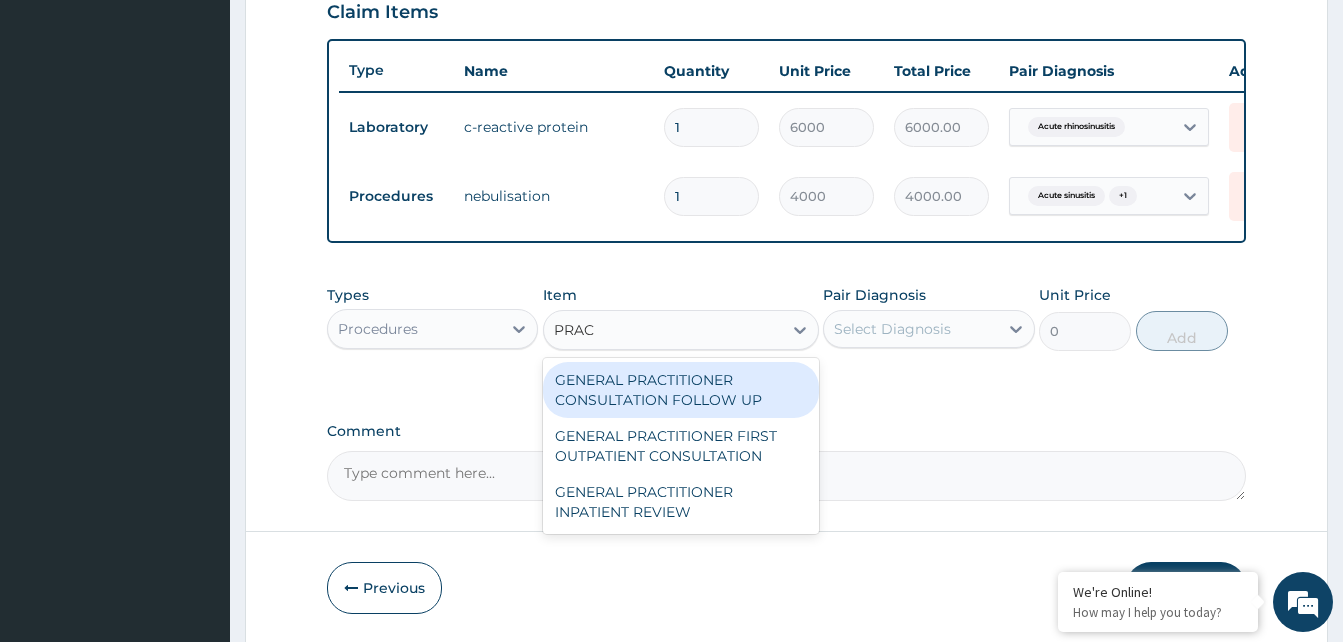 type on "PRACT" 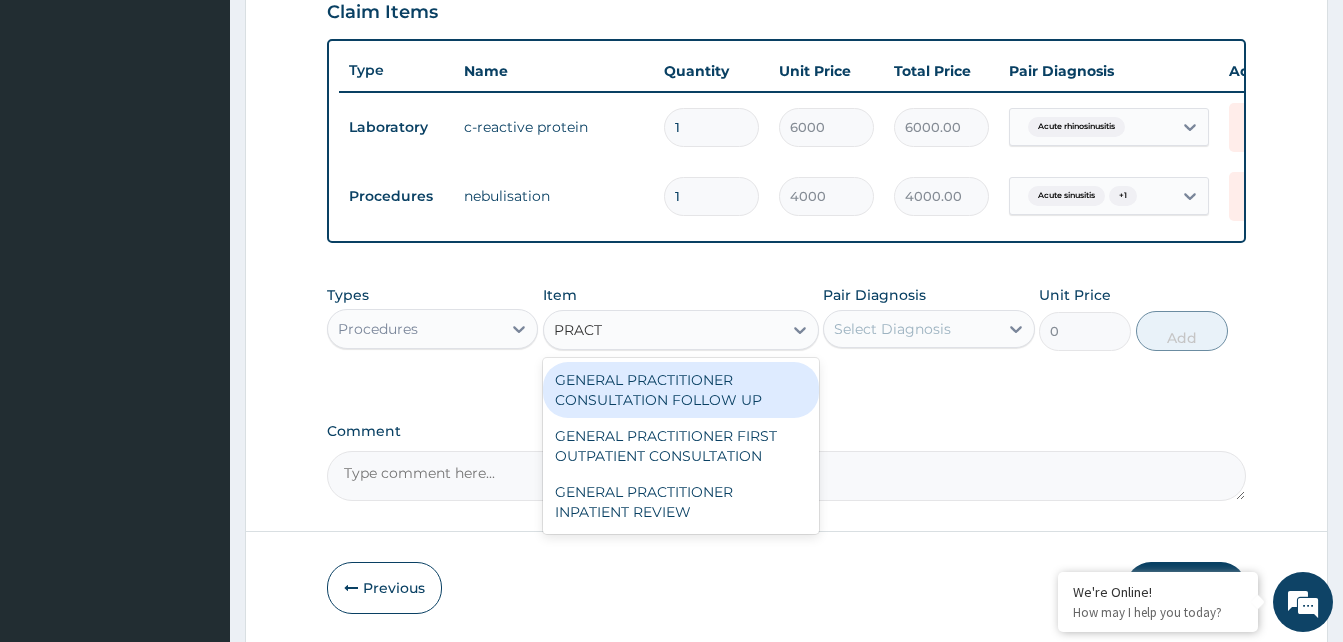 click on "GENERAL PRACTITIONER FIRST OUTPATIENT CONSULTATION" at bounding box center [681, 446] 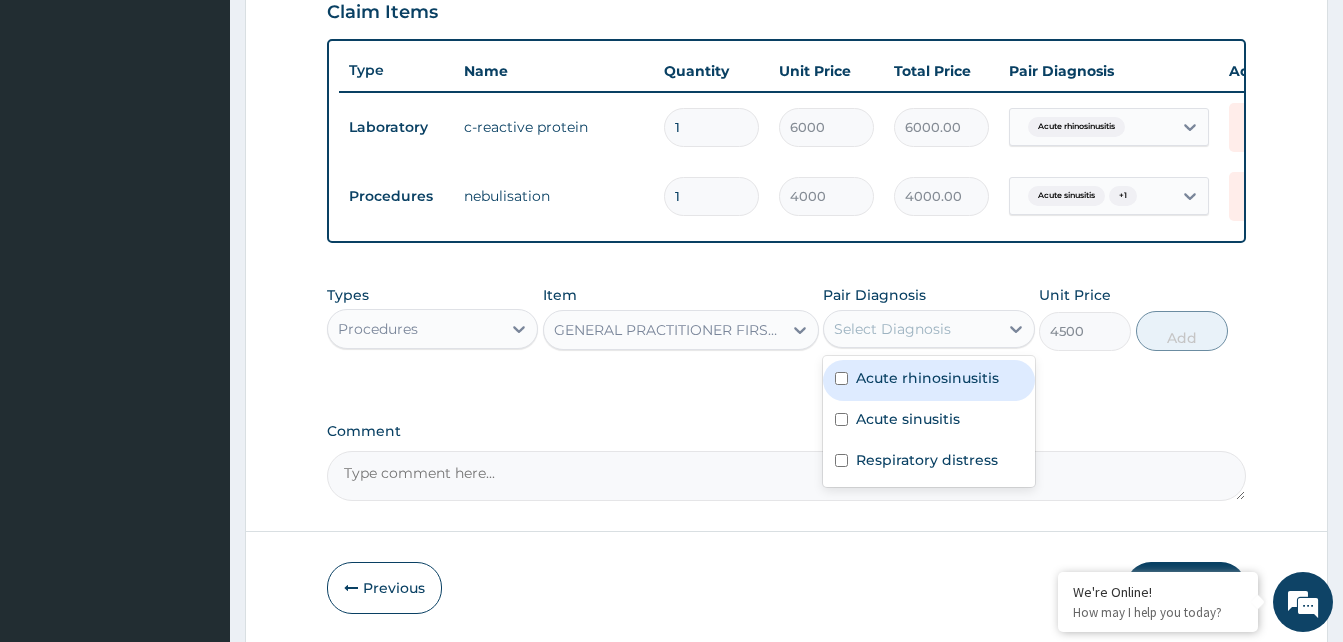 click on "Acute rhinosinusitis" at bounding box center [927, 378] 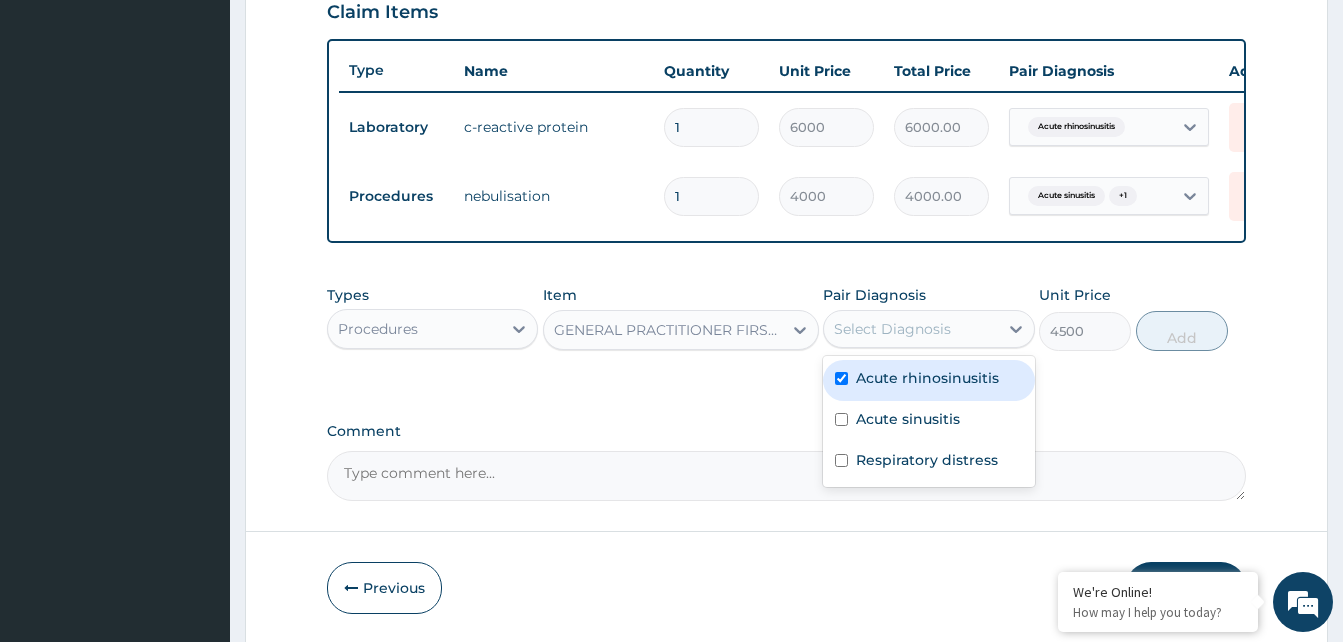checkbox on "true" 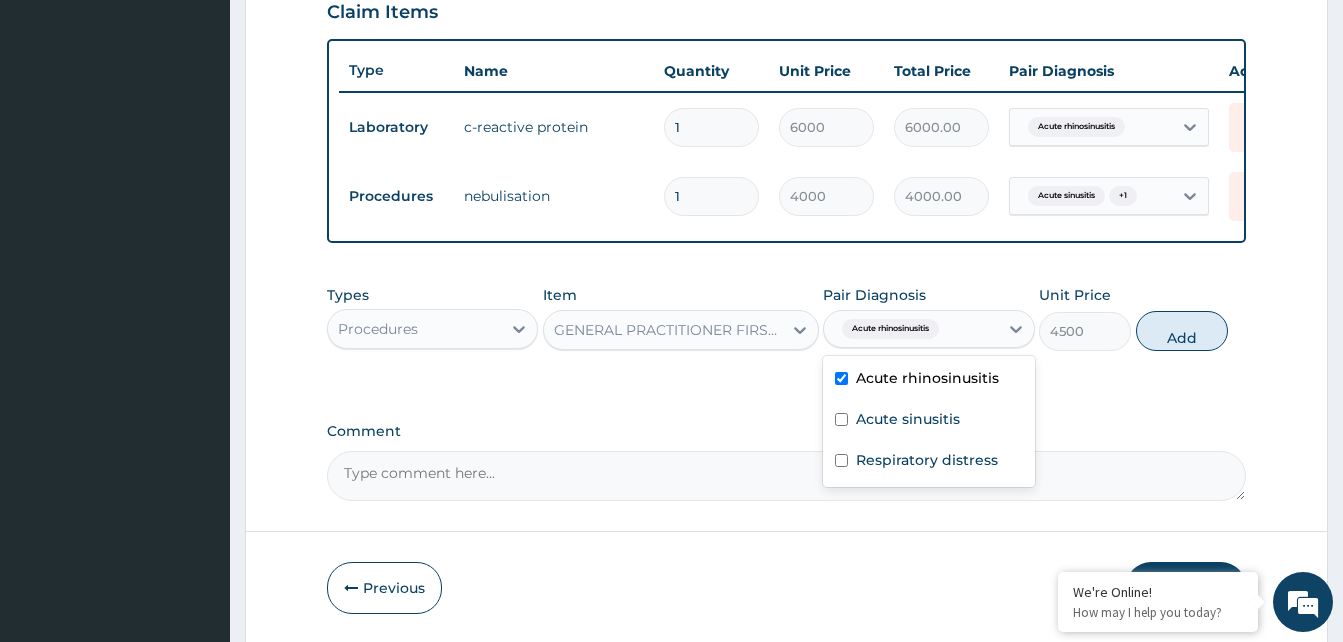 click on "Acute sinusitis" at bounding box center [908, 419] 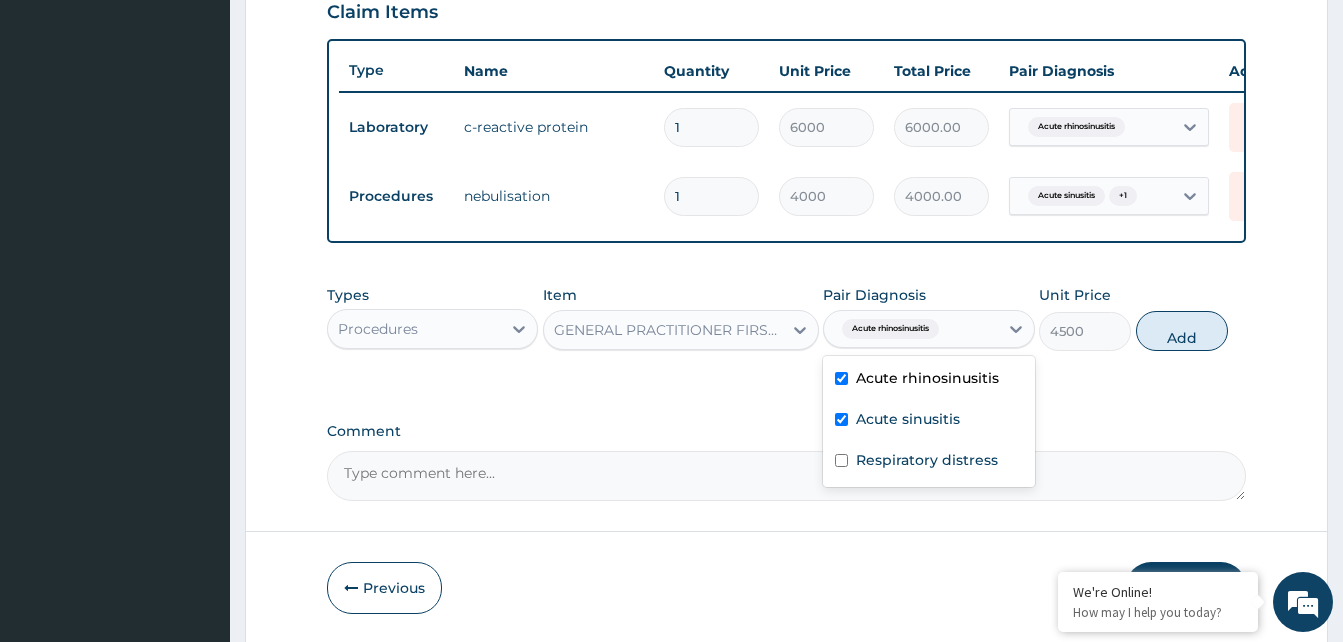 checkbox on "true" 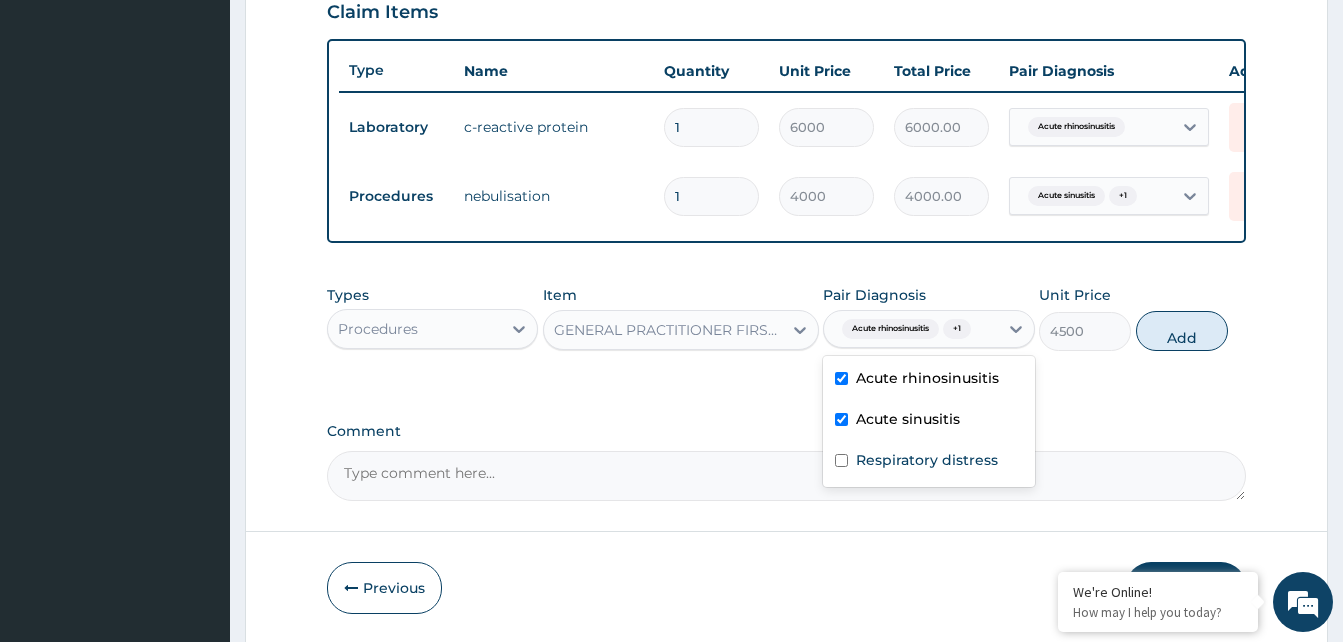 click on "Respiratory distress" at bounding box center [927, 460] 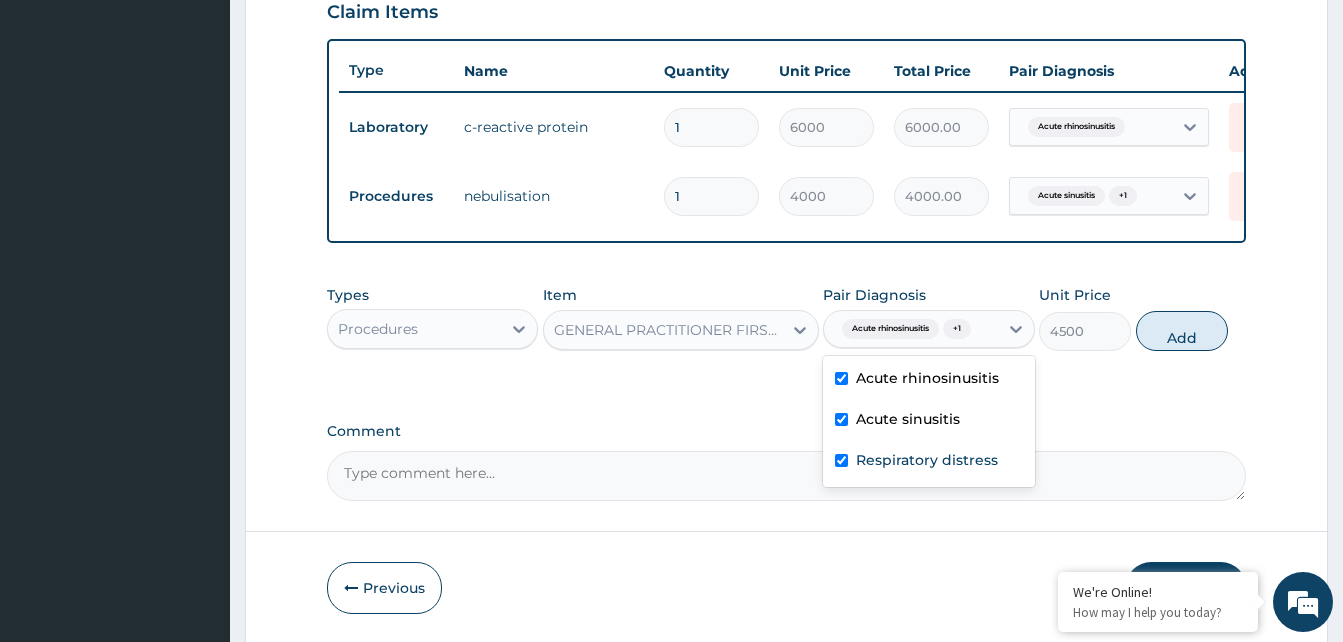 checkbox on "true" 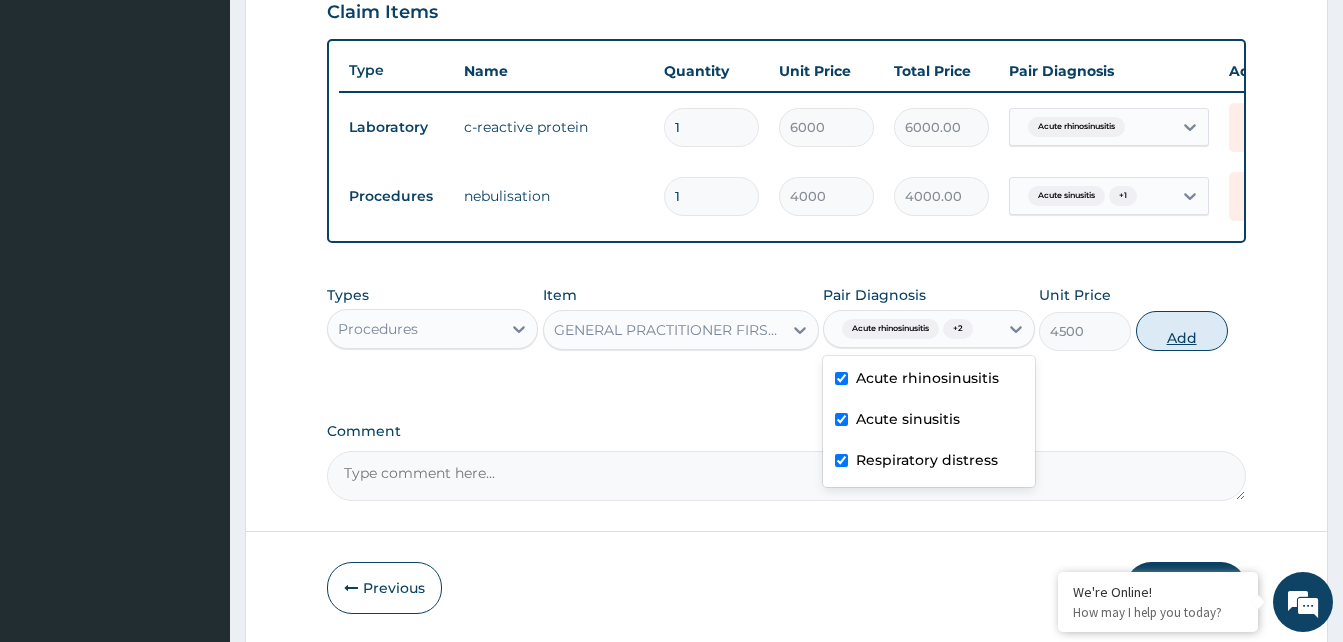 click on "Add" at bounding box center [1182, 331] 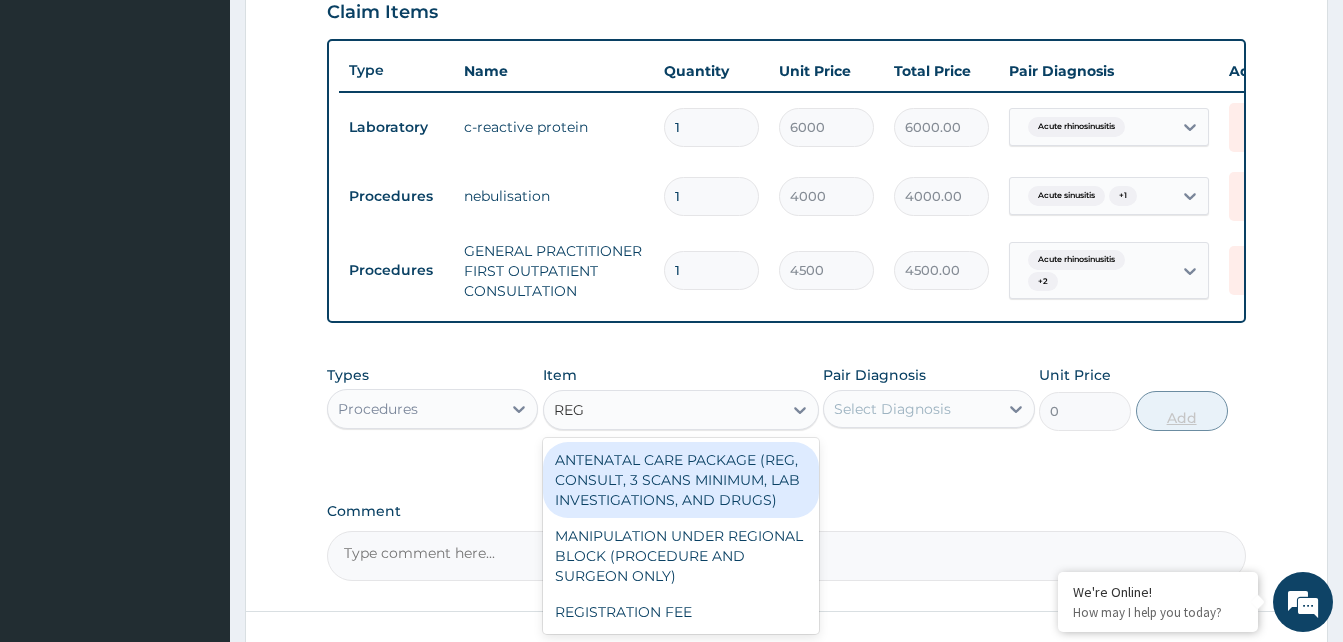 type on "REGI" 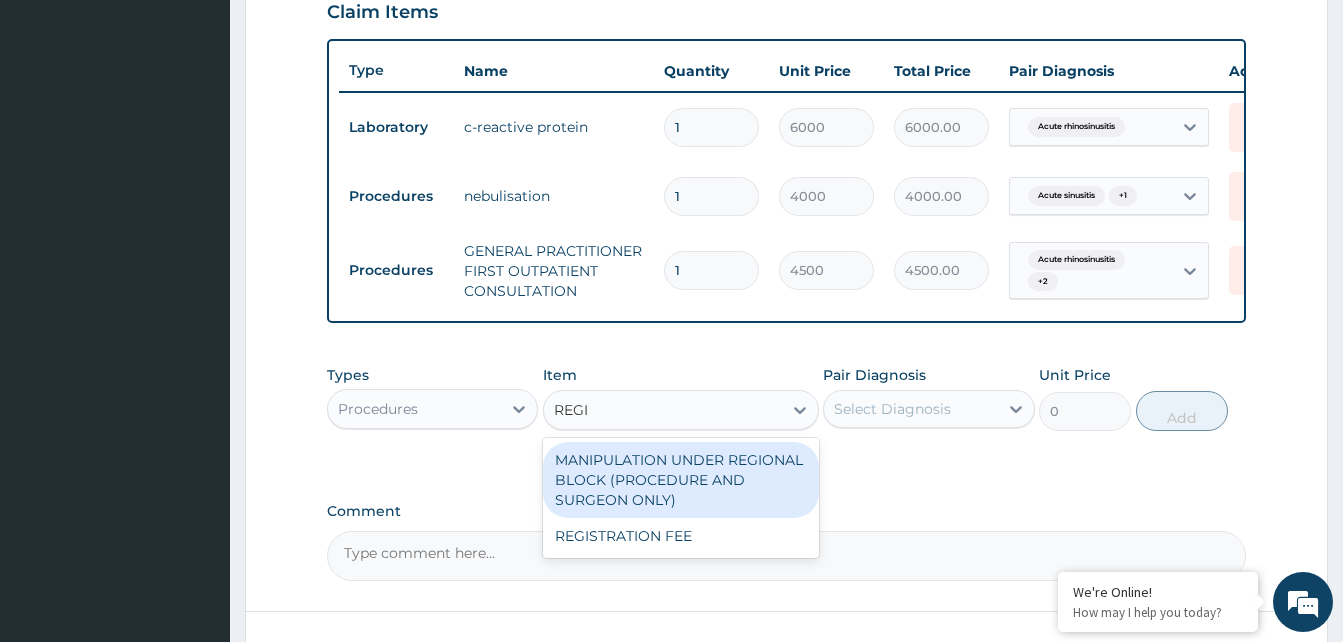click on "REGISTRATION FEE" at bounding box center (681, 536) 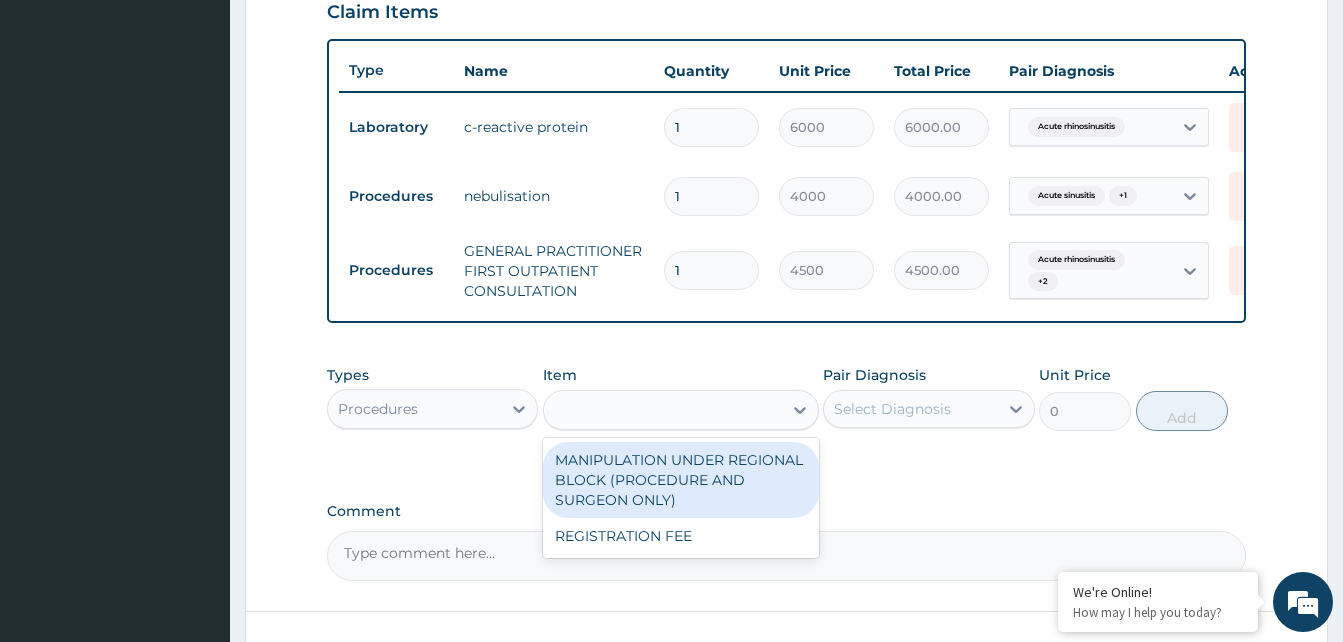 type on "3000" 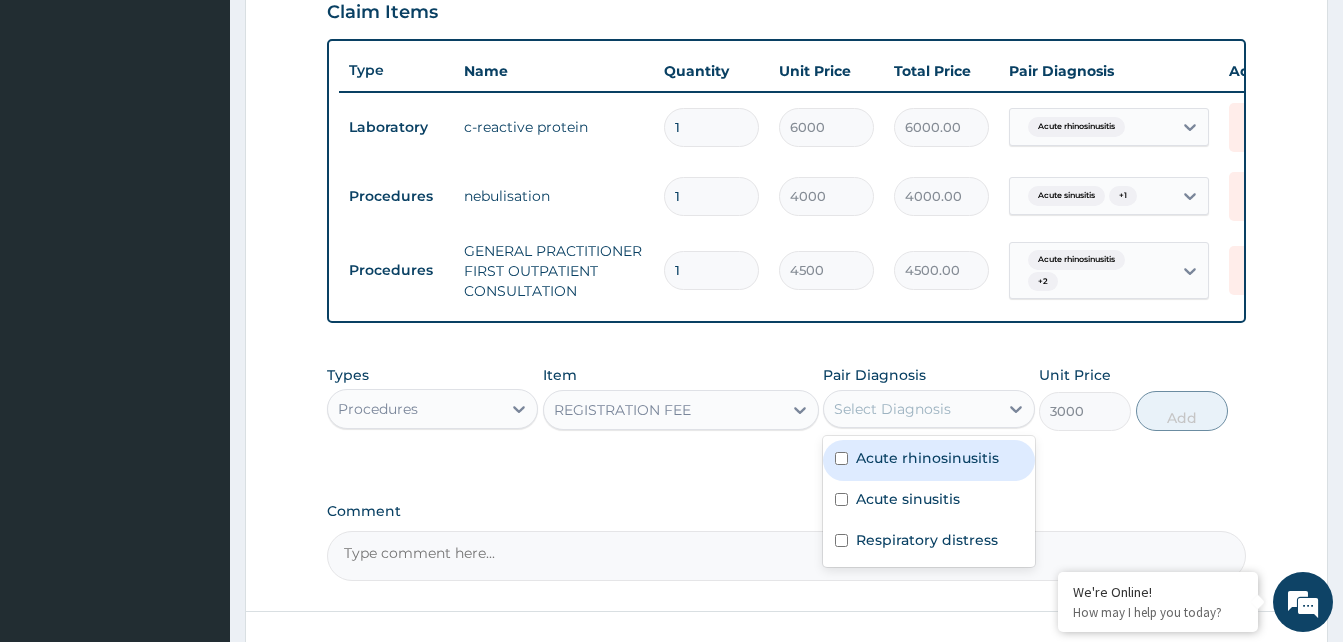 click on "Acute rhinosinusitis" at bounding box center [928, 460] 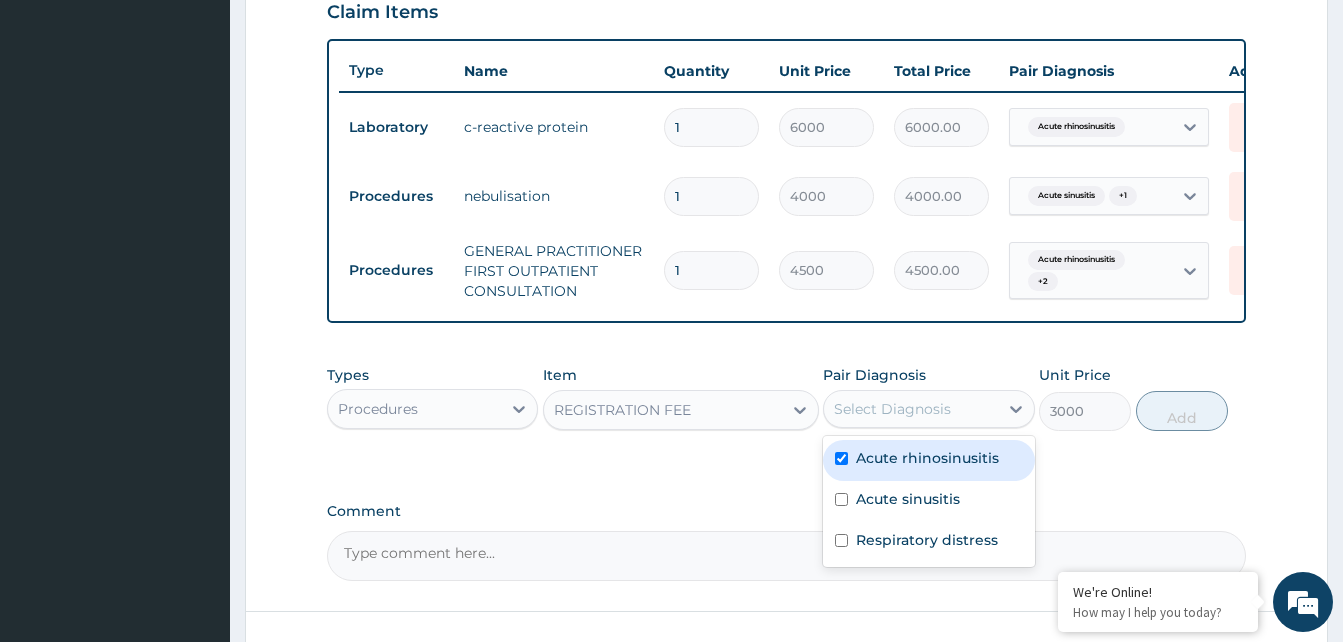 checkbox on "true" 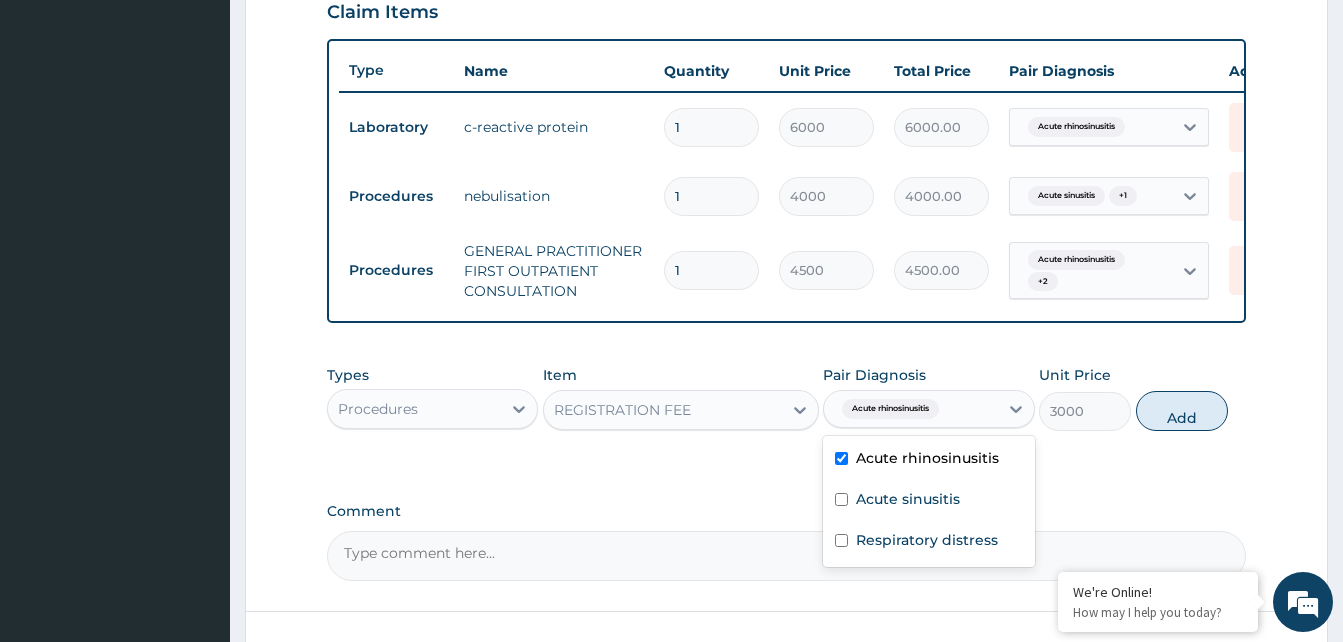 click on "Acute sinusitis" at bounding box center [928, 501] 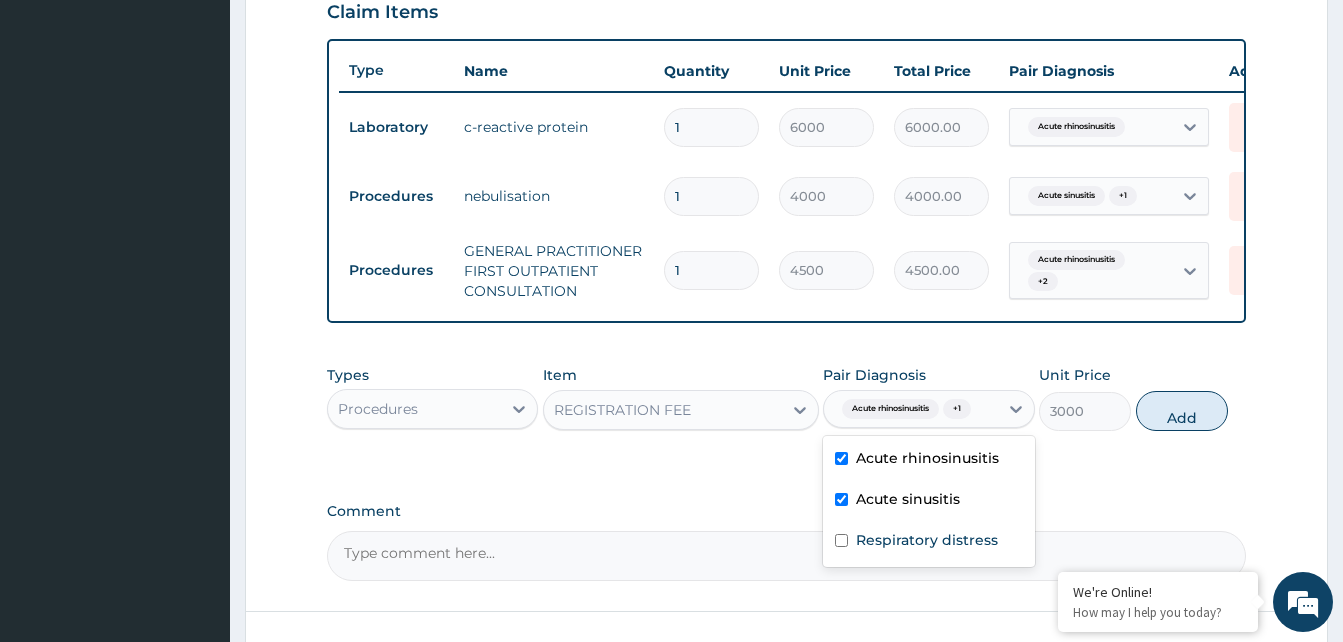 checkbox on "true" 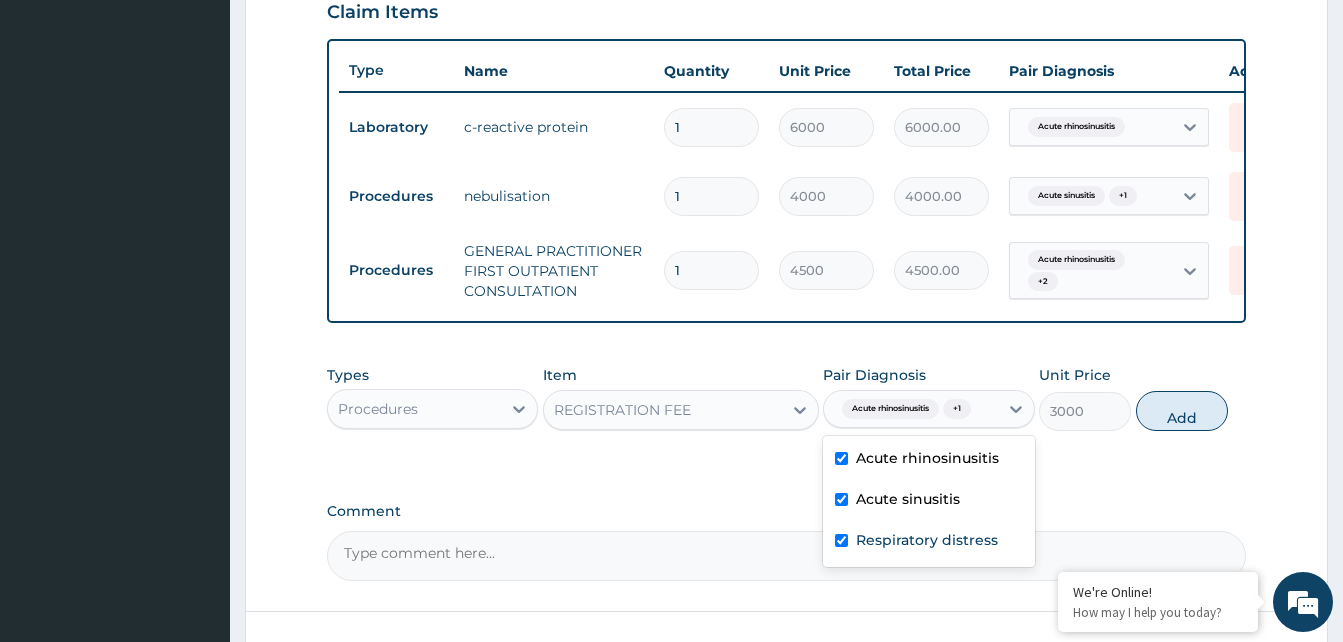 checkbox on "true" 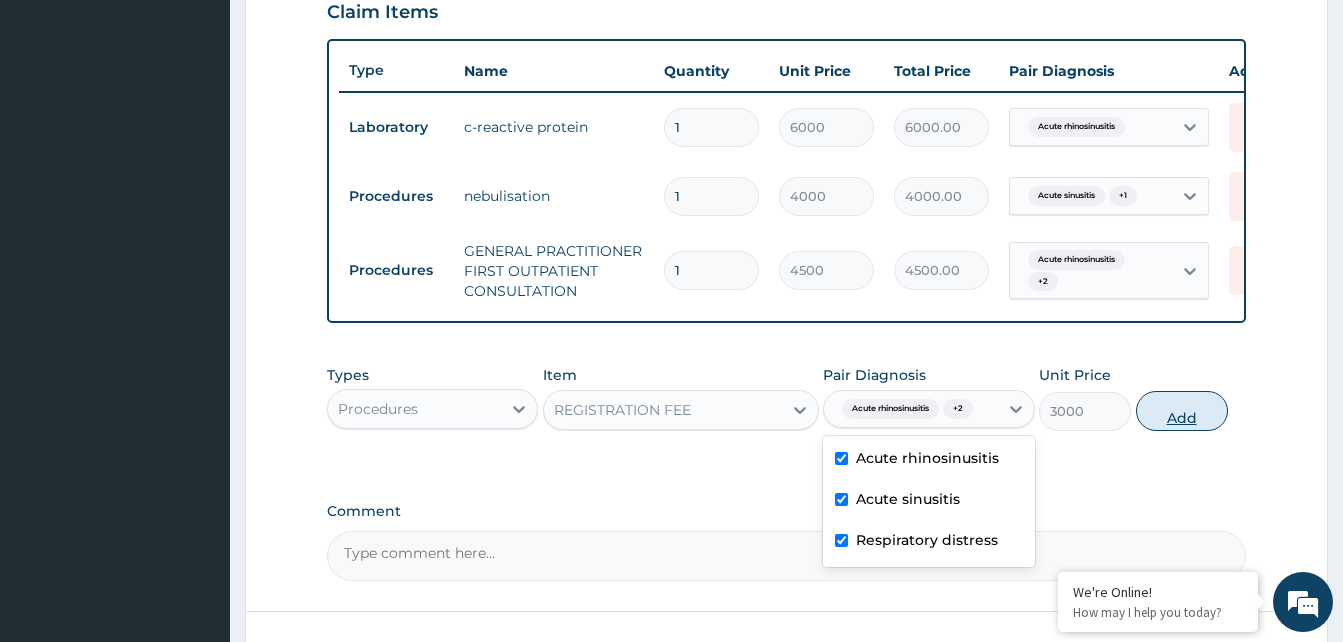 click on "Add" at bounding box center (1182, 411) 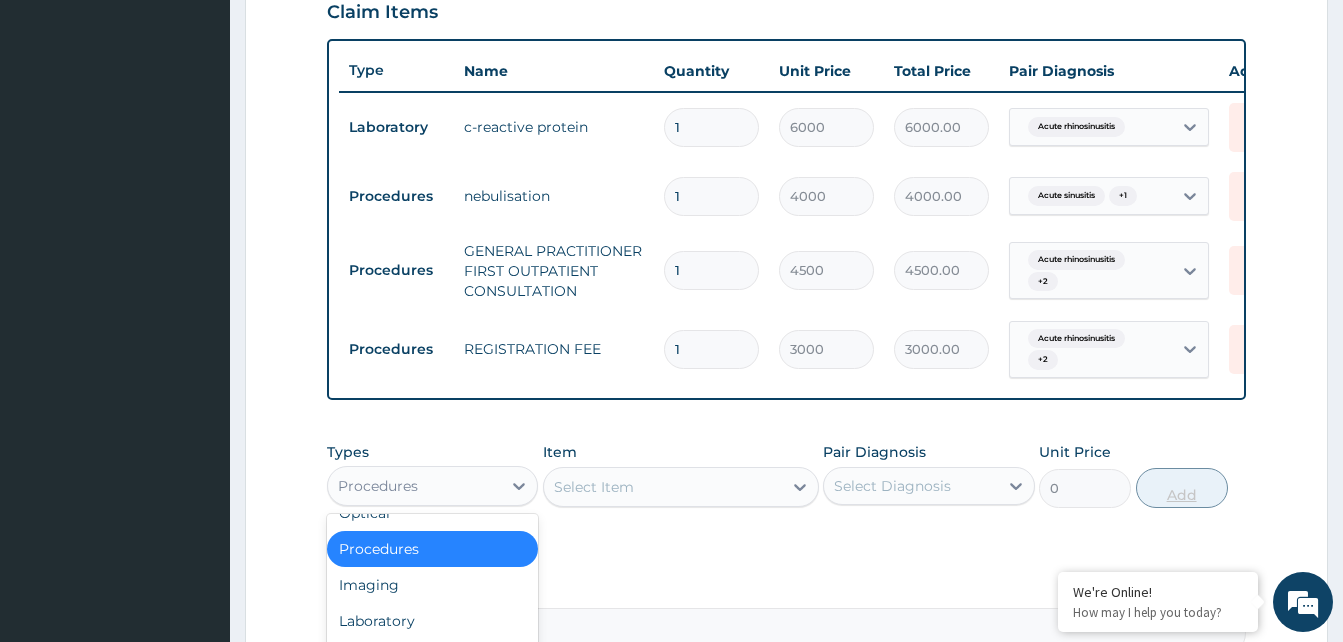 scroll, scrollTop: 68, scrollLeft: 0, axis: vertical 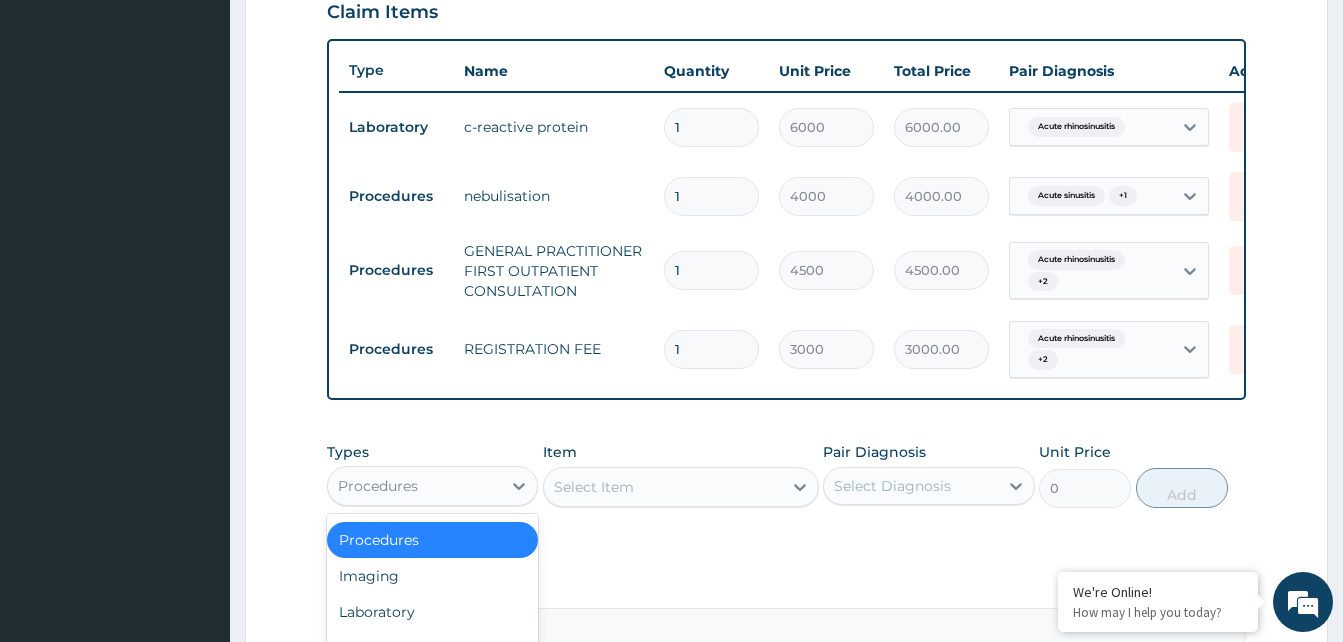 click on "Laboratory" at bounding box center [432, 612] 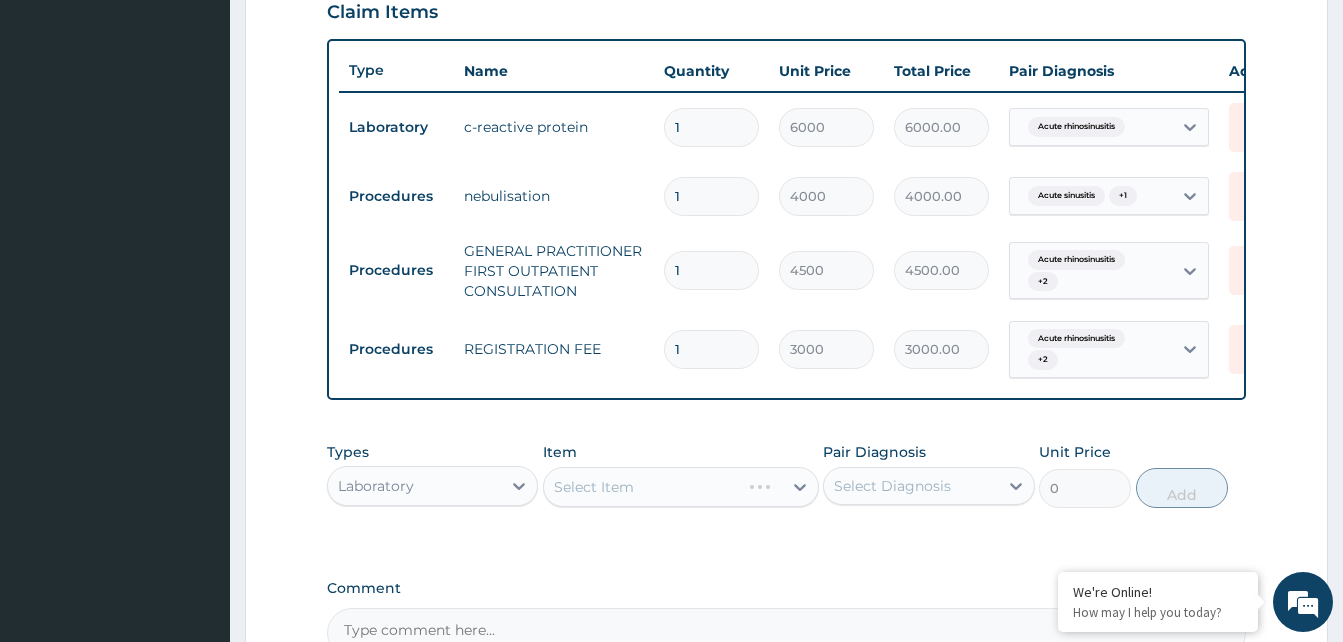 click on "Select Item" at bounding box center [681, 487] 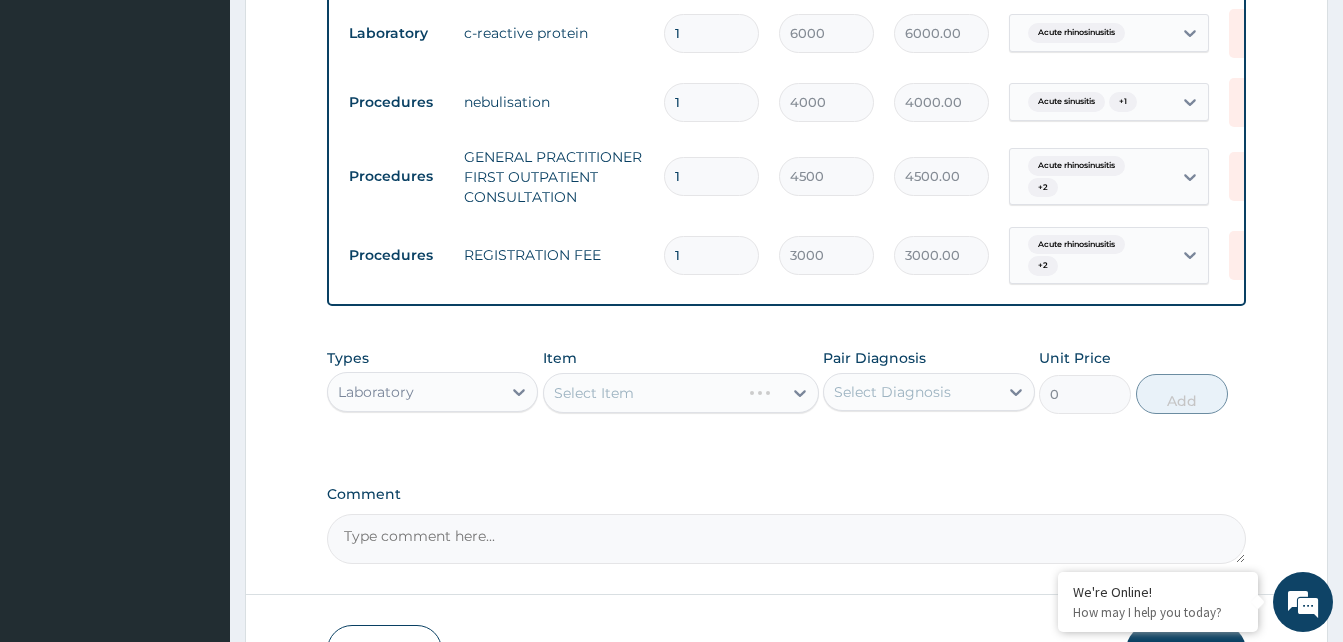 scroll, scrollTop: 803, scrollLeft: 0, axis: vertical 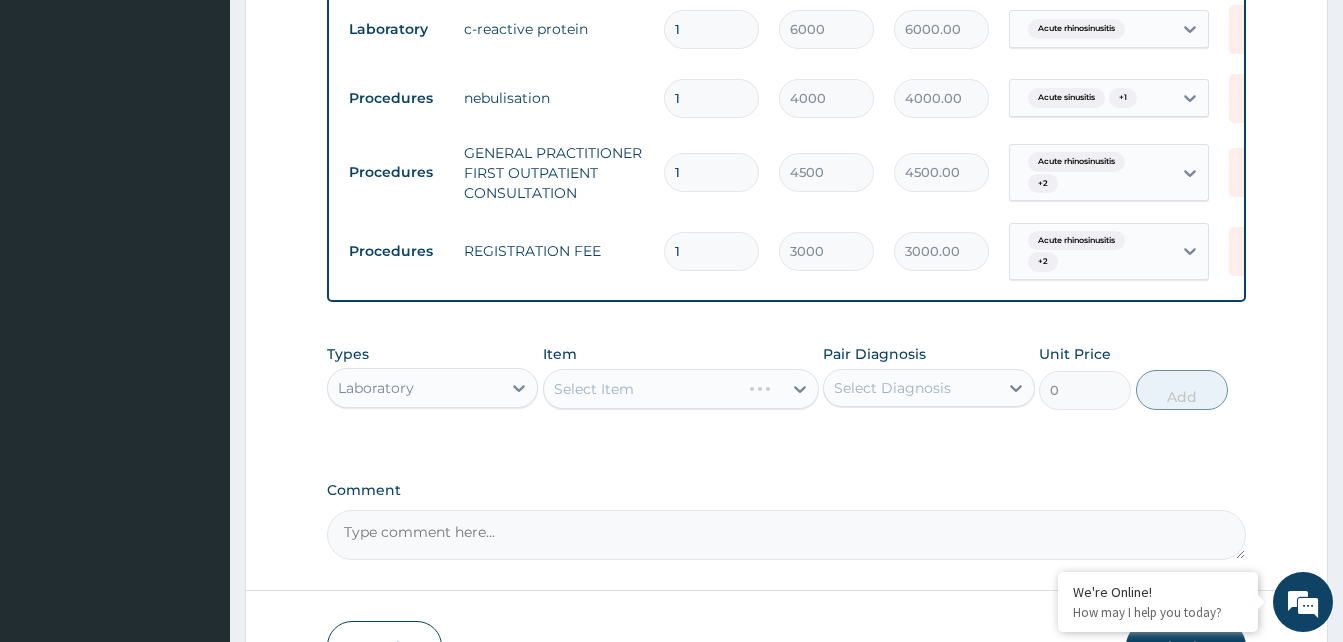 click on "Select Item" at bounding box center [681, 389] 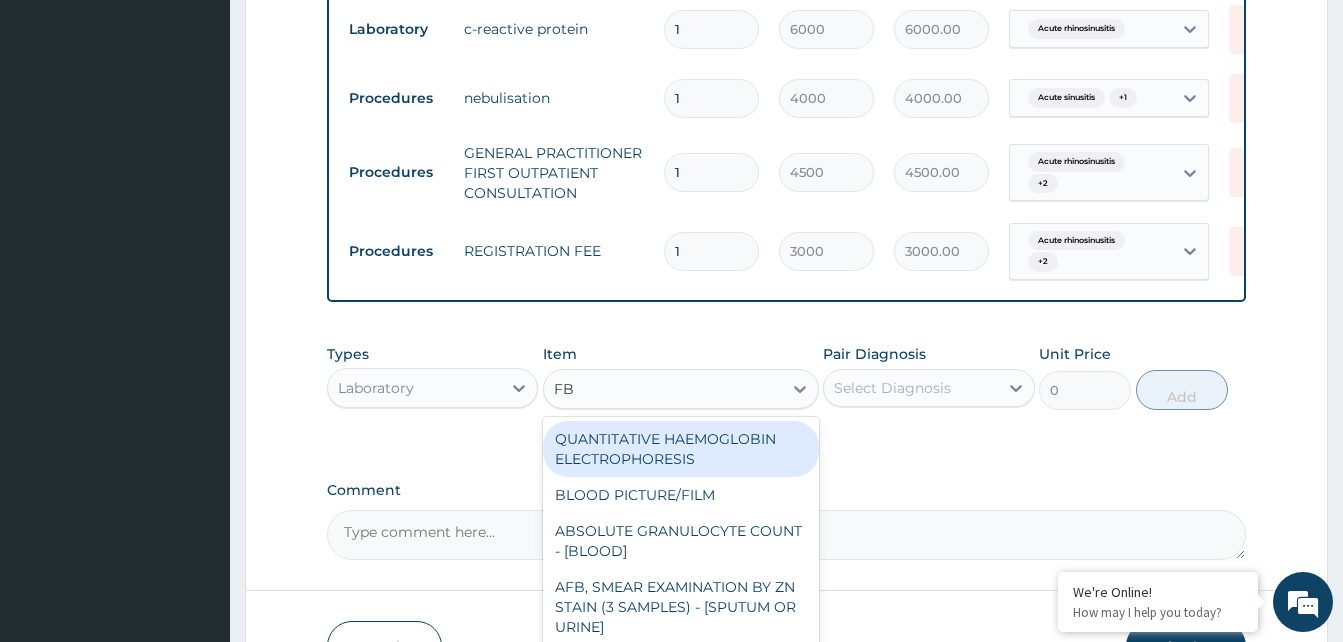 type on "FBC" 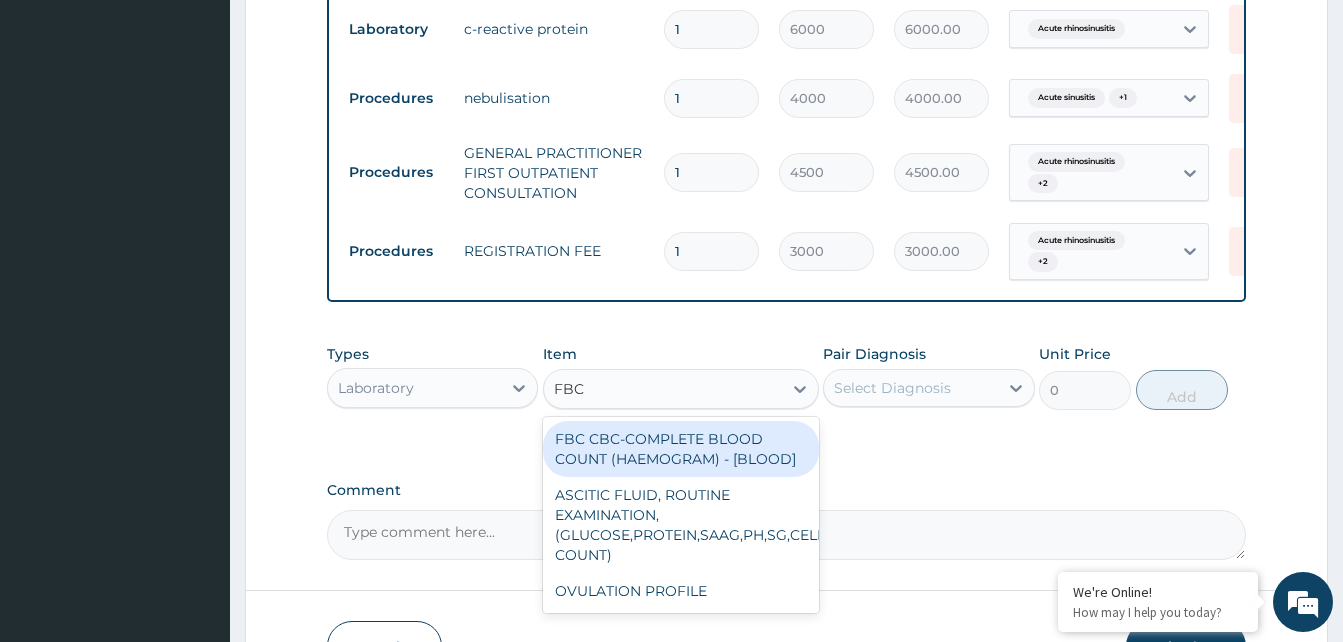 click on "FBC CBC-COMPLETE BLOOD COUNT (HAEMOGRAM) - [BLOOD]" at bounding box center [681, 449] 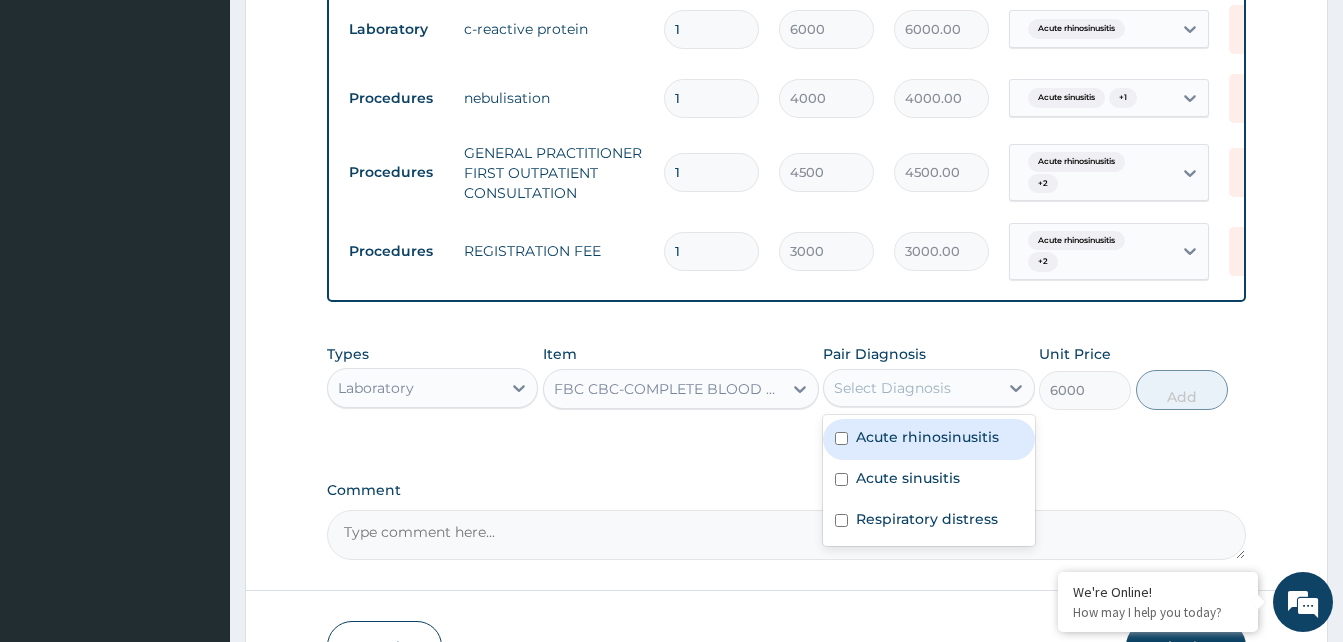 click on "Acute rhinosinusitis" at bounding box center [927, 437] 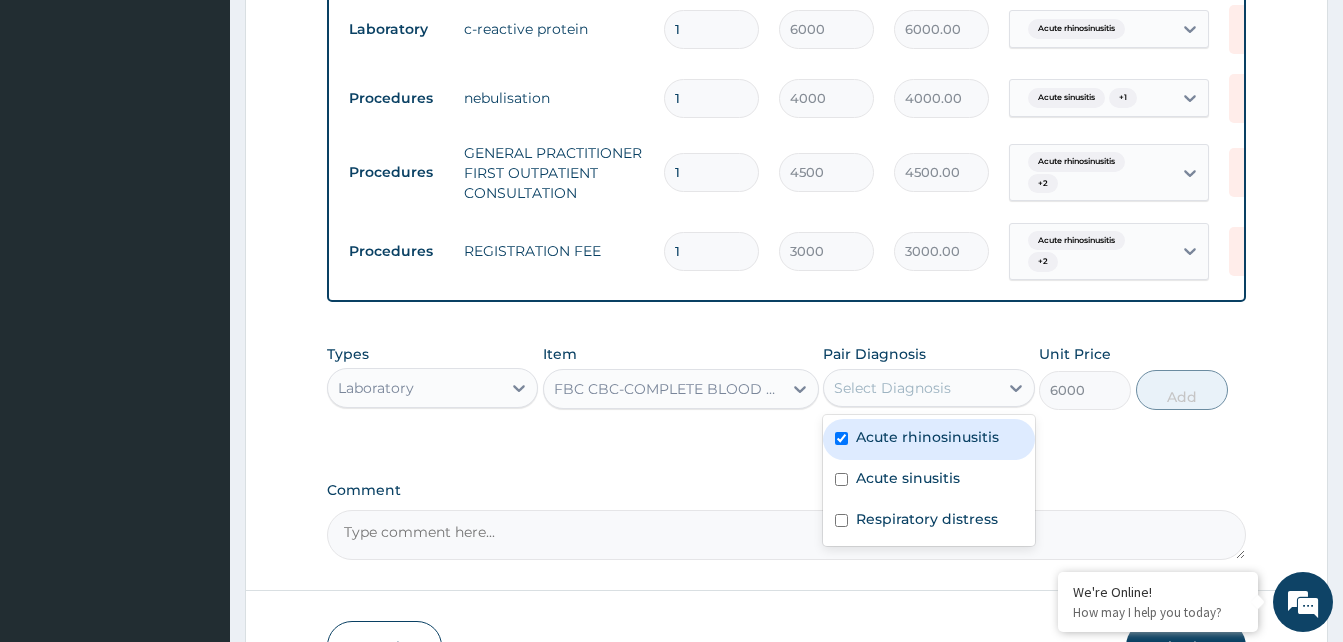 checkbox on "true" 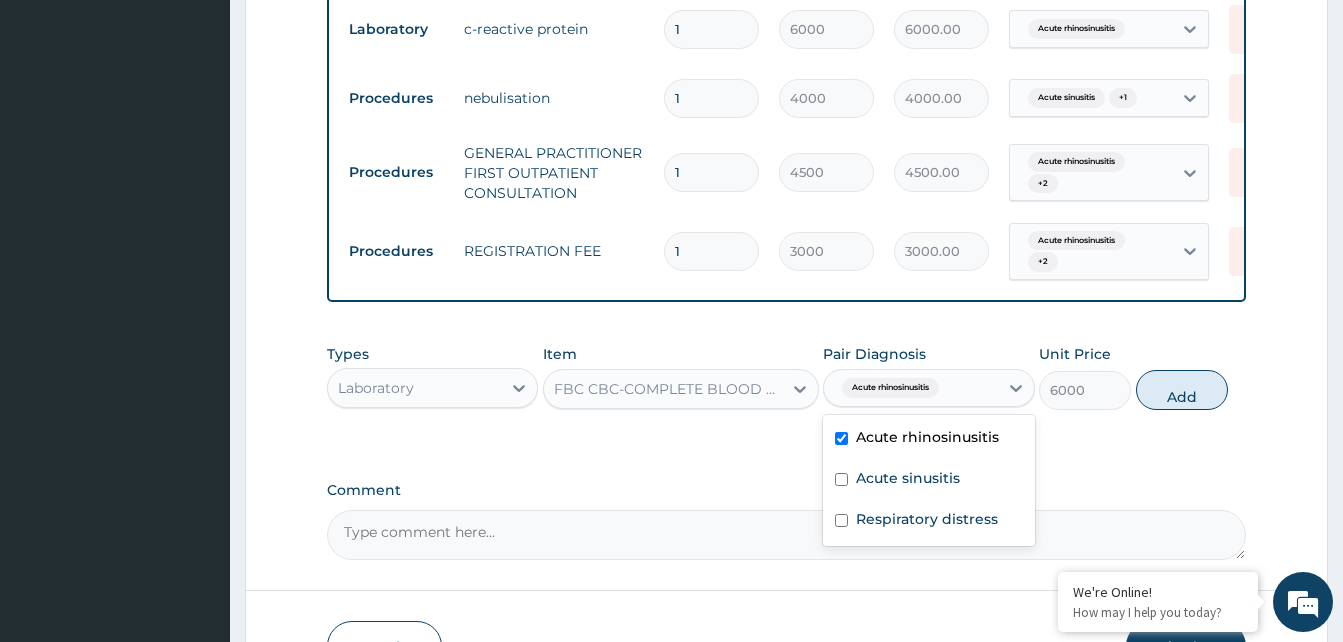 click on "Acute sinusitis" at bounding box center (928, 480) 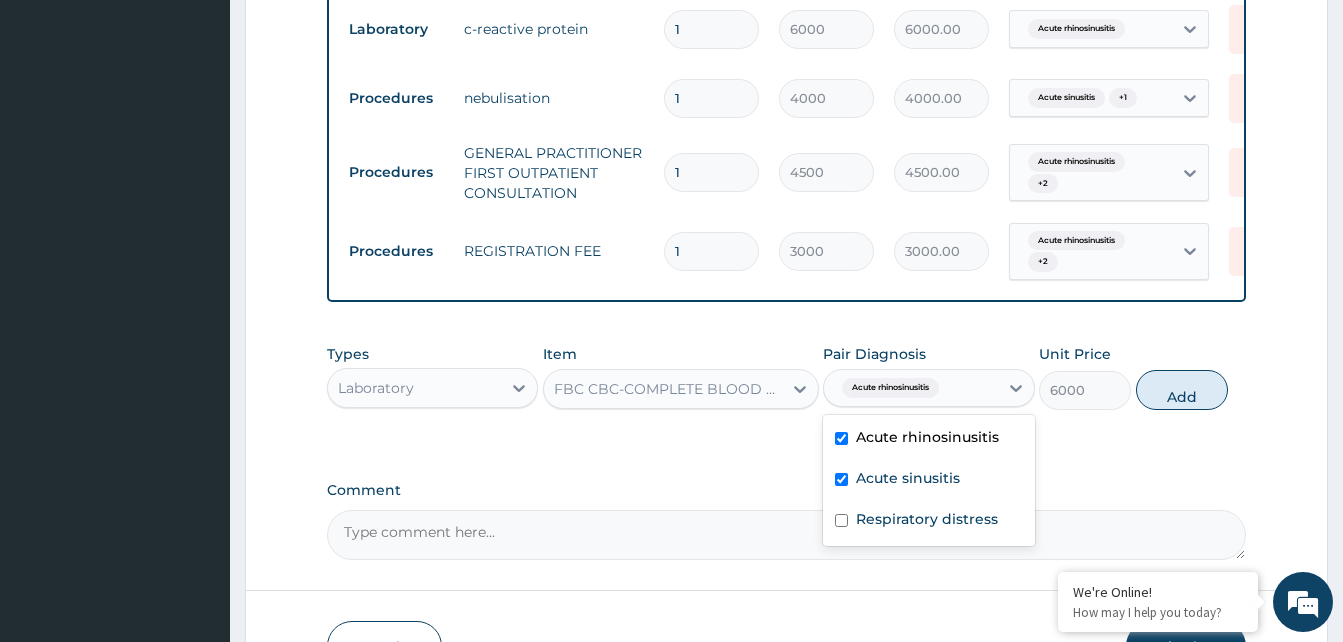 checkbox on "true" 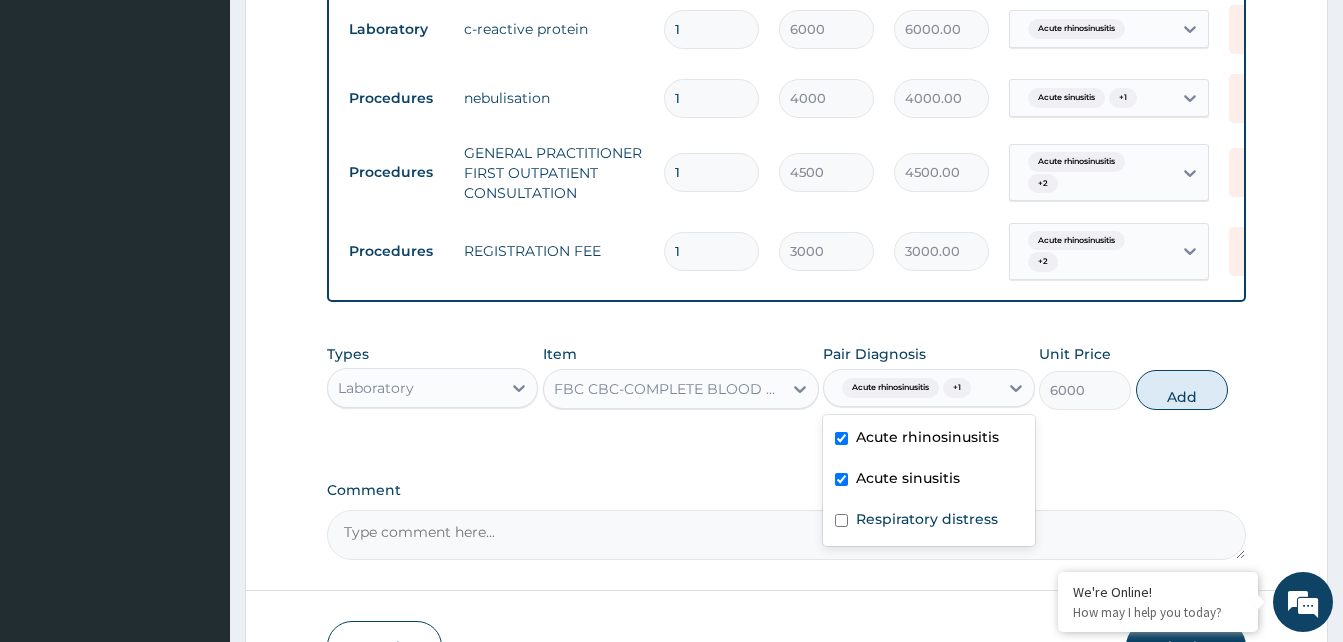 click on "Respiratory distress" at bounding box center [928, 521] 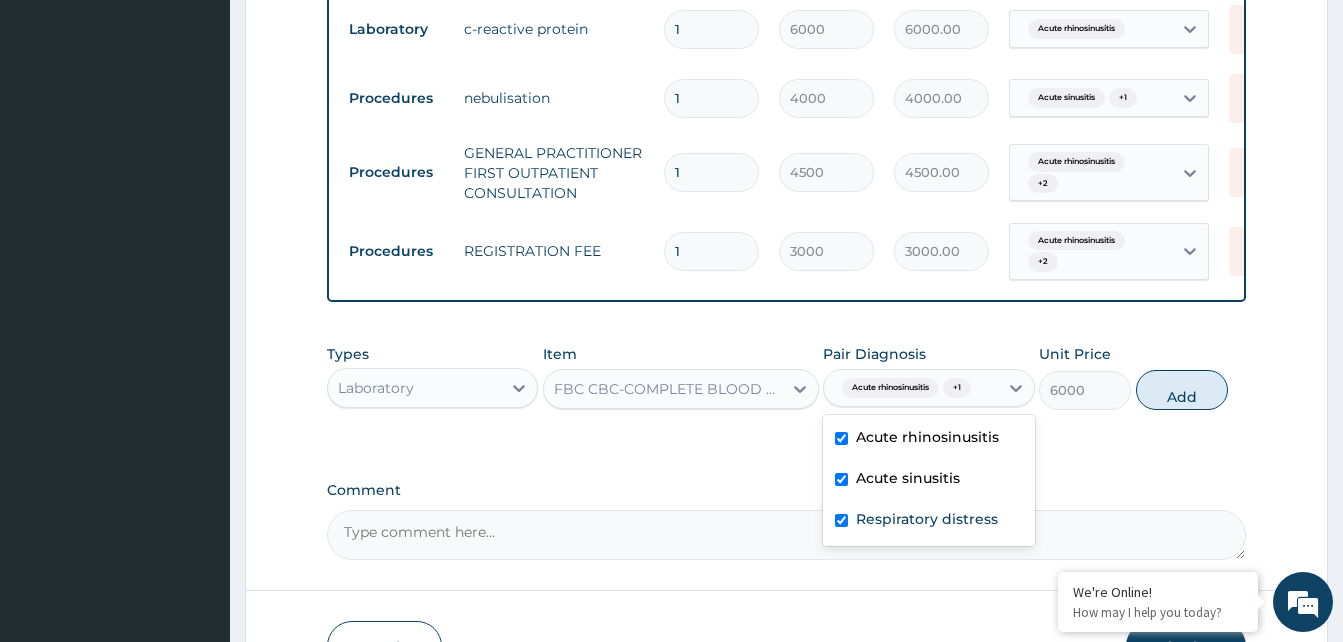 checkbox on "true" 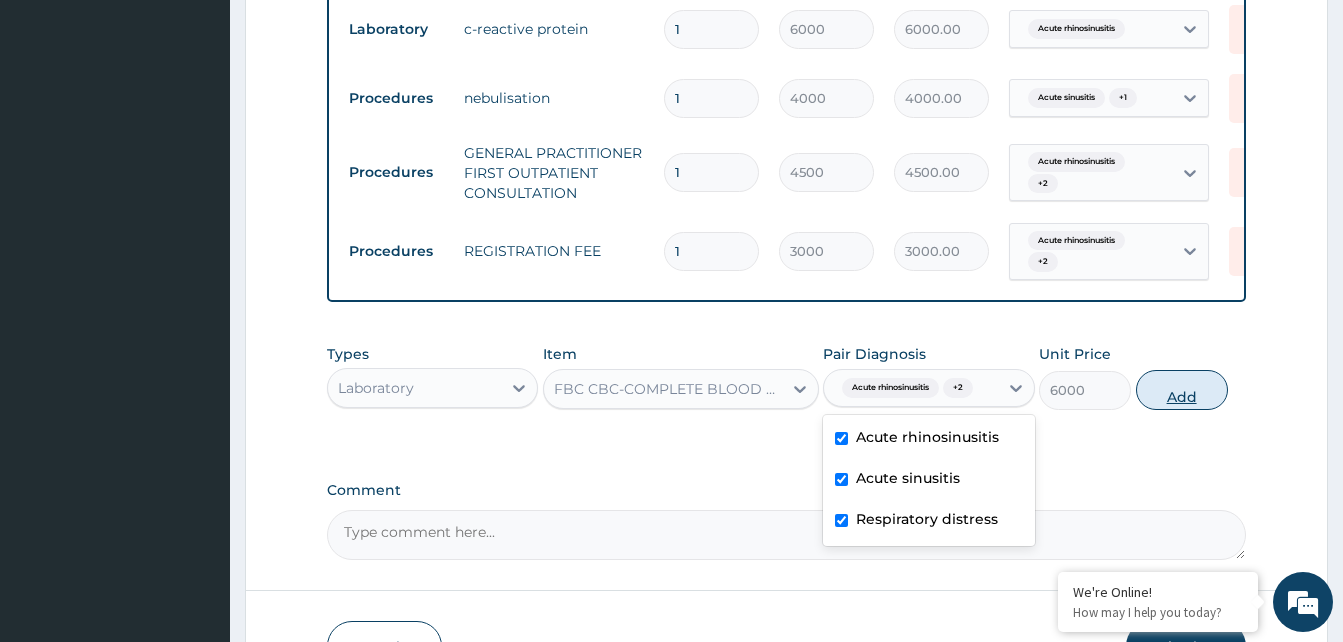 click on "Add" at bounding box center (1182, 390) 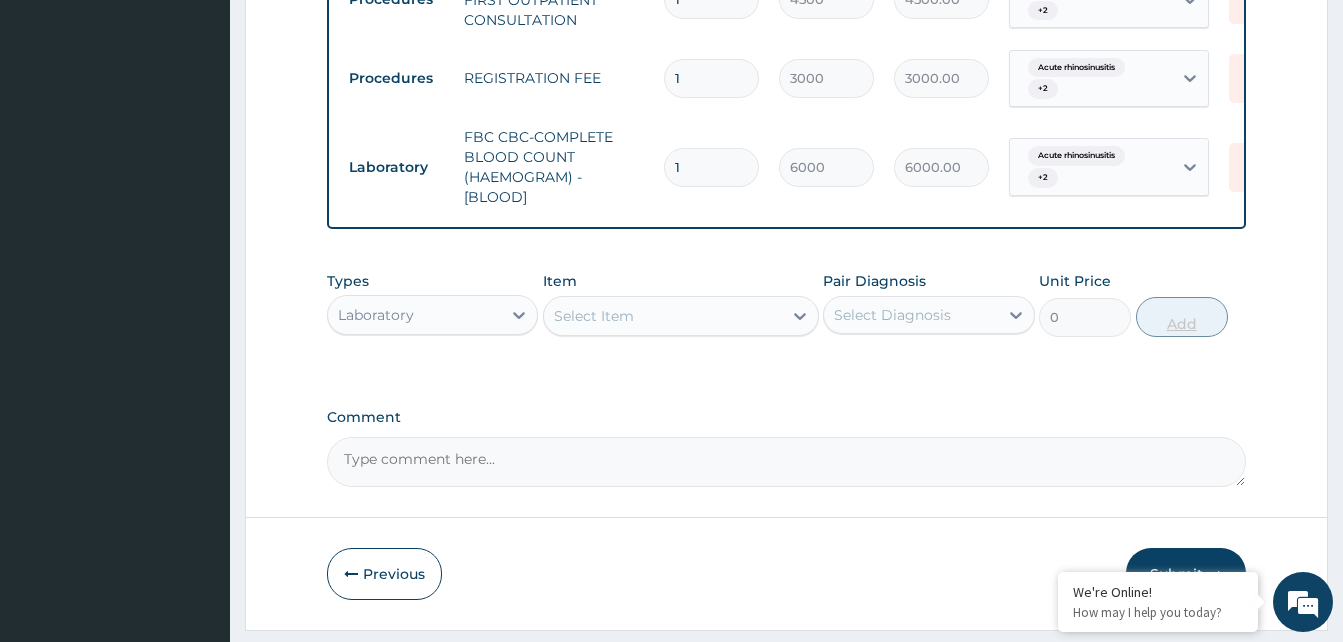 scroll, scrollTop: 987, scrollLeft: 0, axis: vertical 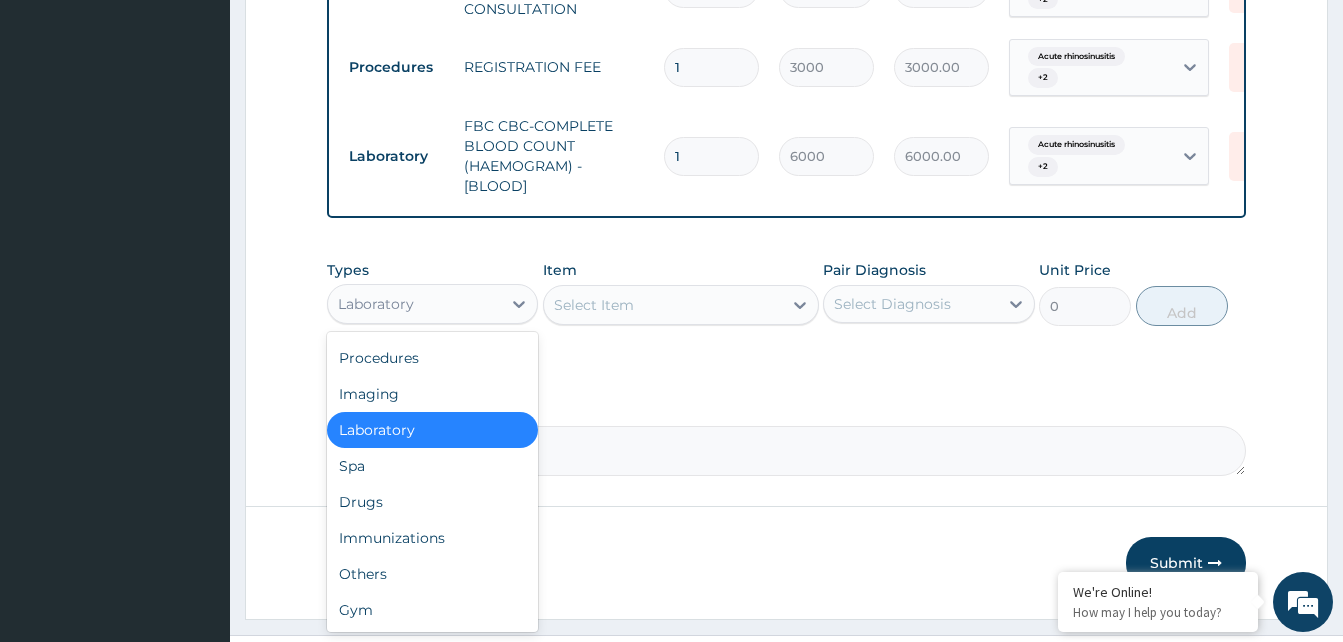 click on "Drugs" at bounding box center [432, 502] 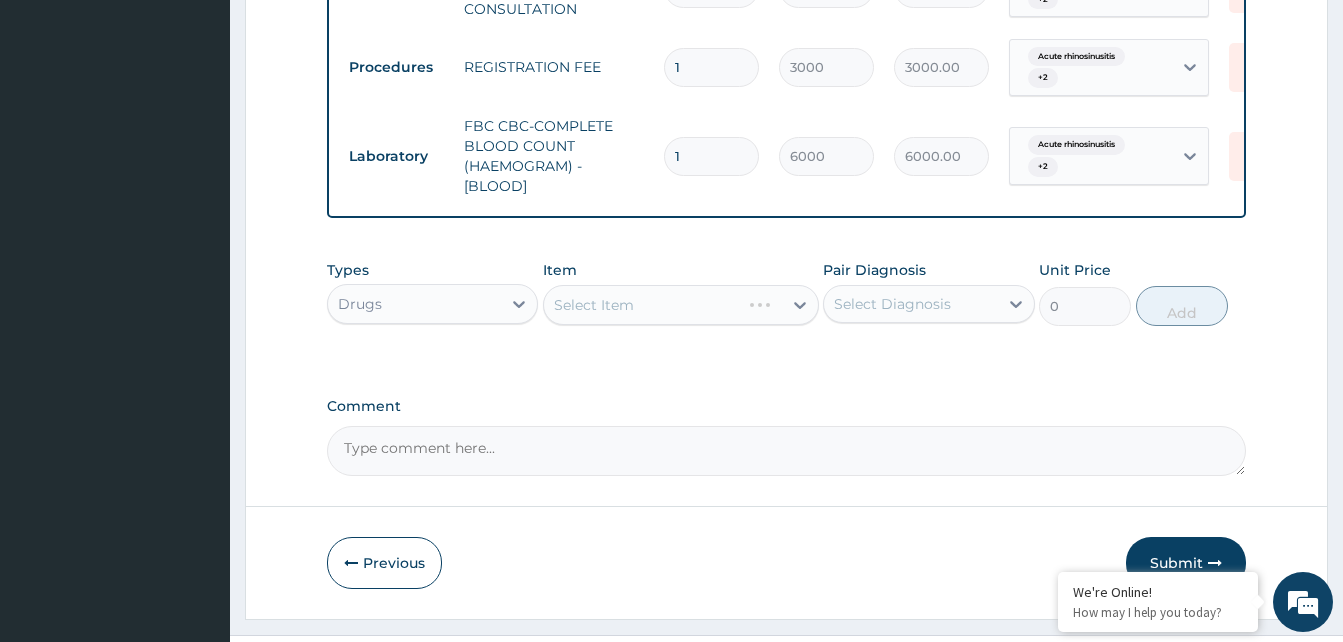 click on "Select Item" at bounding box center (681, 305) 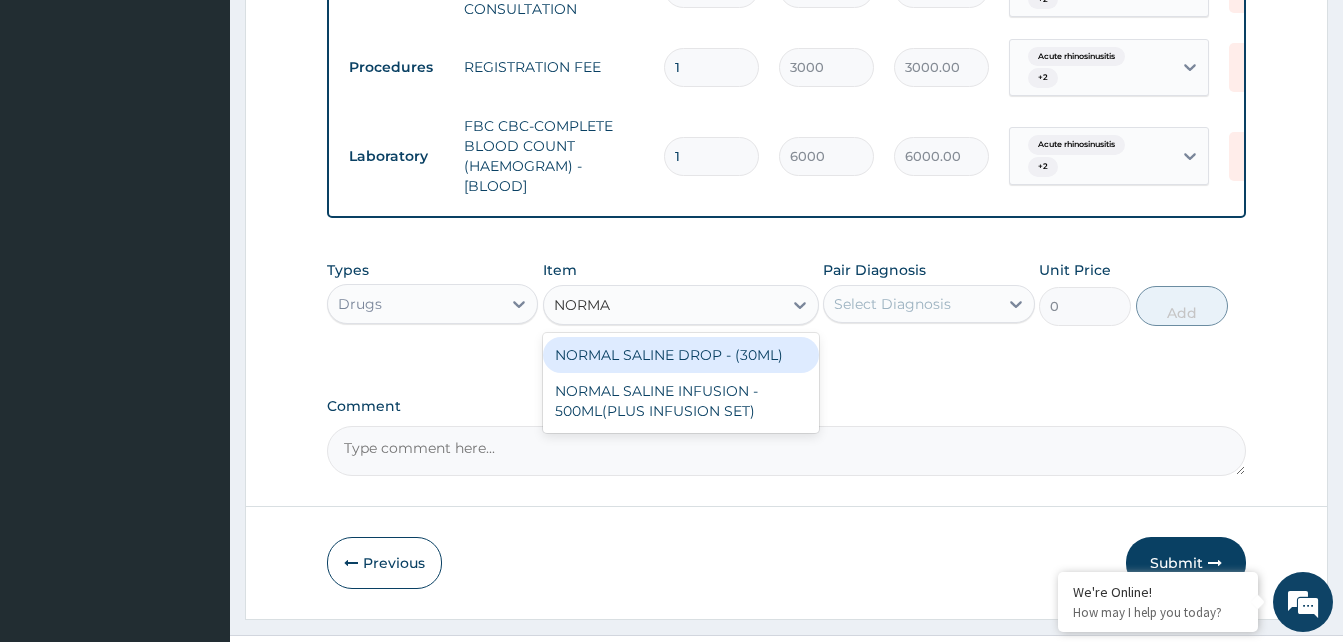 type on "NORMAL" 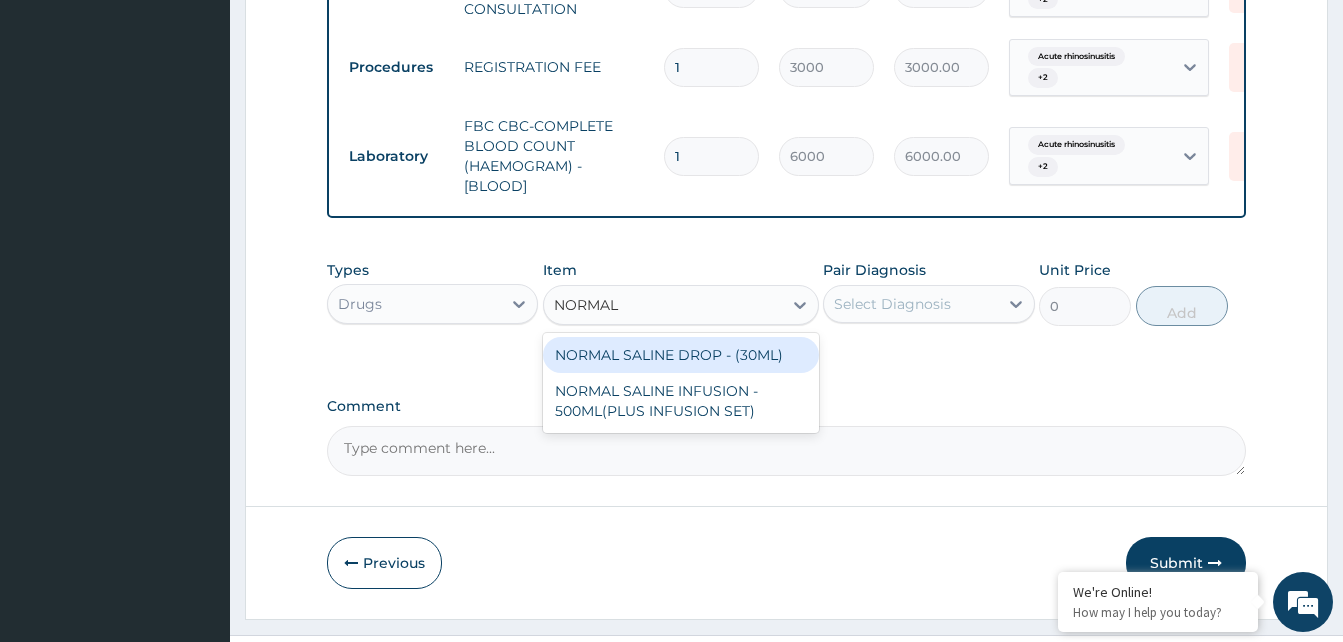 click on "NORMAL SALINE INFUSION - 500ML(PLUS INFUSION SET)" at bounding box center [681, 401] 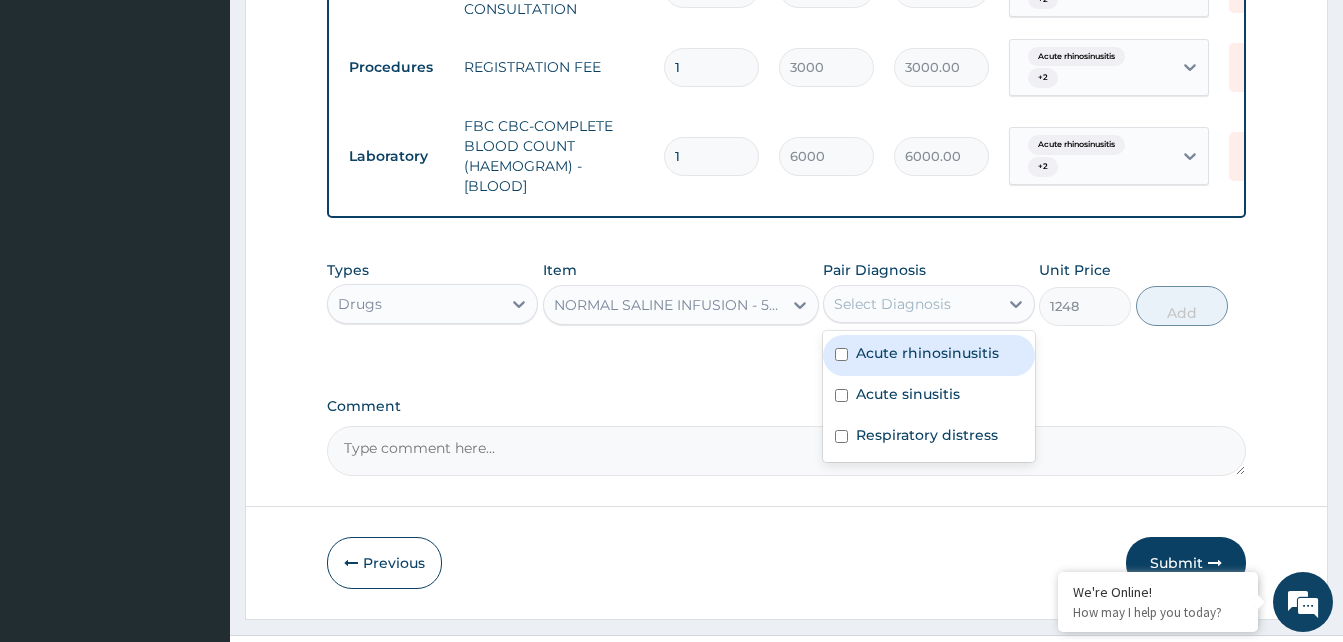 click on "Acute rhinosinusitis" at bounding box center [927, 353] 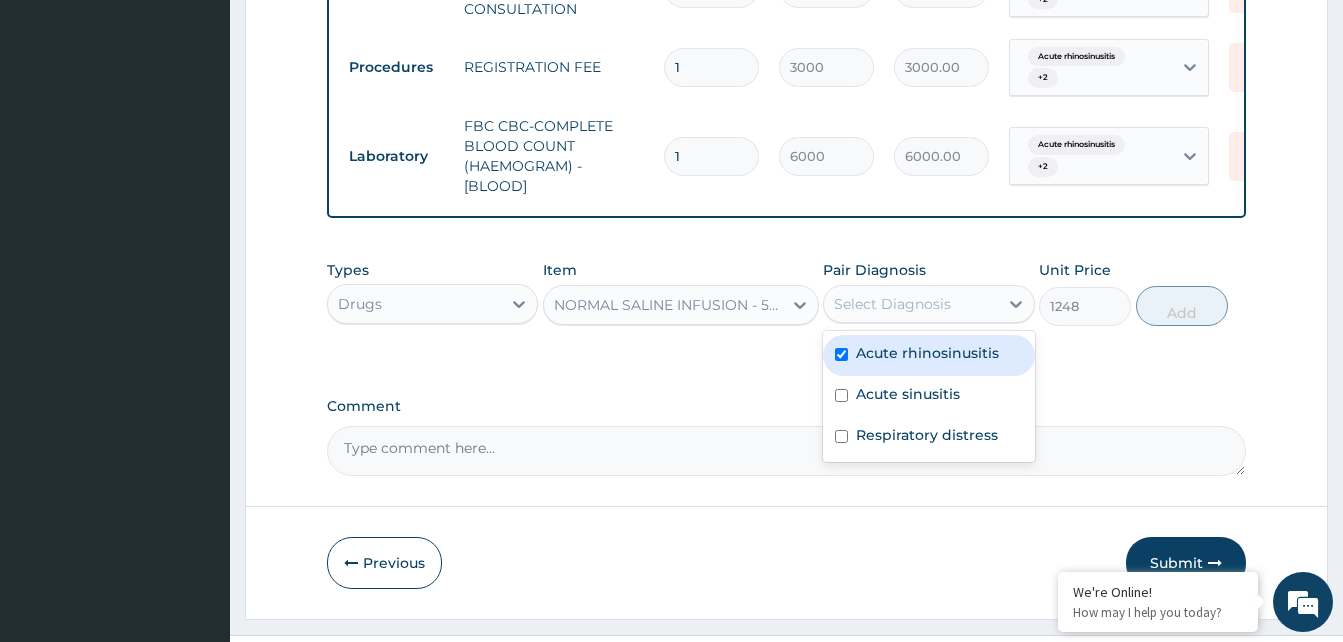 checkbox on "true" 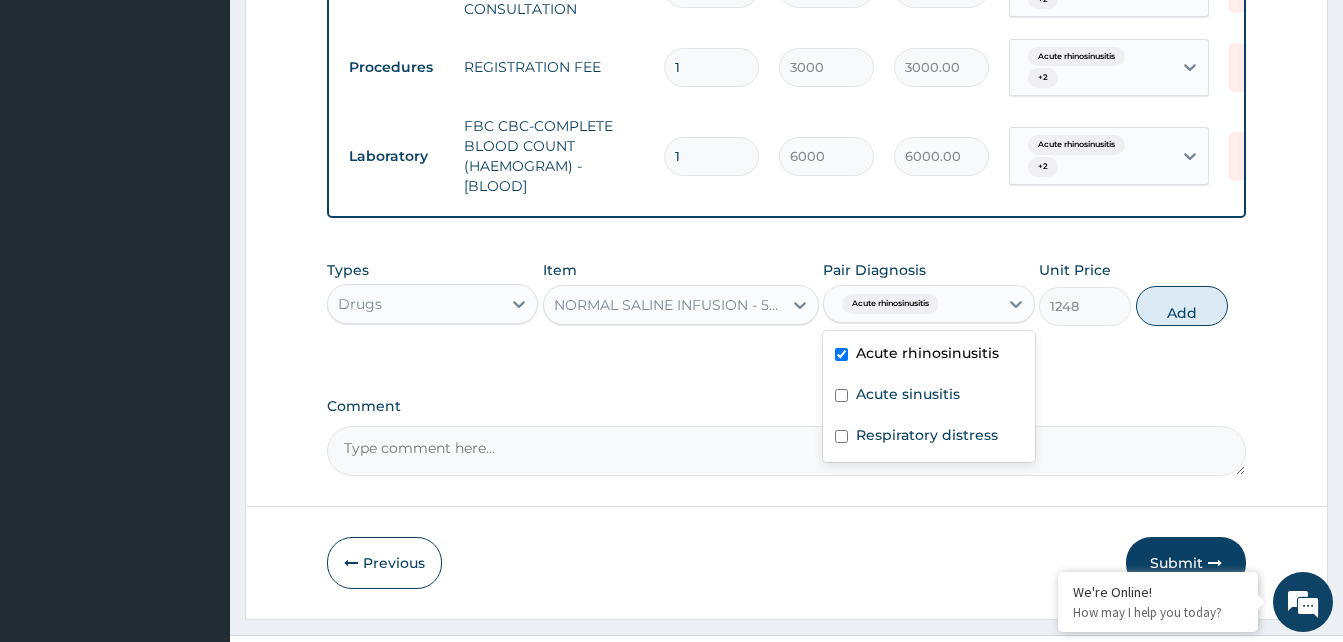 click on "Acute sinusitis" at bounding box center (908, 394) 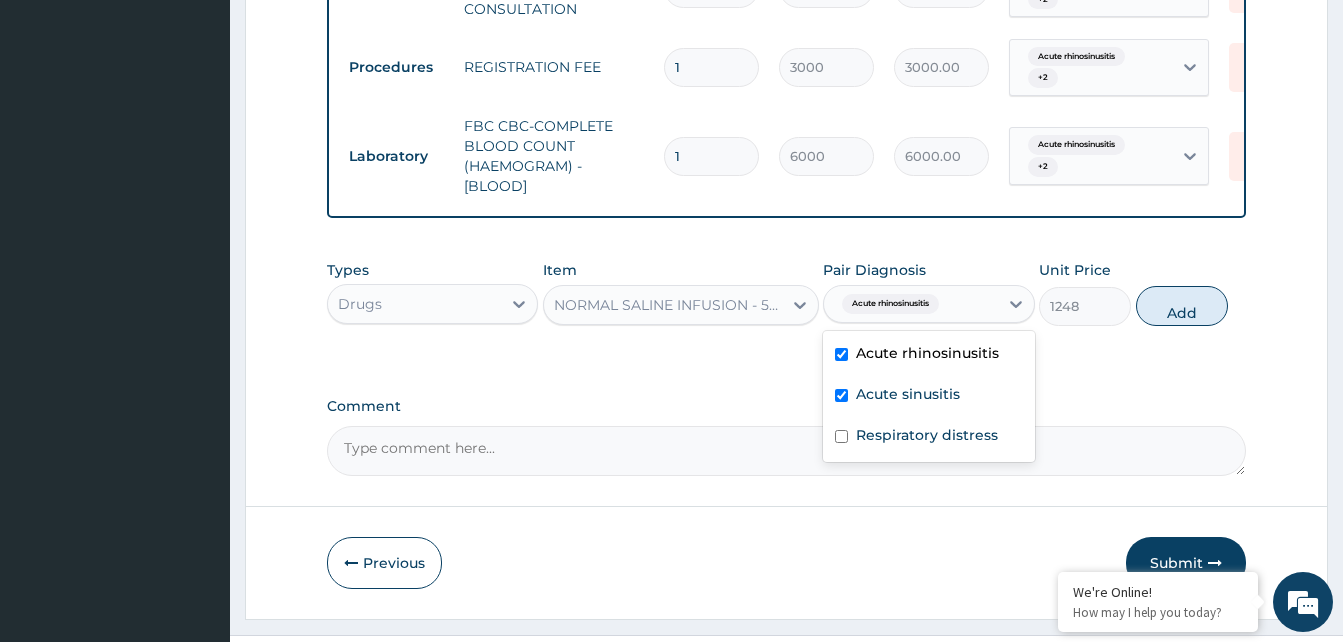 checkbox on "true" 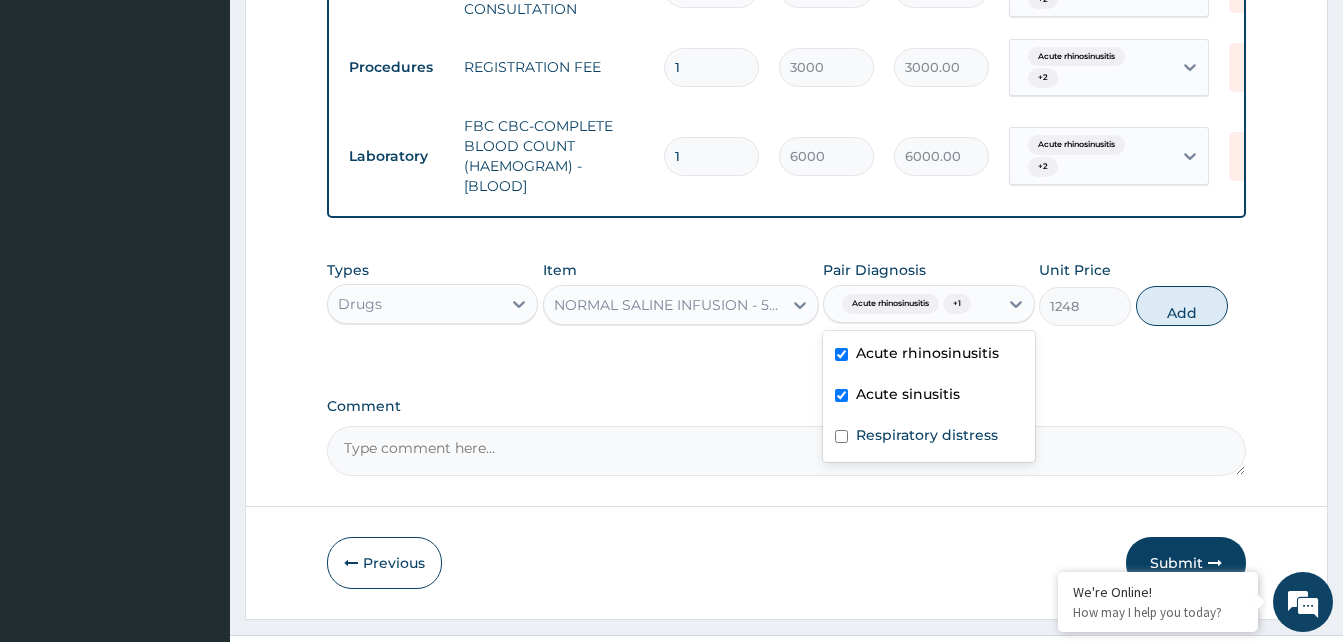 click on "Respiratory distress" at bounding box center [928, 437] 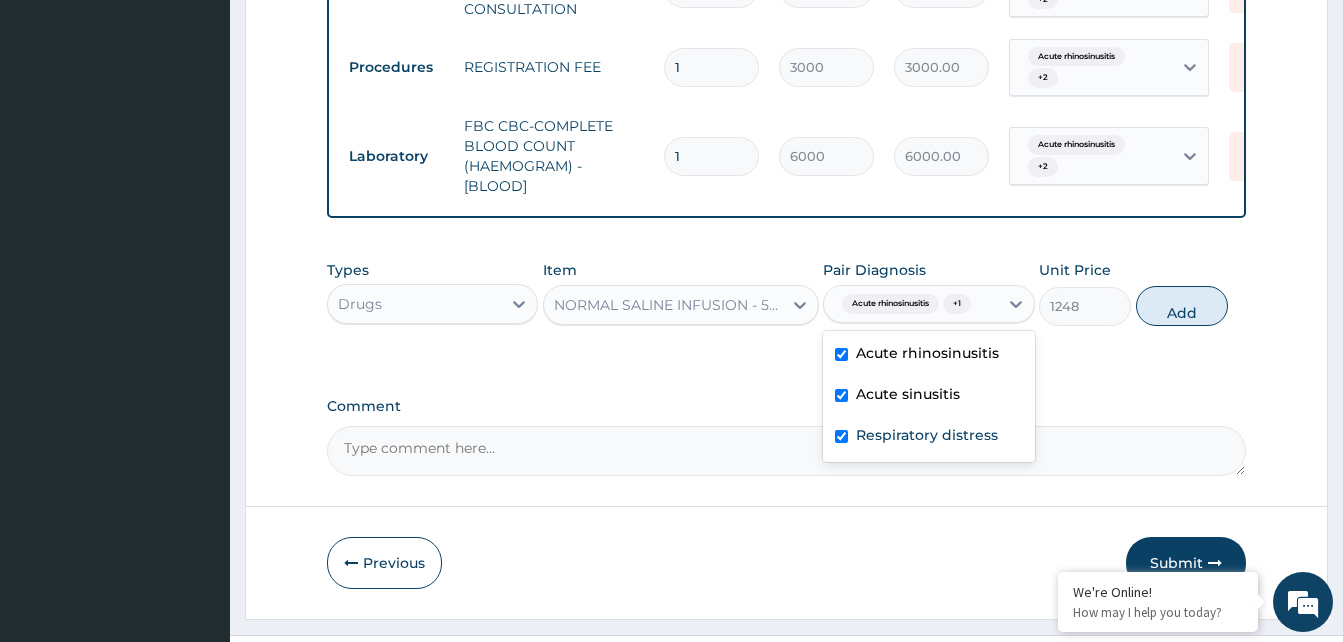 checkbox on "true" 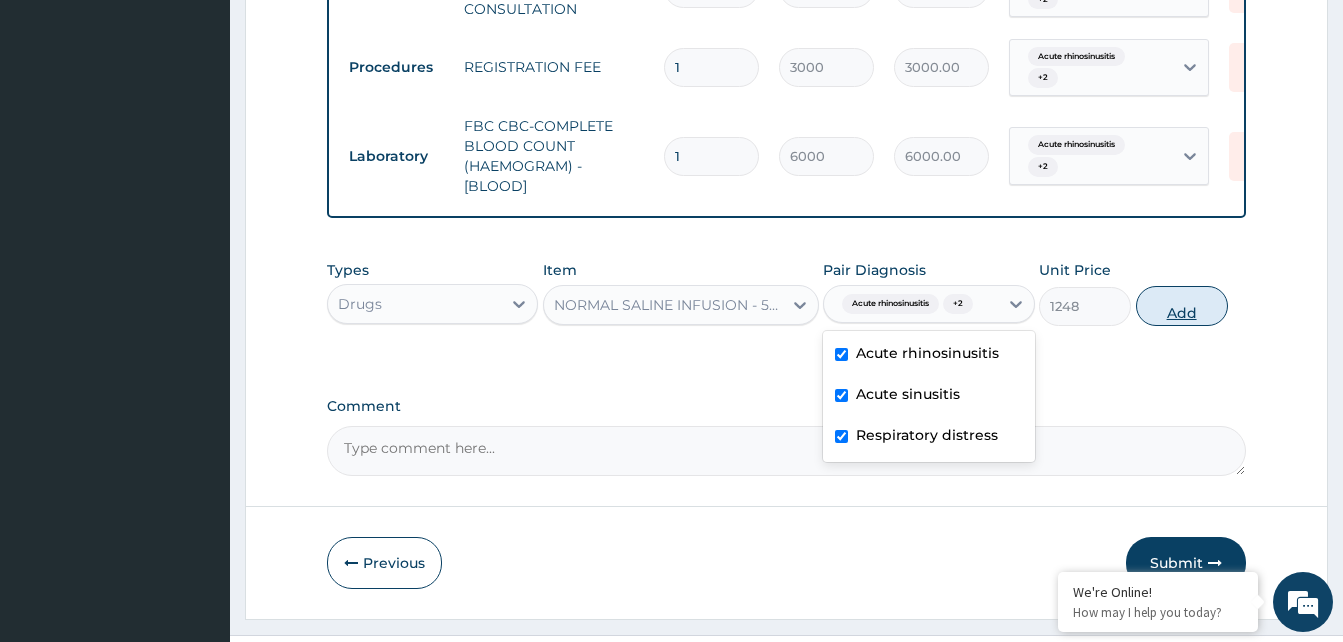 click on "Add" at bounding box center (1182, 306) 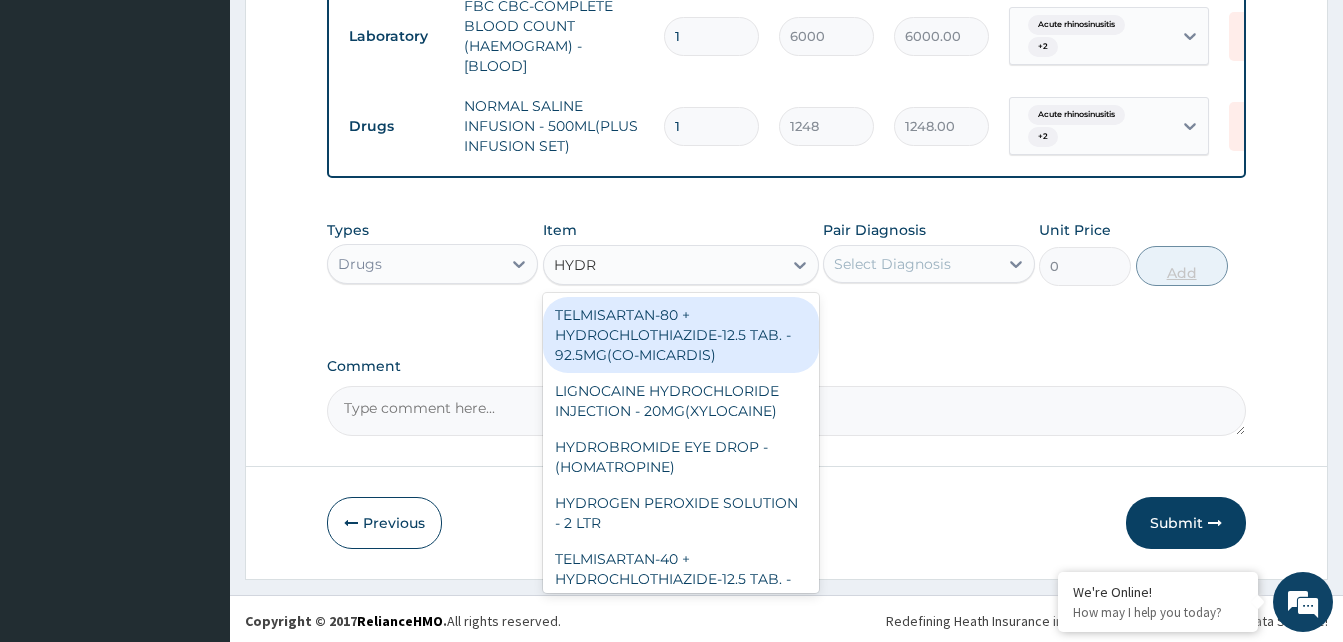 scroll, scrollTop: 1108, scrollLeft: 0, axis: vertical 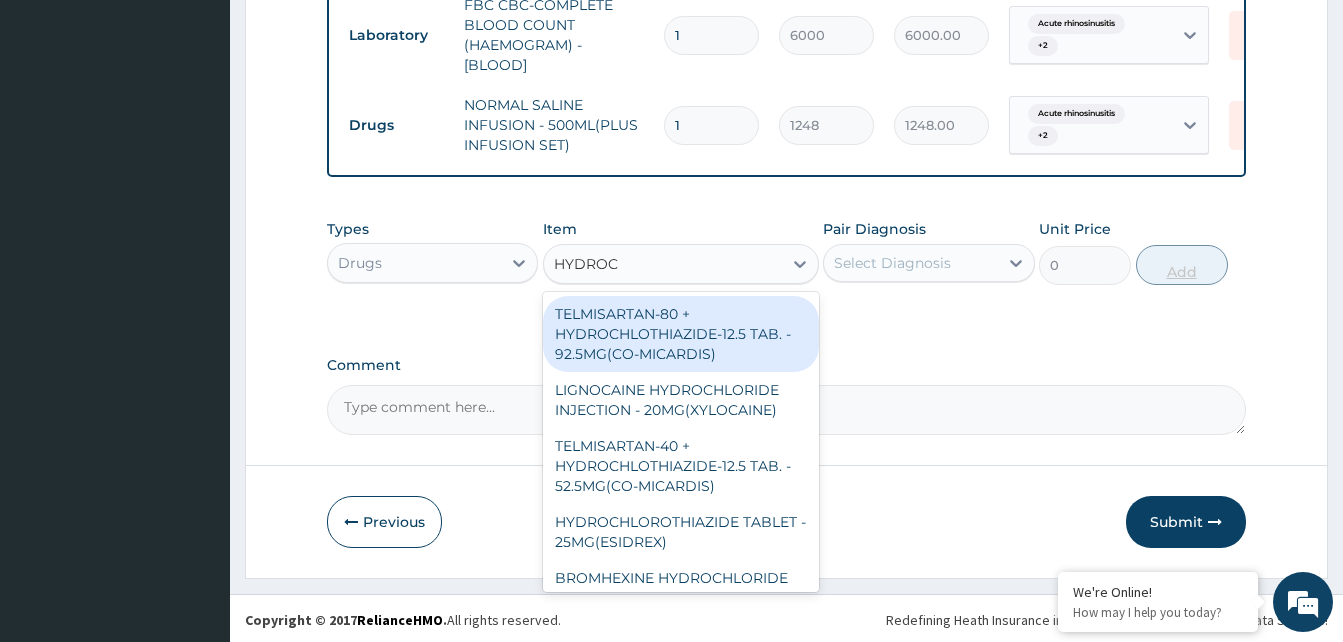 type on "HYDROCO" 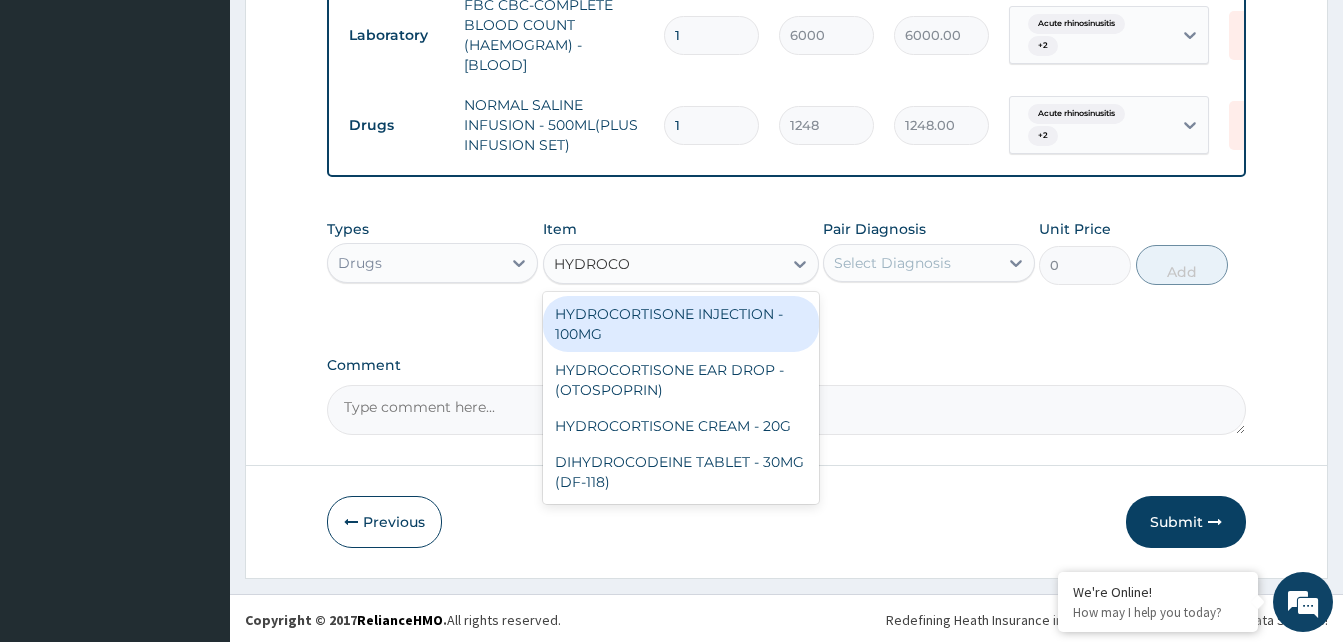 click on "HYDROCORTISONE INJECTION  - 100MG" at bounding box center [681, 324] 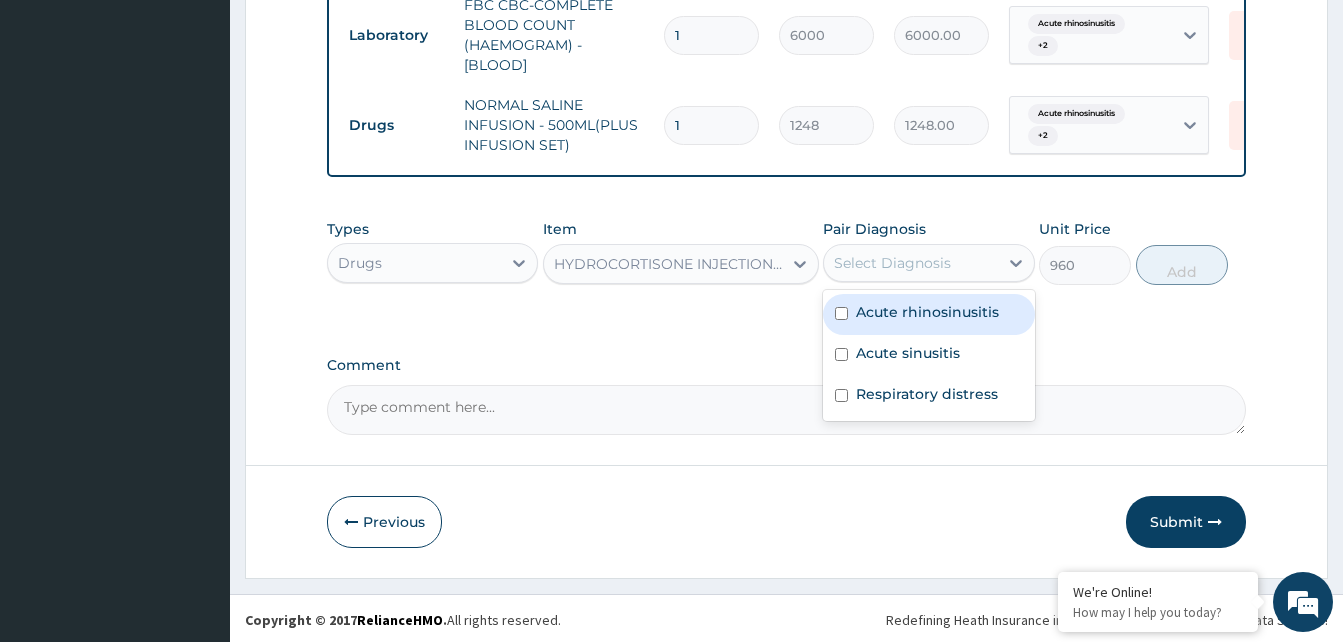 click at bounding box center (841, 313) 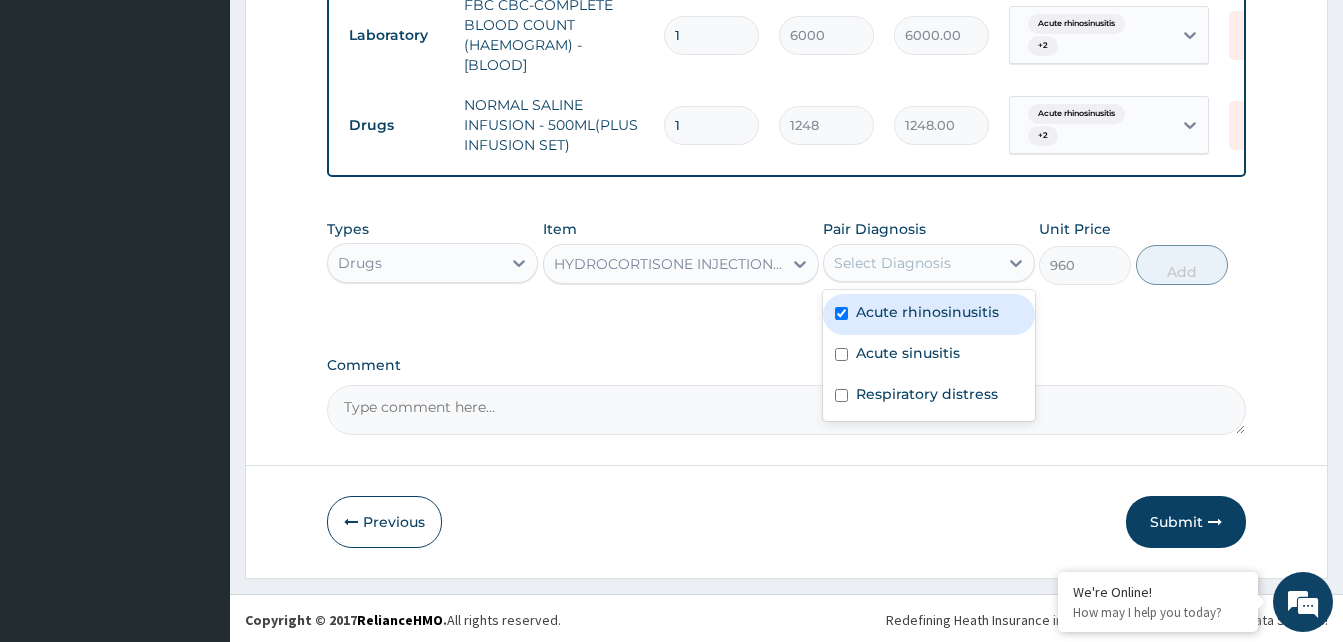 checkbox on "true" 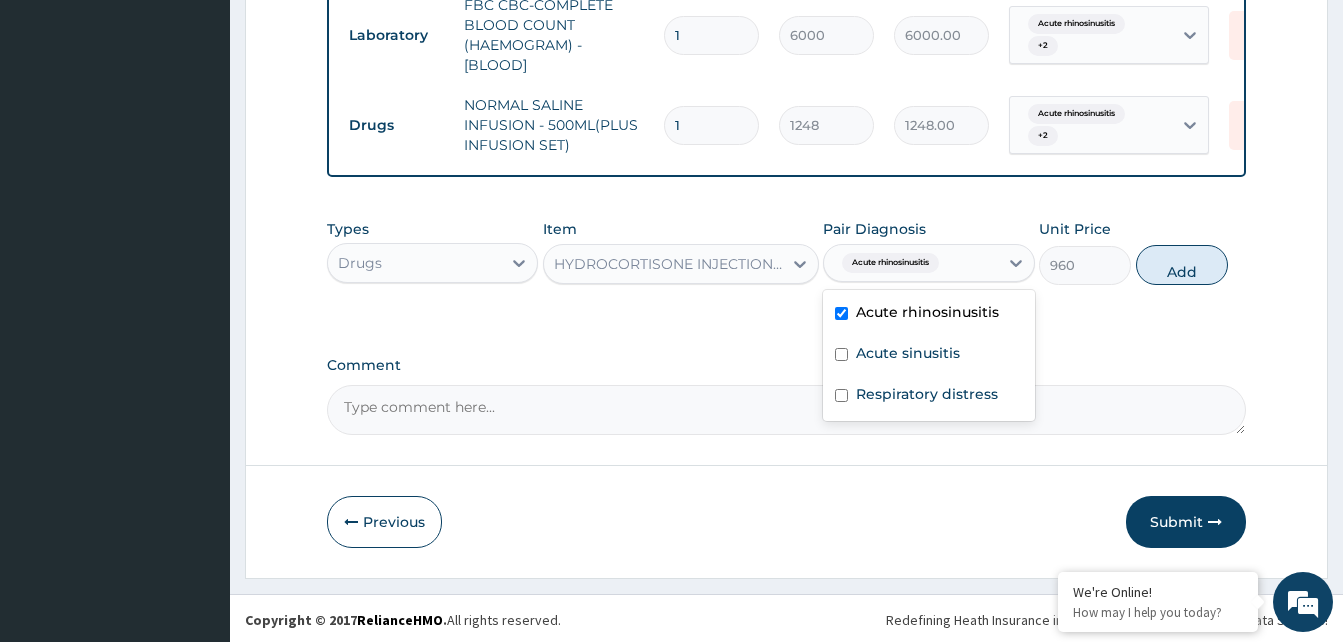 click on "Acute sinusitis" at bounding box center [928, 355] 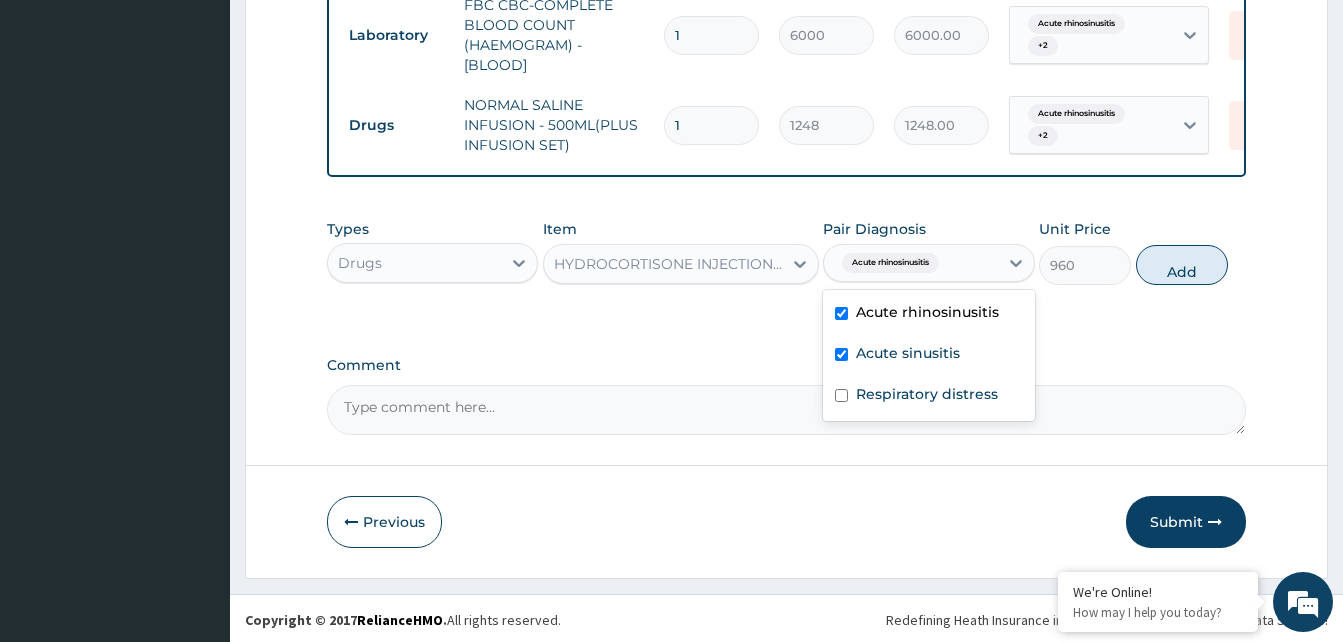 checkbox on "true" 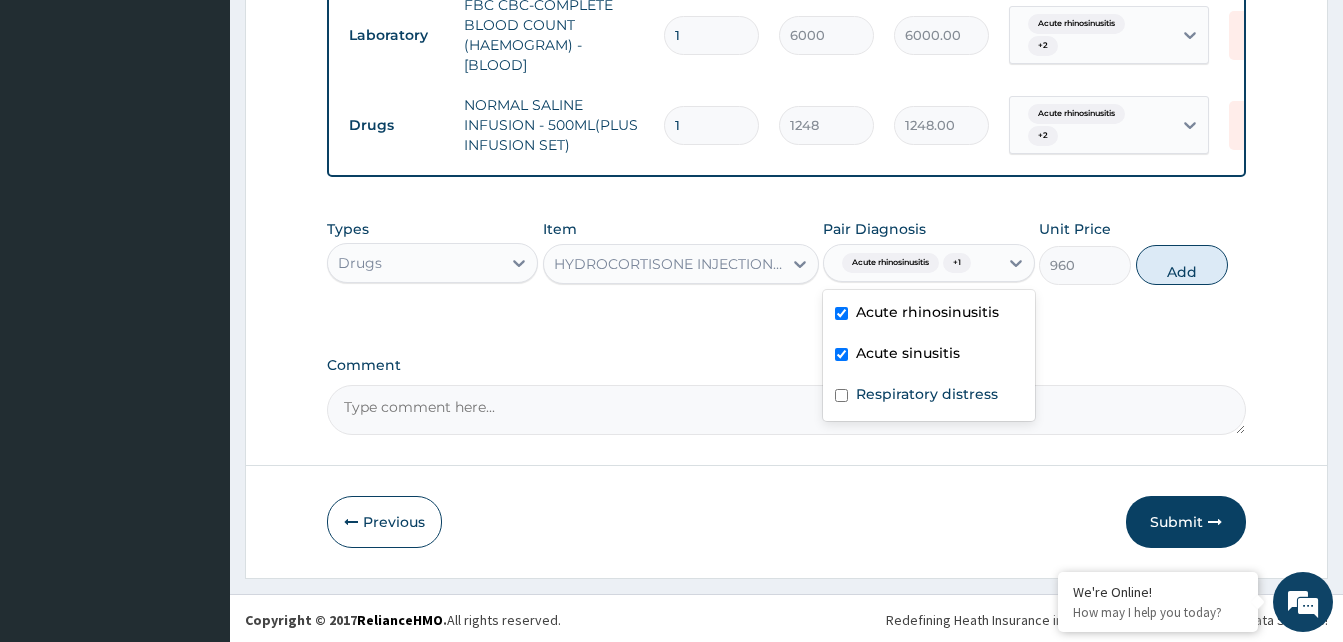 click on "Respiratory distress" at bounding box center (928, 396) 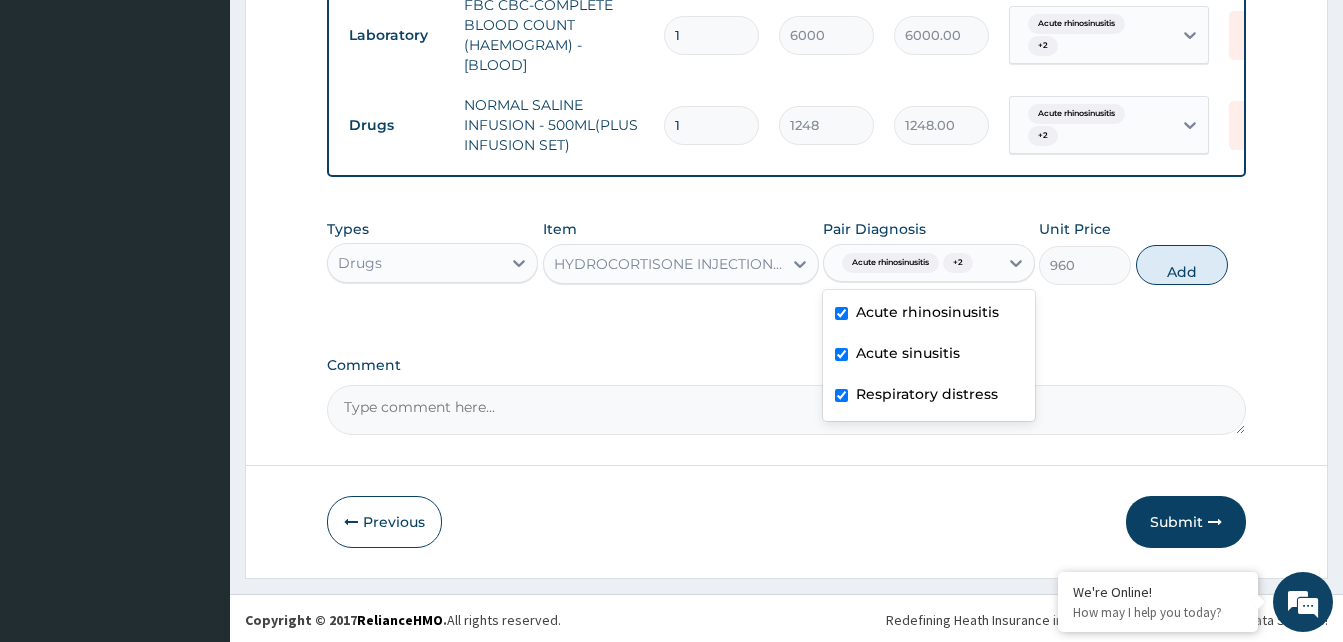 checkbox on "true" 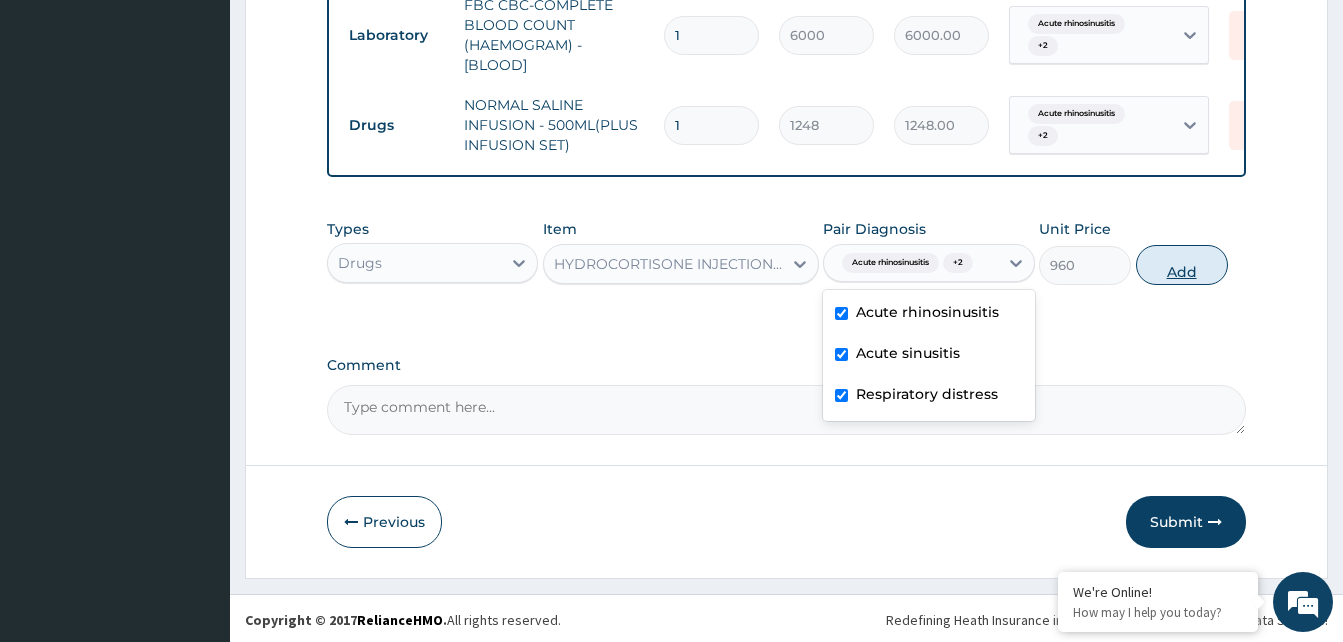 click on "Add" at bounding box center [1182, 265] 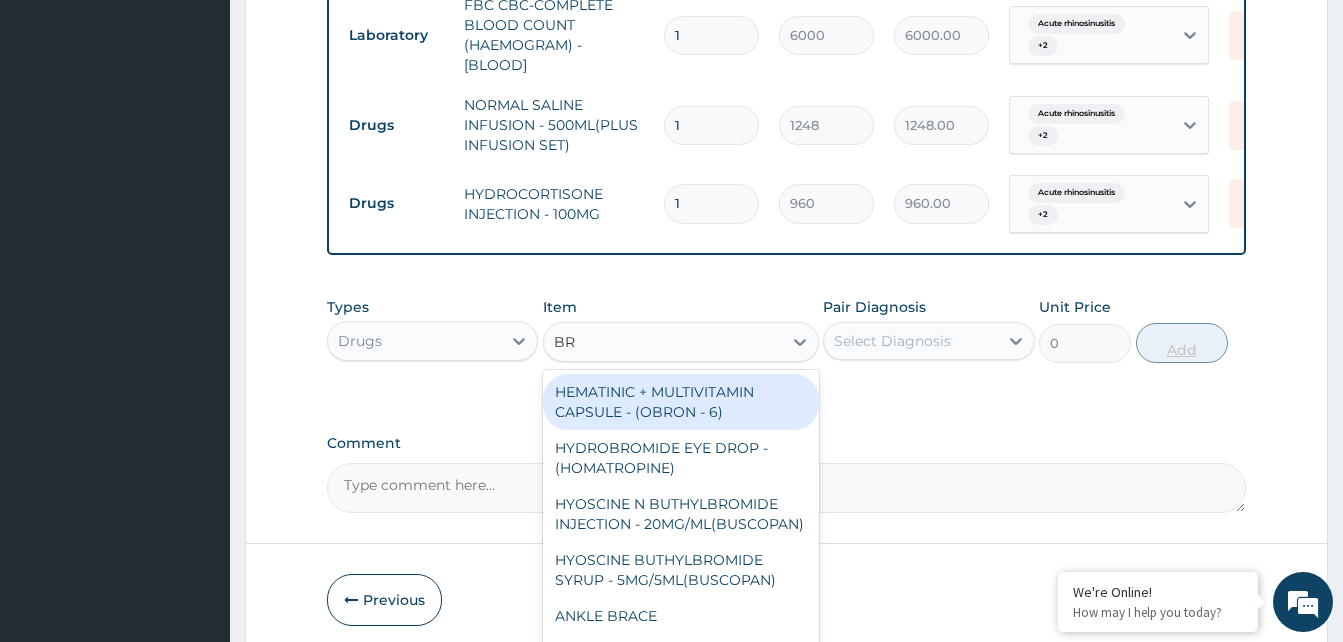 type on "BR" 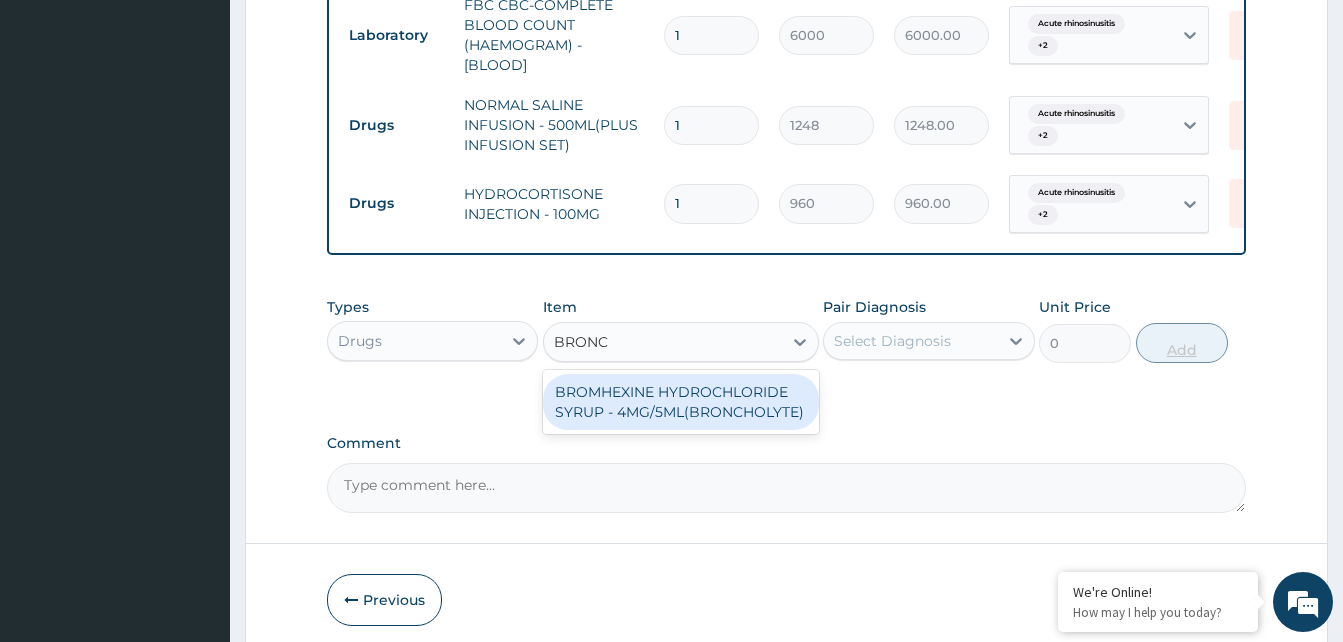 type on "BRONCH" 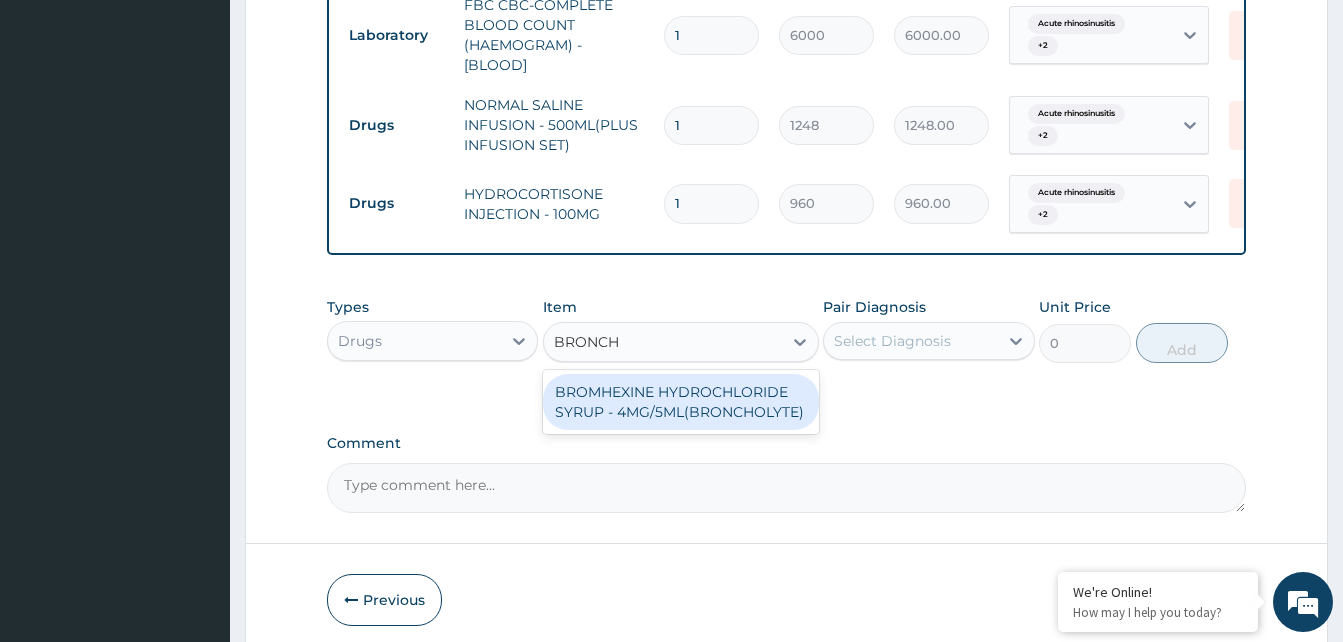 click on "BROMHEXINE HYDROCHLORIDE SYRUP - 4MG/5ML(BRONCHOLYTE)" at bounding box center (681, 402) 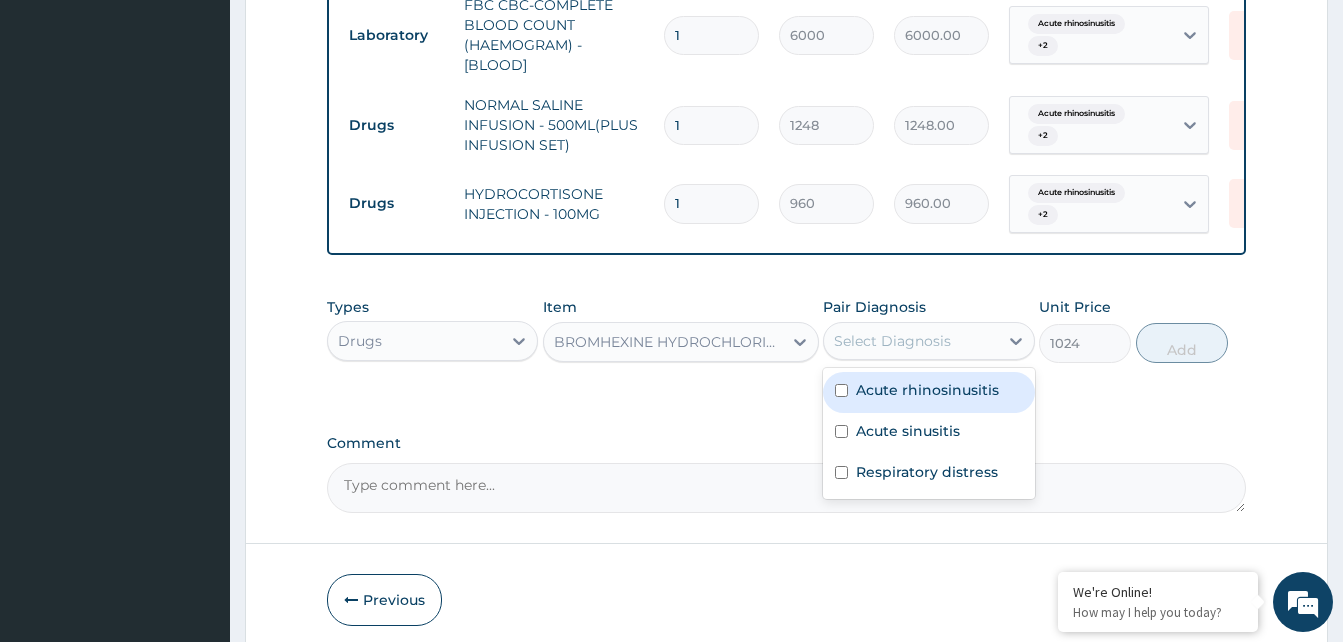 click on "Acute rhinosinusitis" at bounding box center [927, 390] 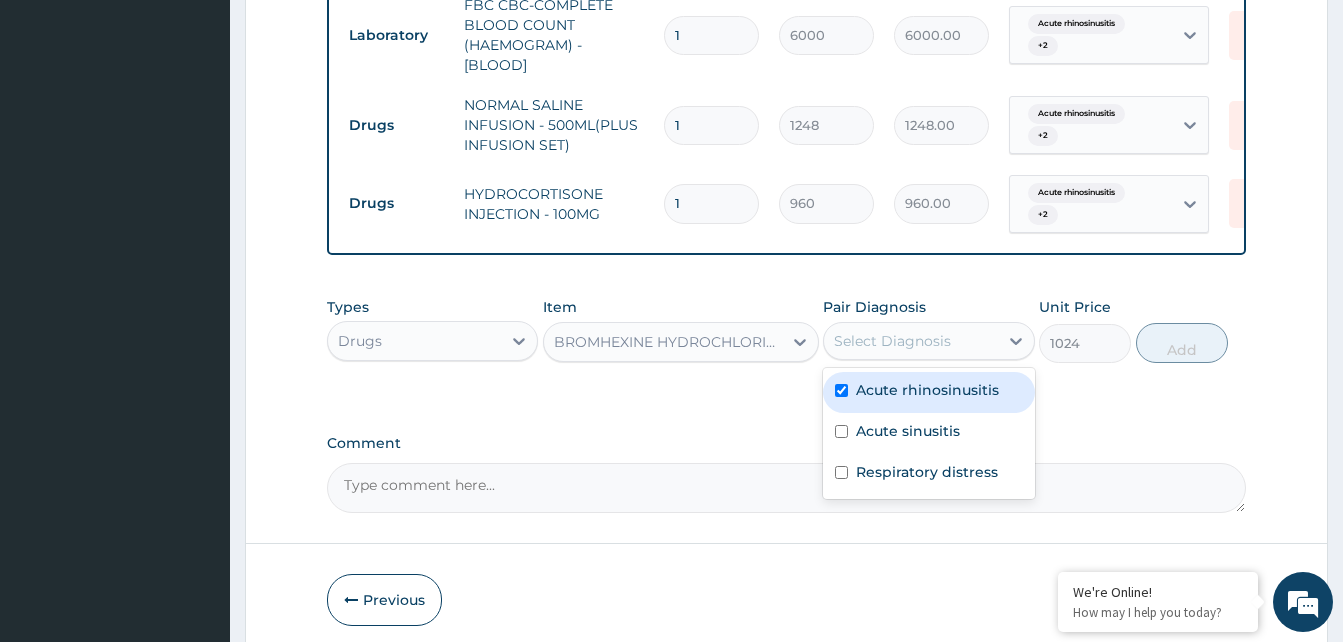 checkbox on "true" 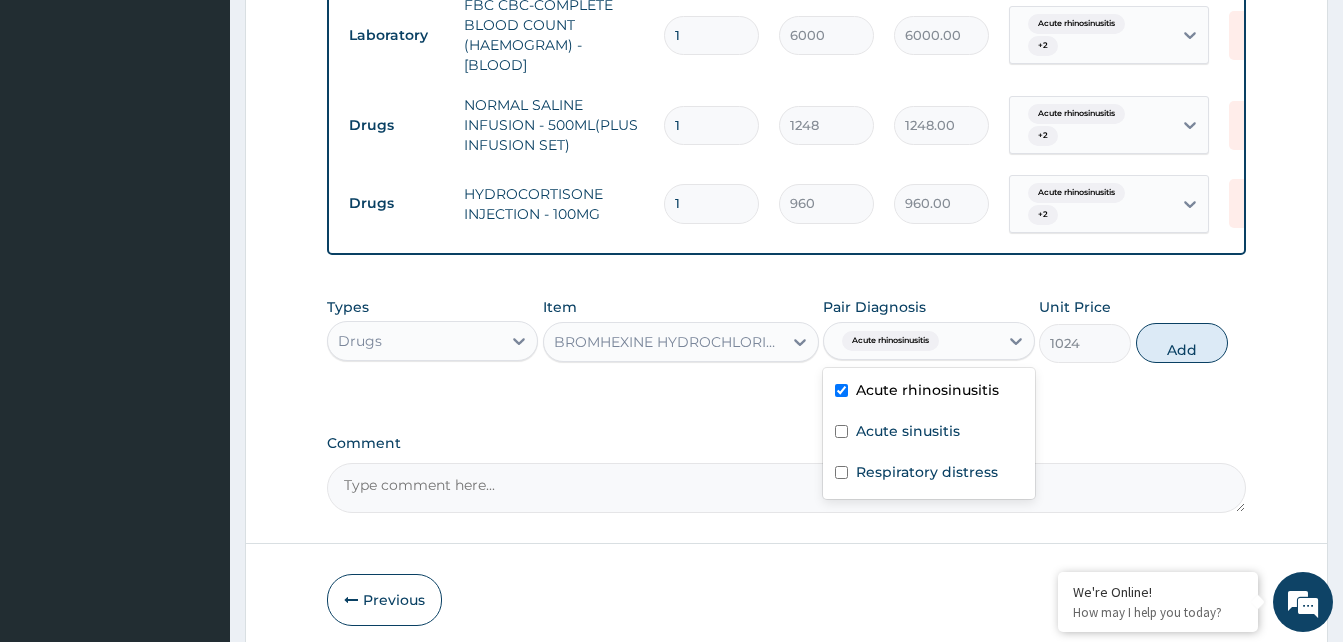 click on "Acute sinusitis" at bounding box center (908, 431) 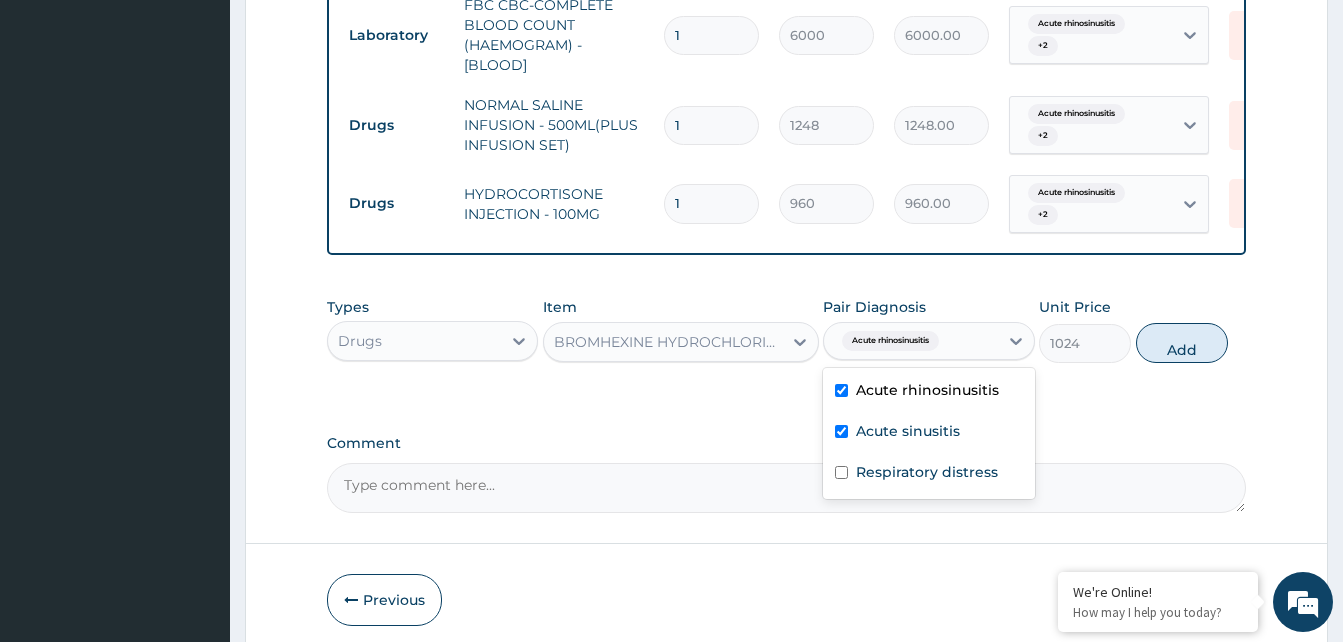 checkbox on "true" 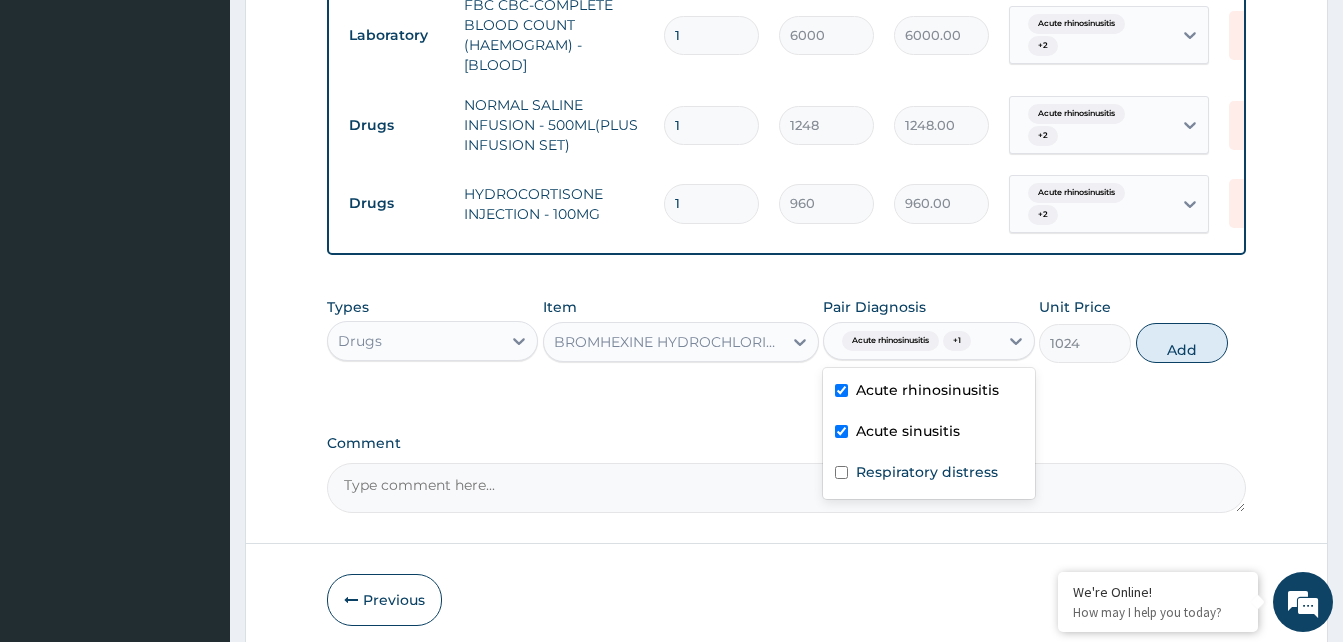 click on "Respiratory distress" at bounding box center (928, 474) 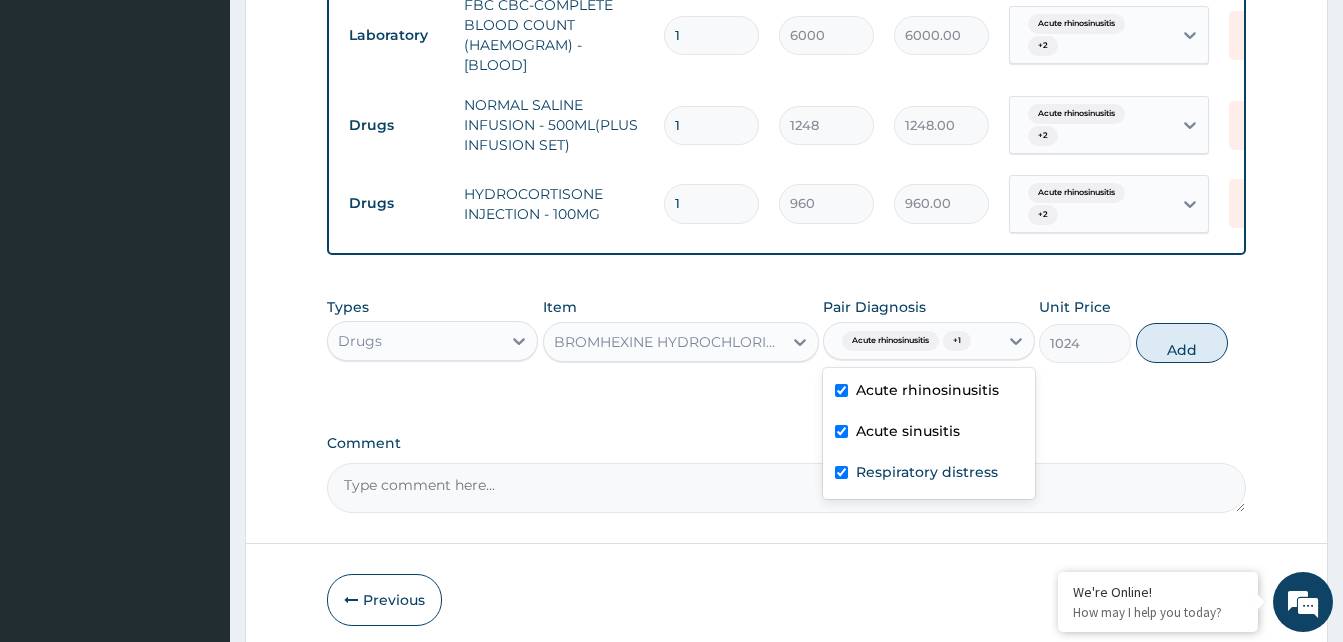 checkbox on "true" 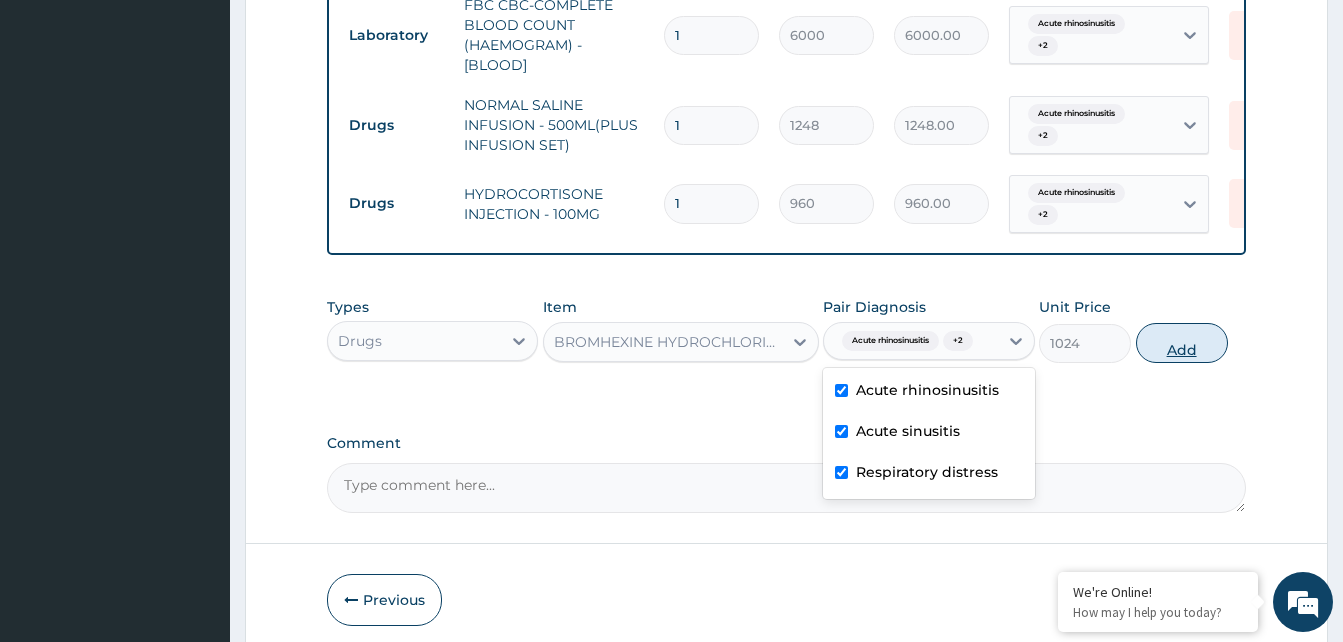 click on "Add" at bounding box center (1182, 343) 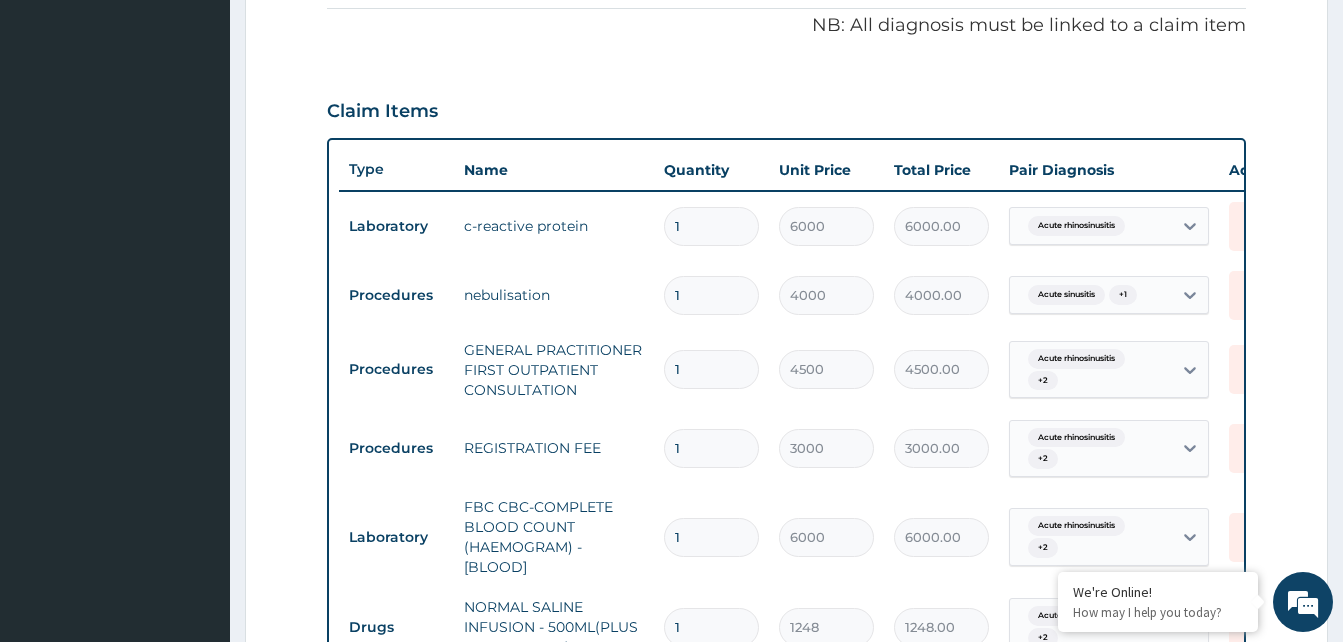 scroll, scrollTop: 589, scrollLeft: 0, axis: vertical 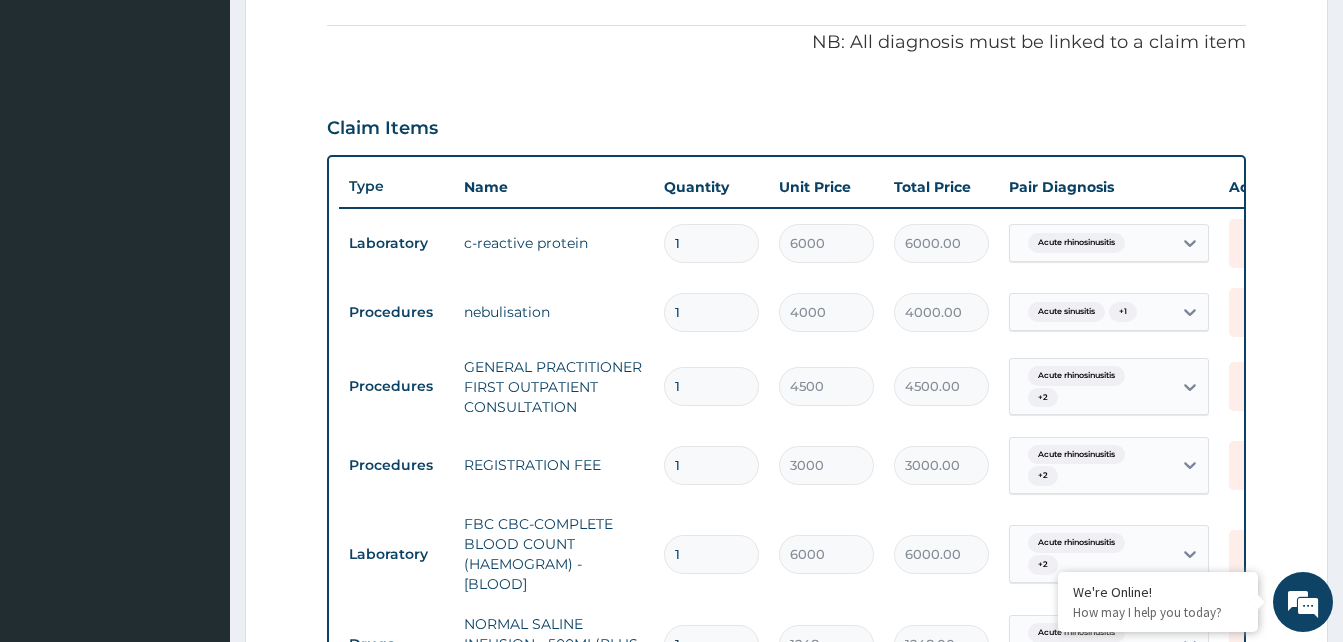 click on "c-reactive protein" at bounding box center (554, 243) 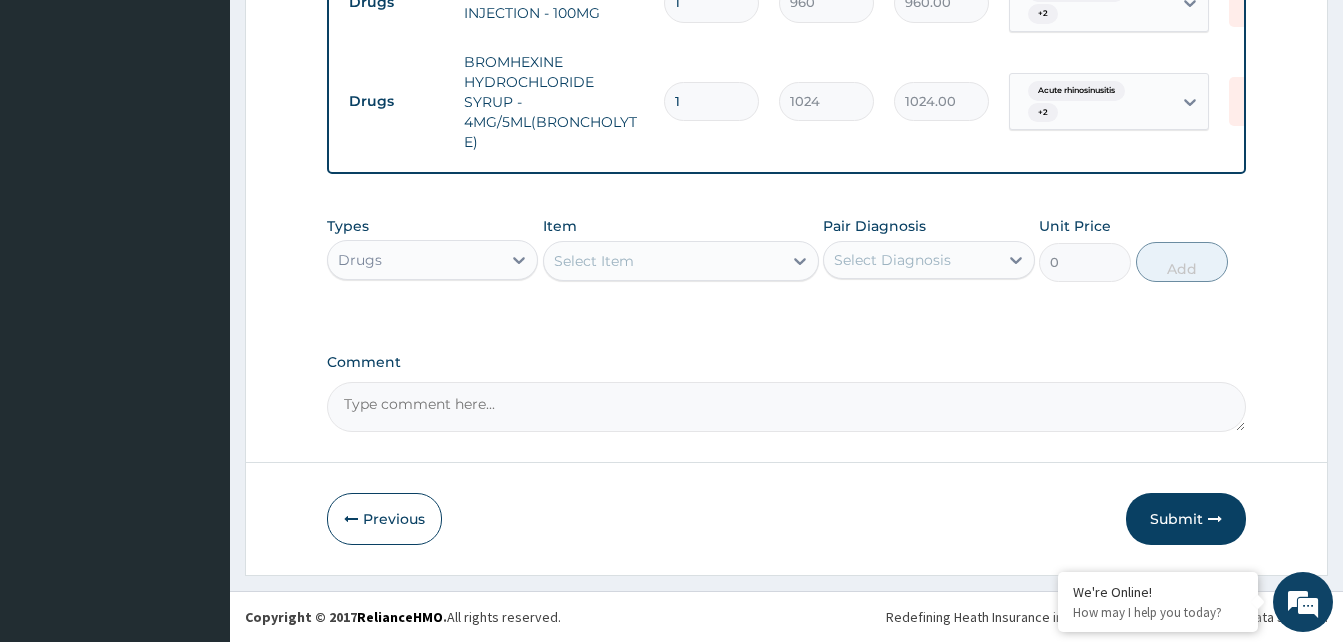 scroll, scrollTop: 1293, scrollLeft: 0, axis: vertical 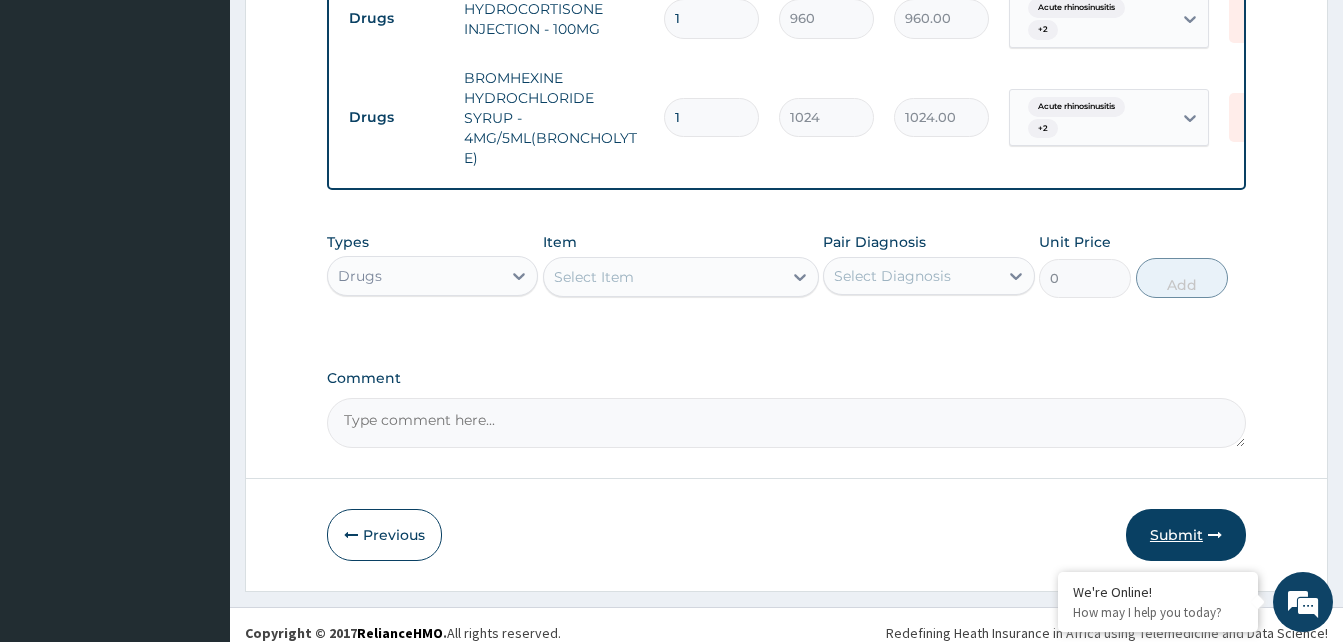 click on "Submit" at bounding box center [1186, 535] 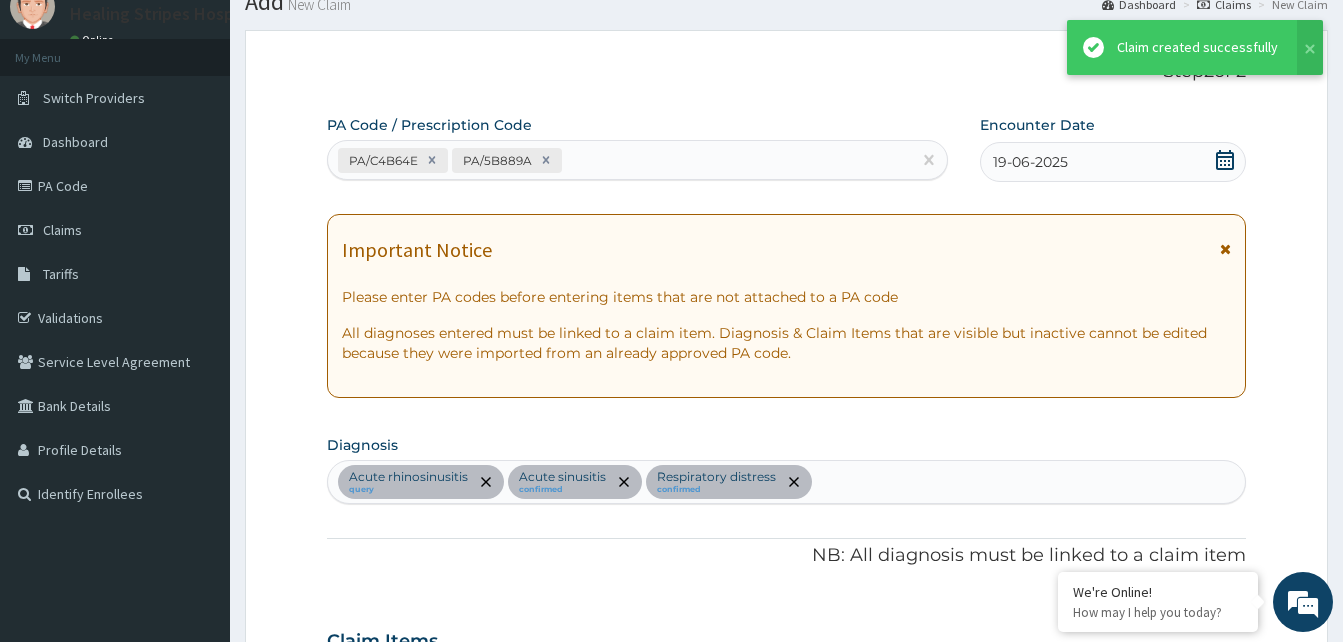 scroll, scrollTop: 1293, scrollLeft: 0, axis: vertical 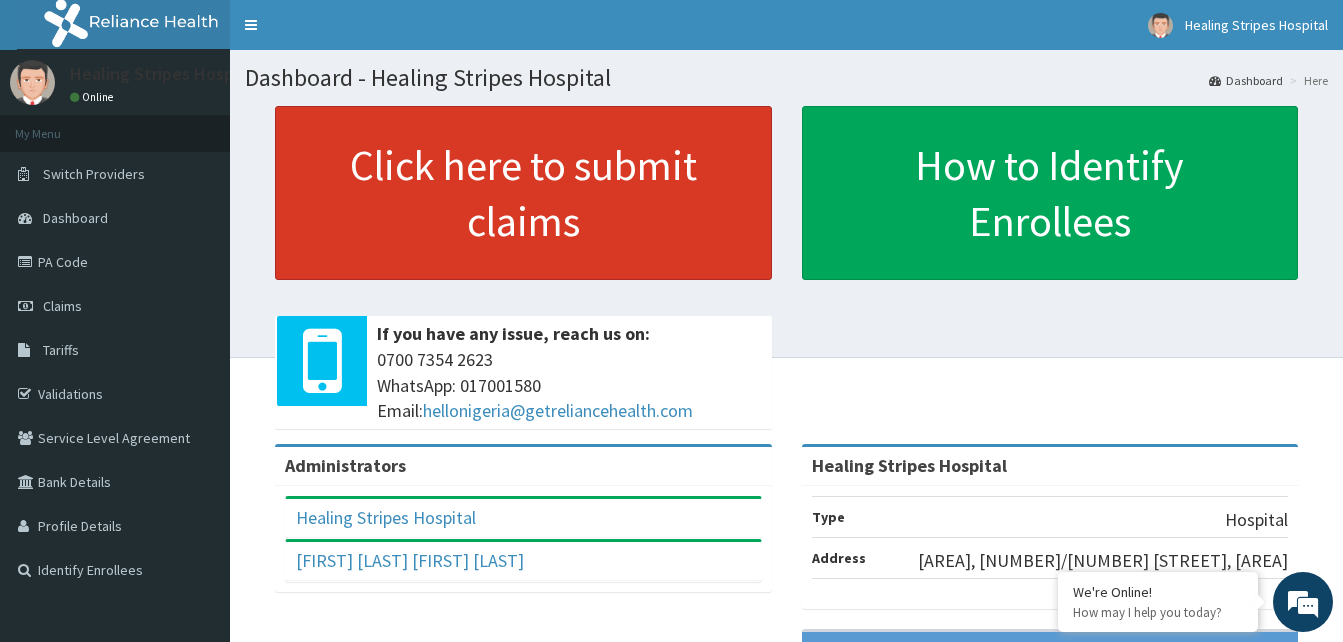 click on "Click here to submit claims" at bounding box center [523, 193] 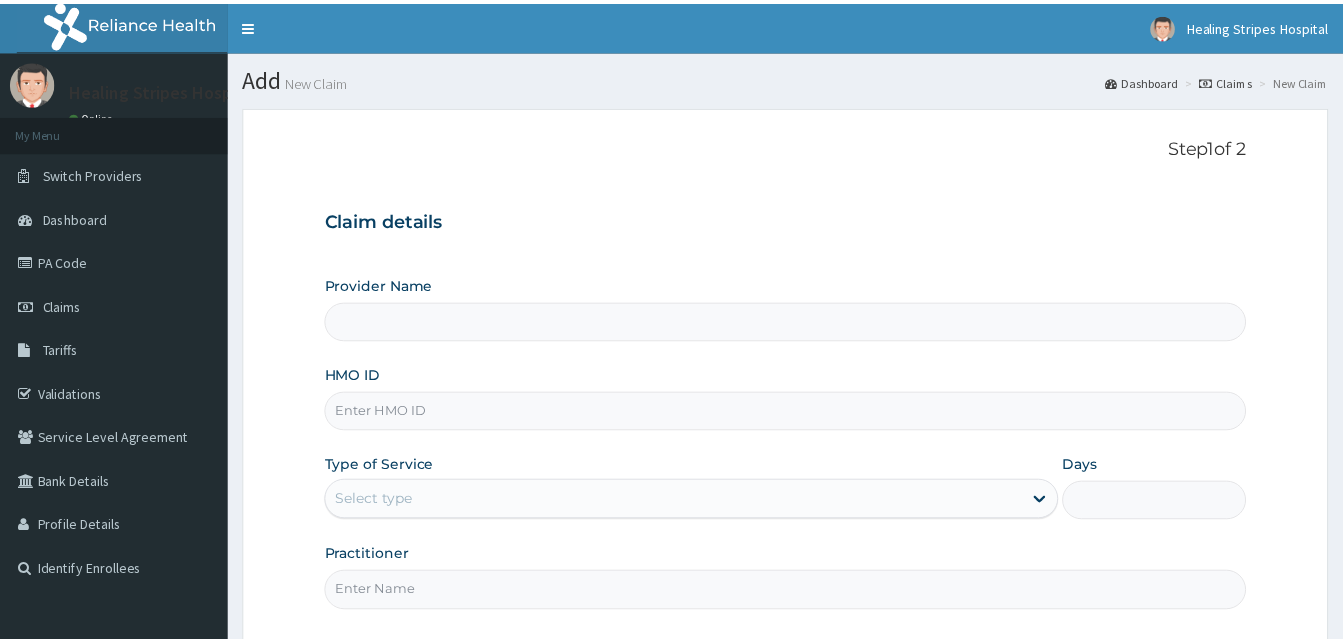 scroll, scrollTop: 0, scrollLeft: 0, axis: both 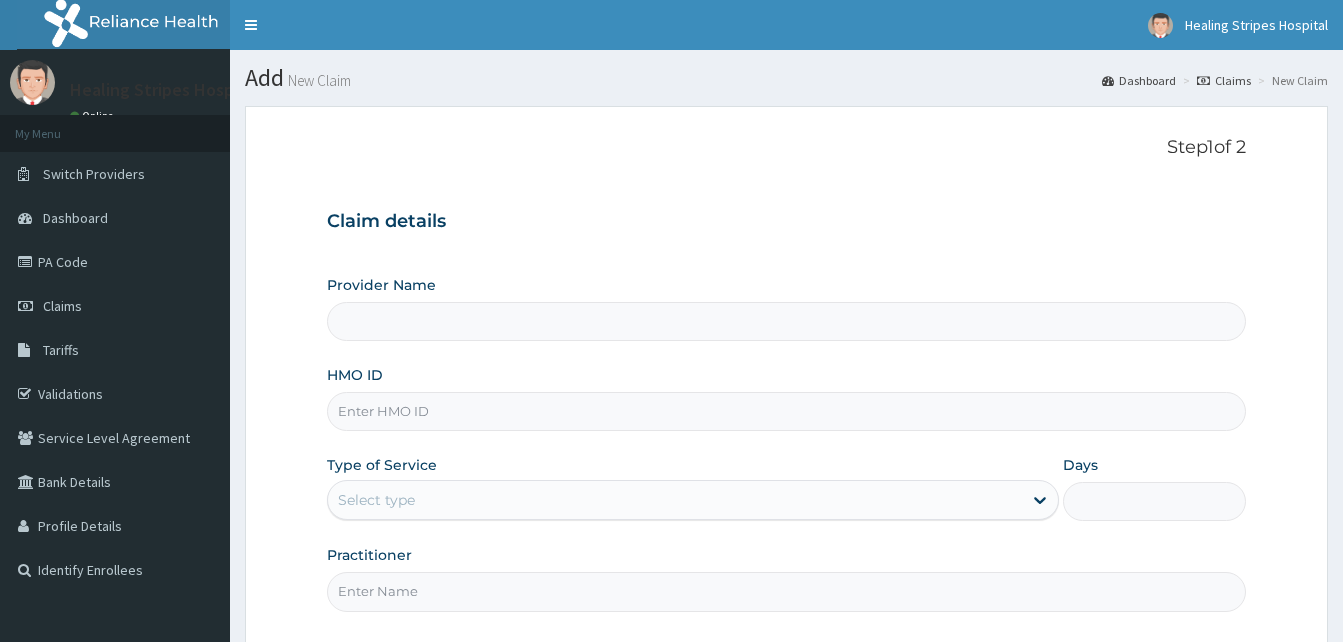 type on "Healing Stripes Hospital" 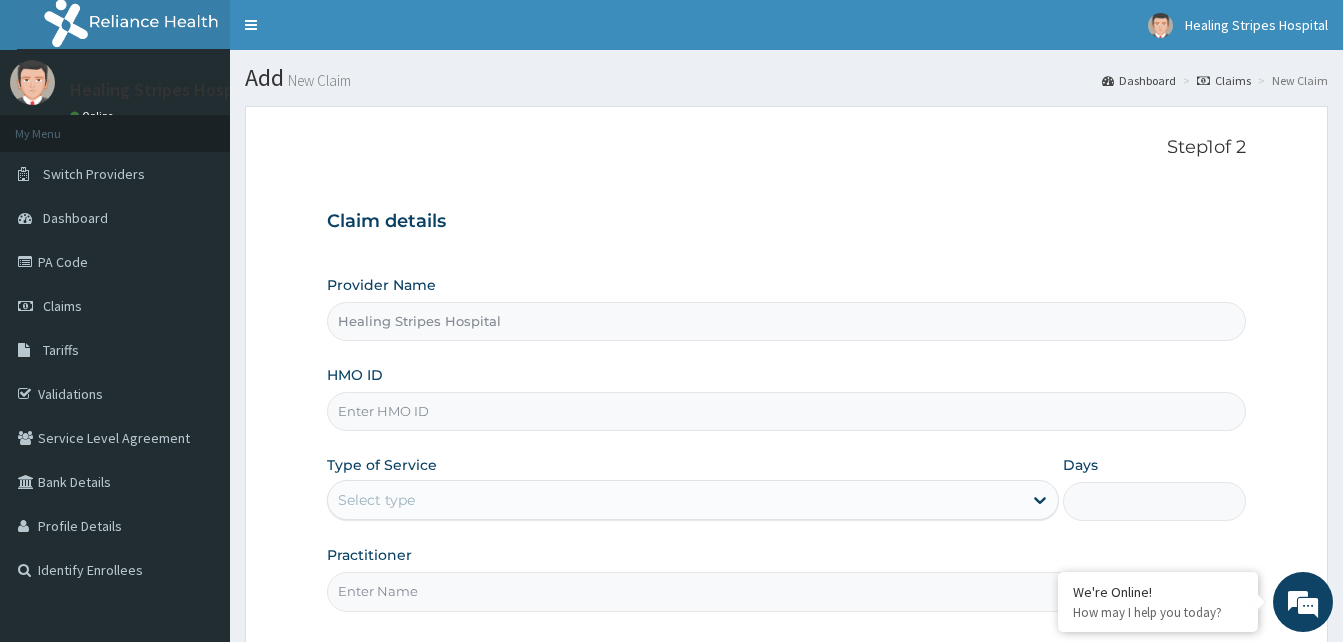 scroll, scrollTop: 0, scrollLeft: 0, axis: both 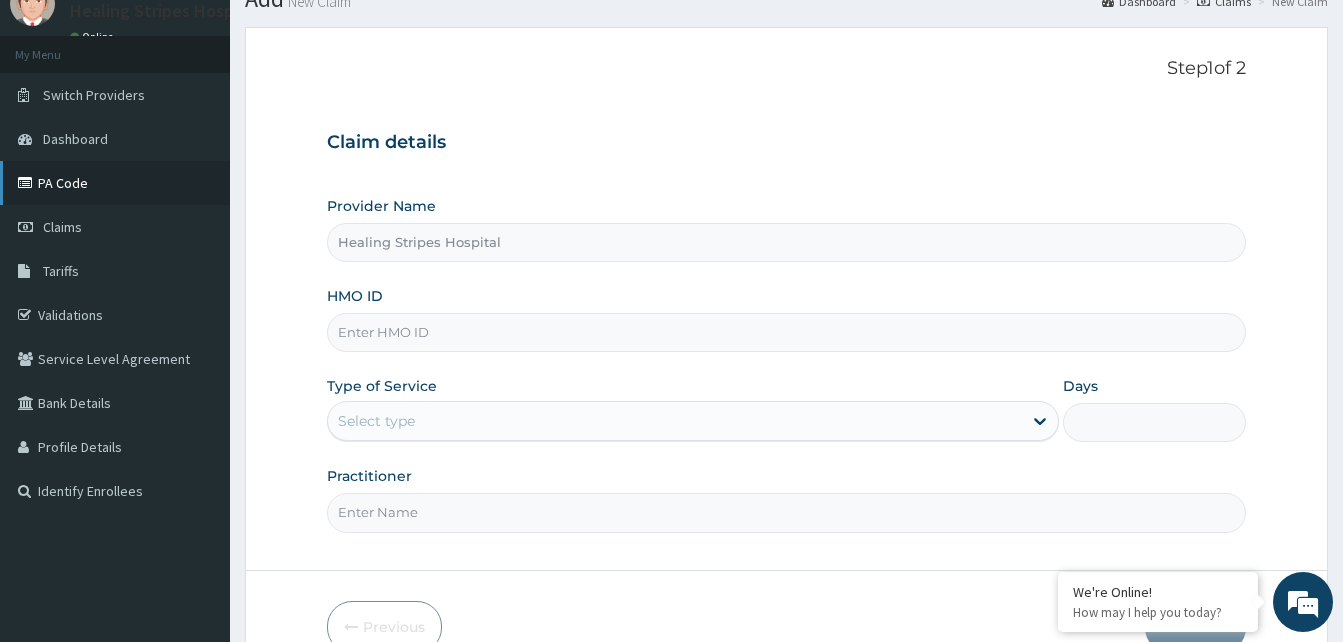 click on "PA Code" at bounding box center [115, 183] 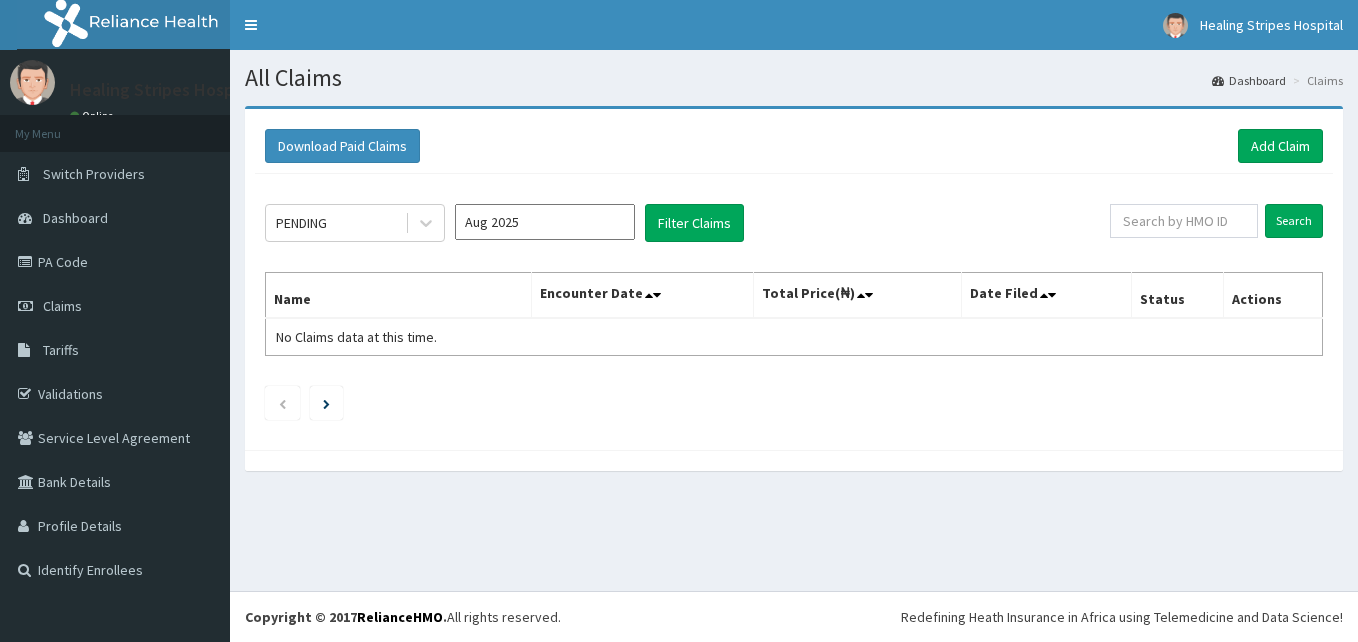 scroll, scrollTop: 0, scrollLeft: 0, axis: both 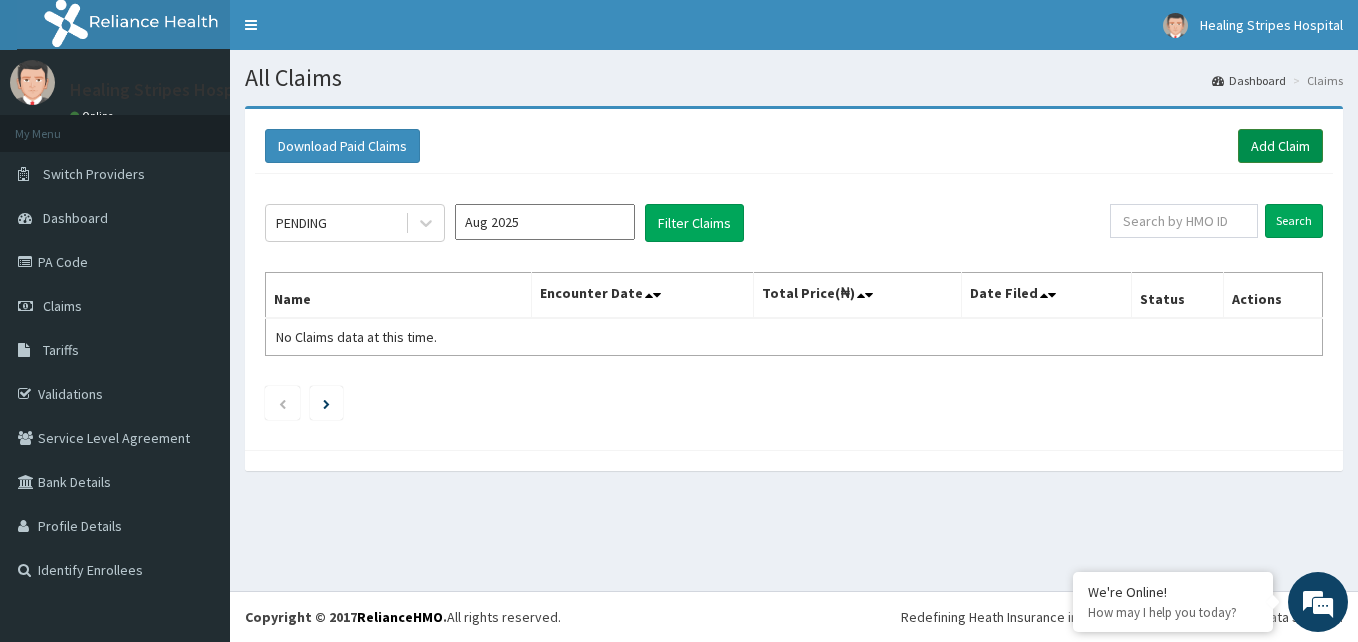 click on "Add Claim" at bounding box center (1280, 146) 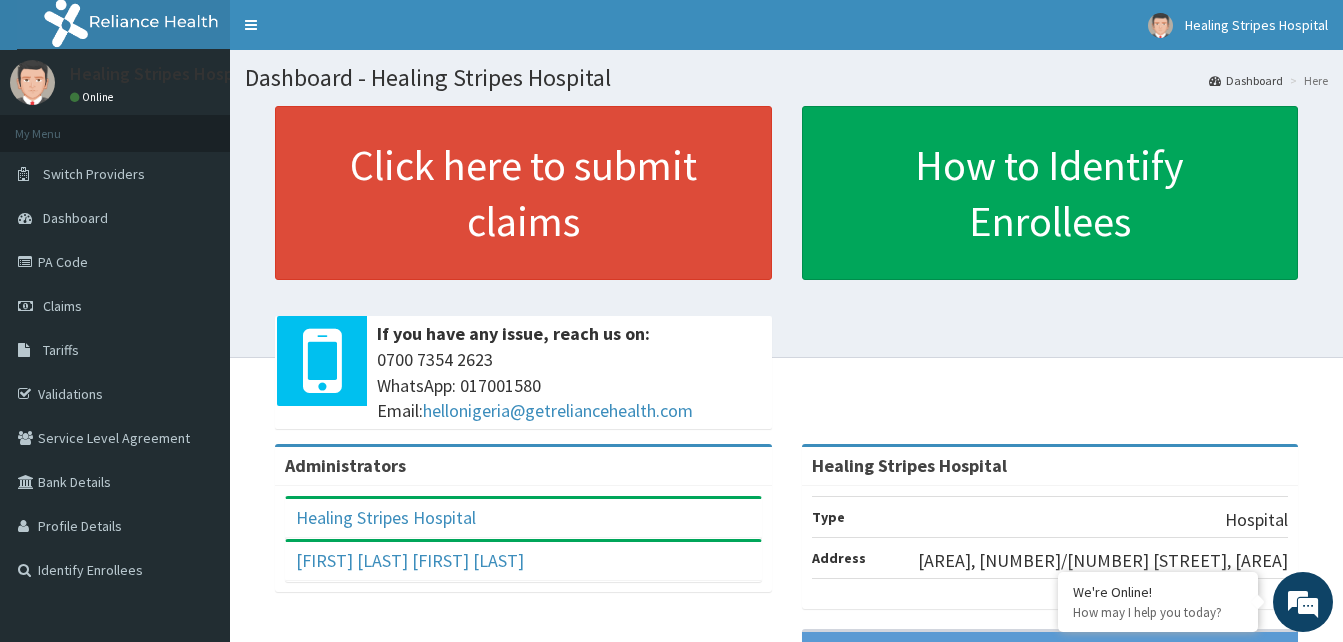 scroll, scrollTop: 0, scrollLeft: 0, axis: both 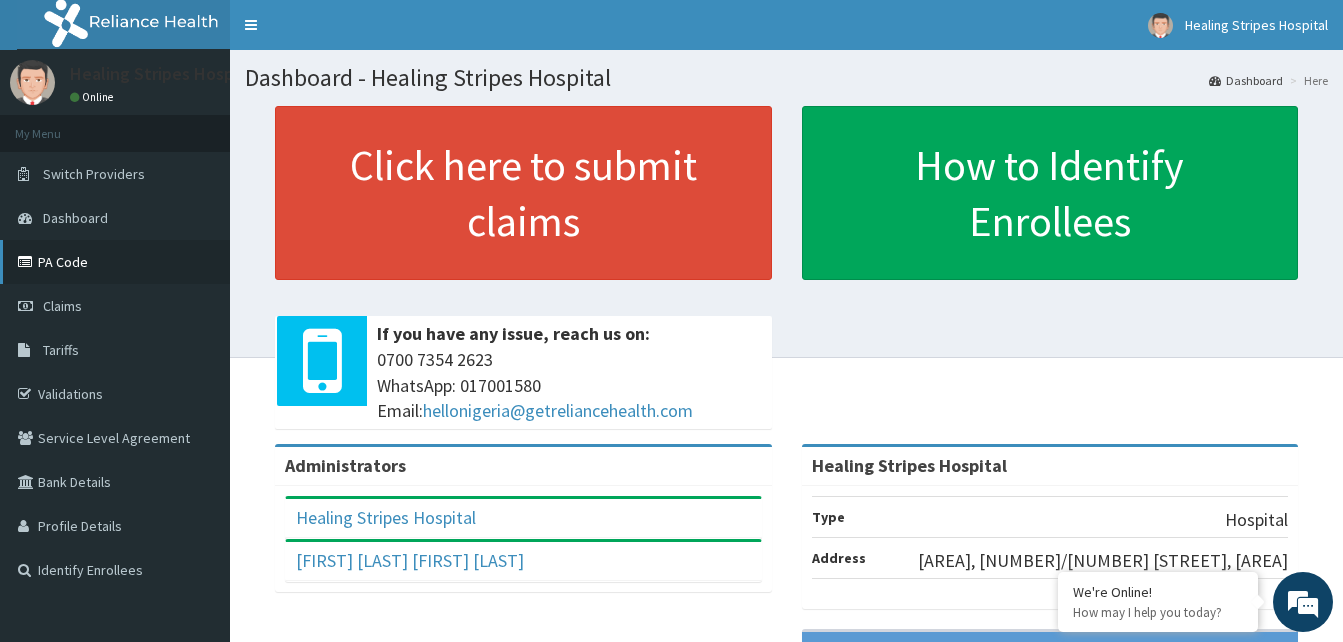 click on "PA Code" at bounding box center [115, 262] 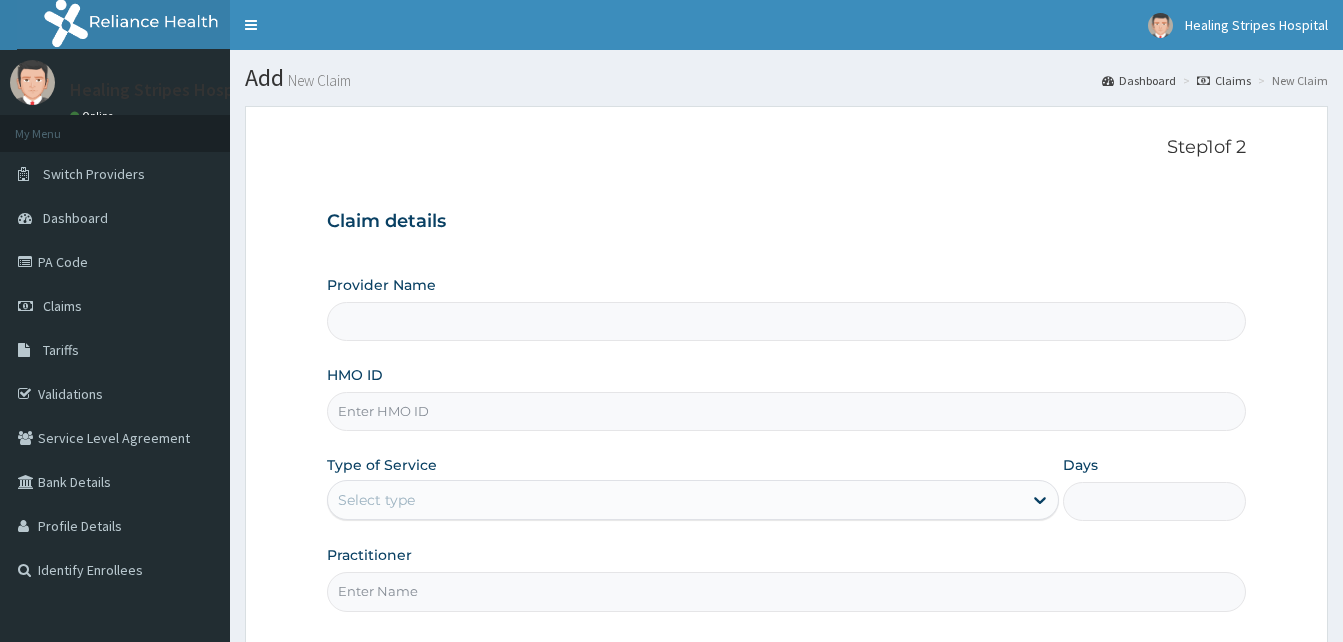 scroll, scrollTop: 0, scrollLeft: 0, axis: both 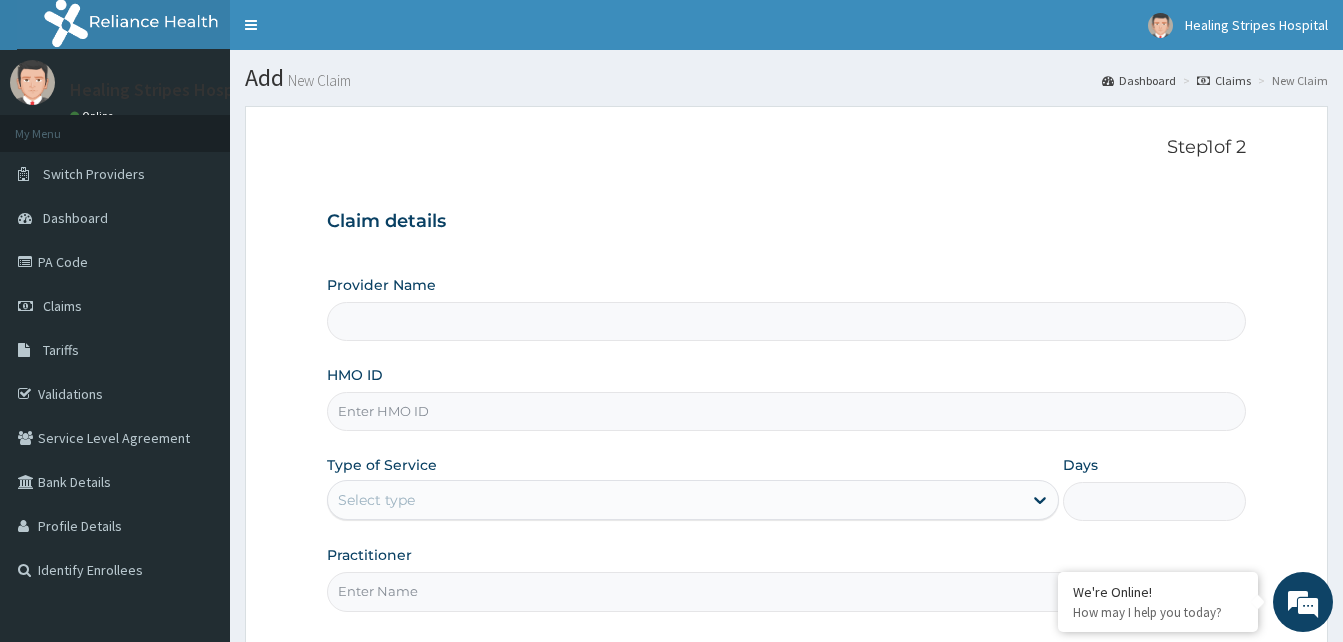 type on "Healing Stripes Hospital" 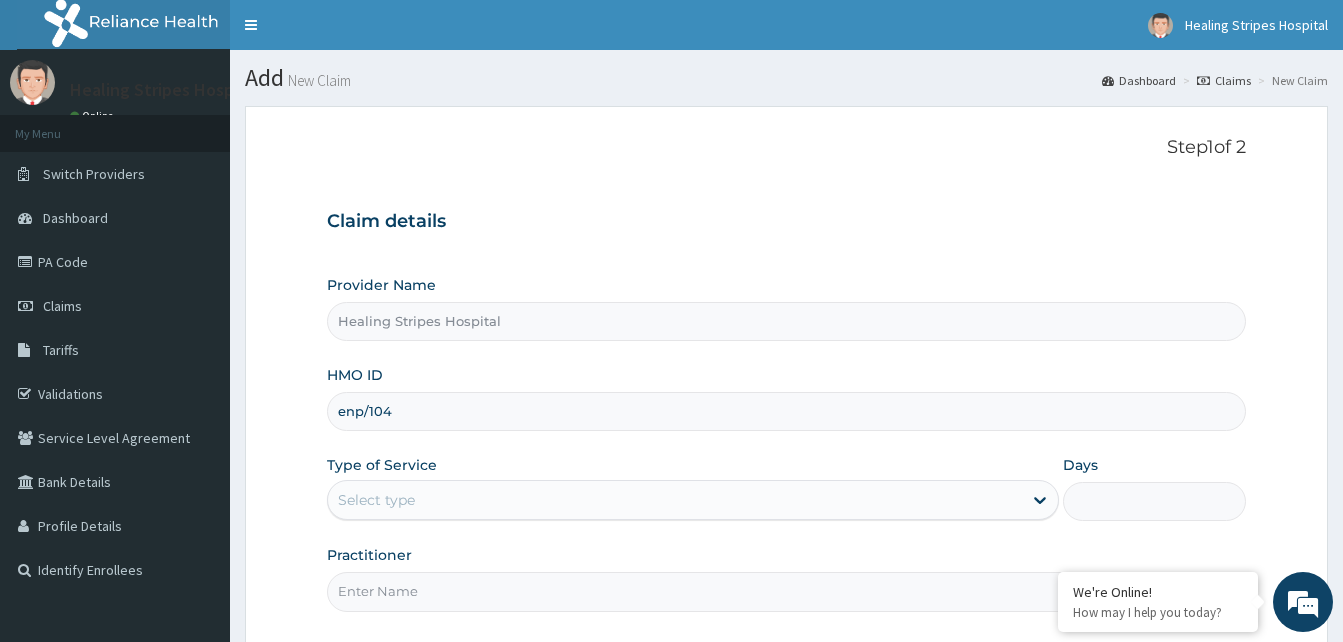 scroll, scrollTop: 0, scrollLeft: 0, axis: both 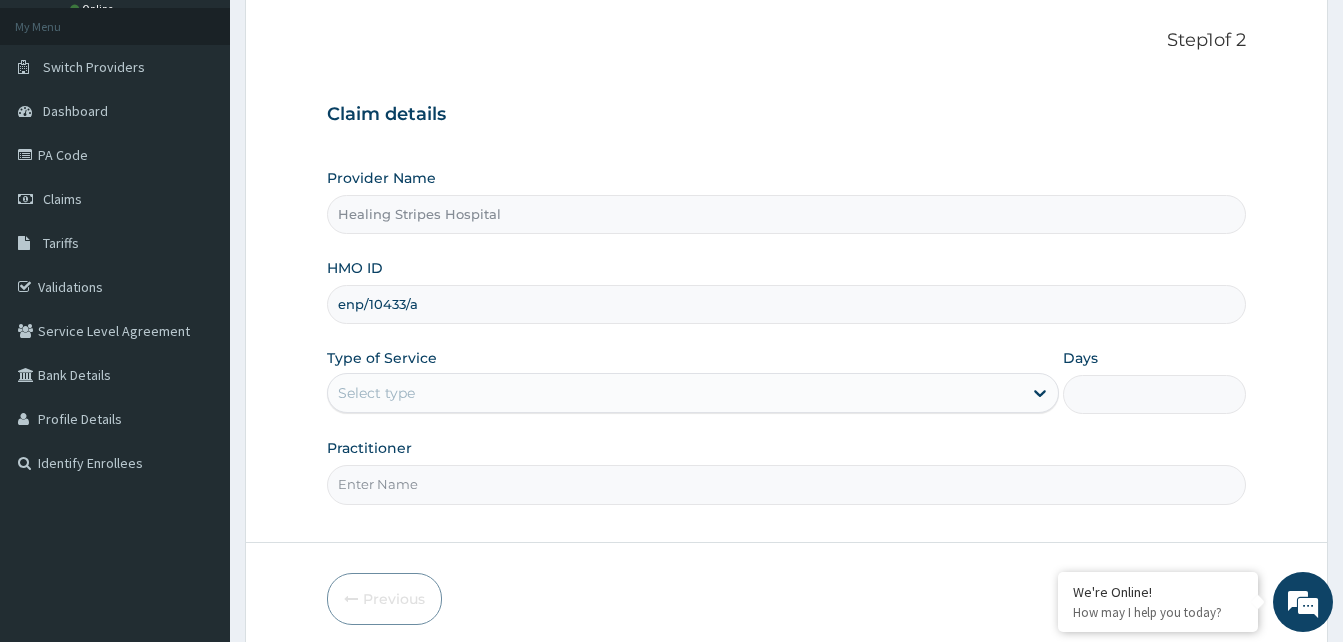 type on "enp/10433/a" 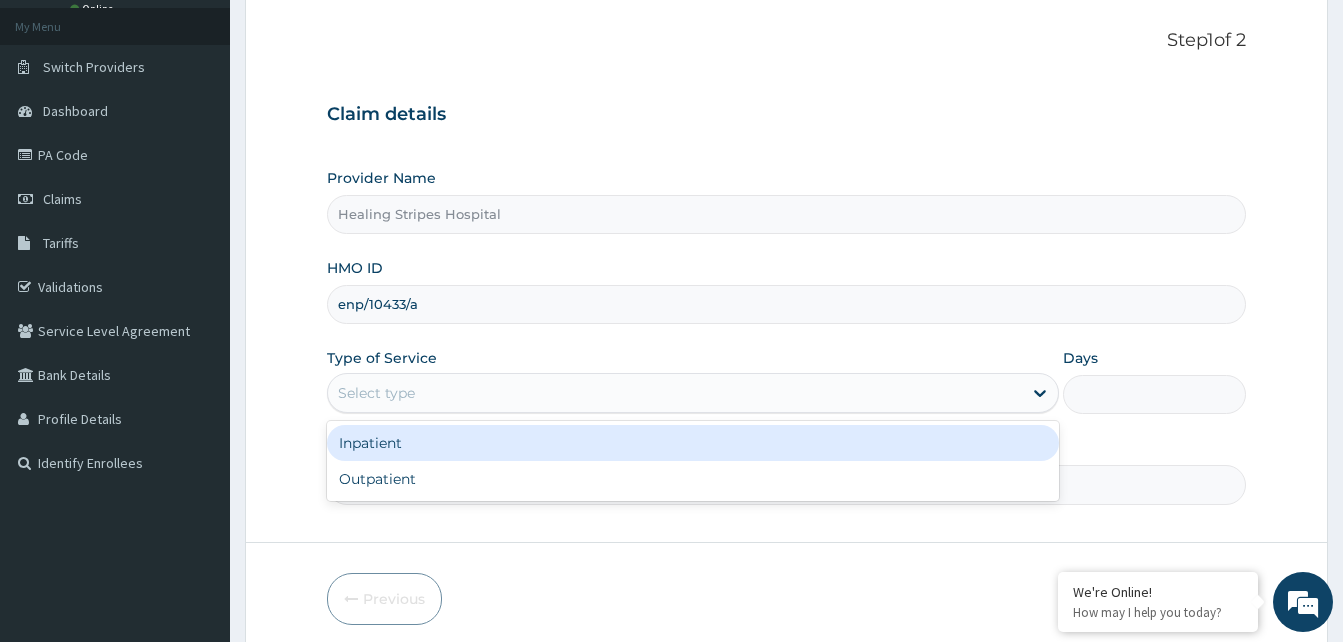 click on "Outpatient" at bounding box center (693, 479) 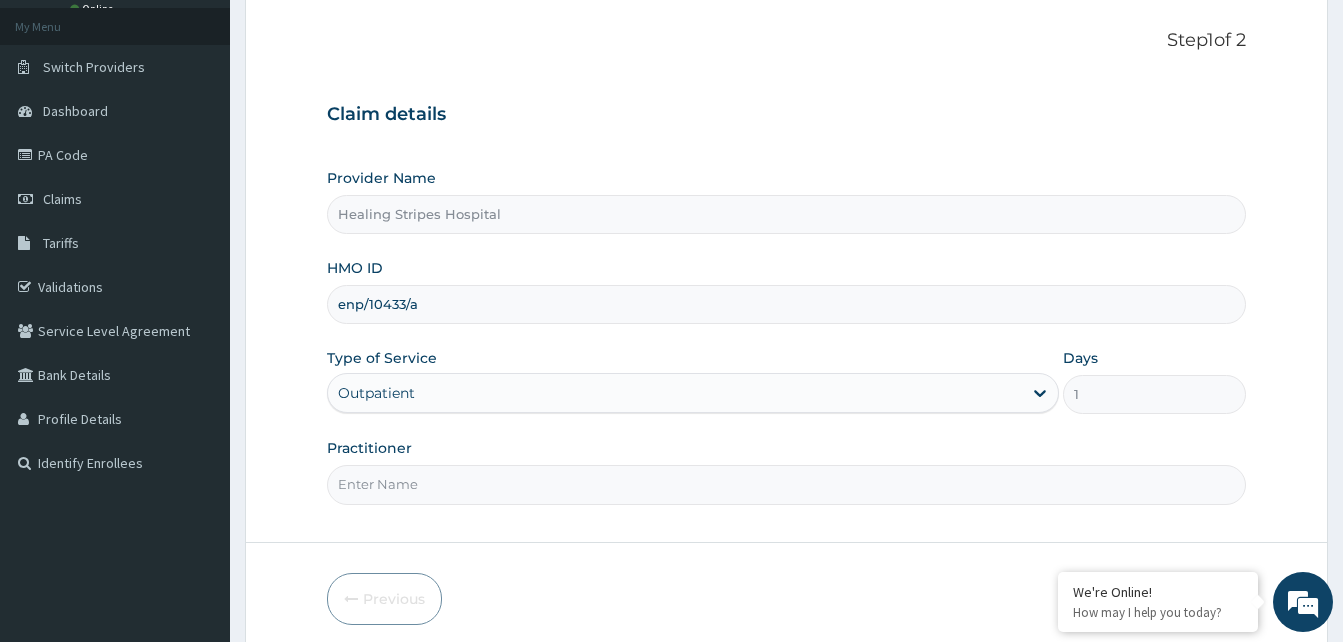 click on "Practitioner" at bounding box center [786, 484] 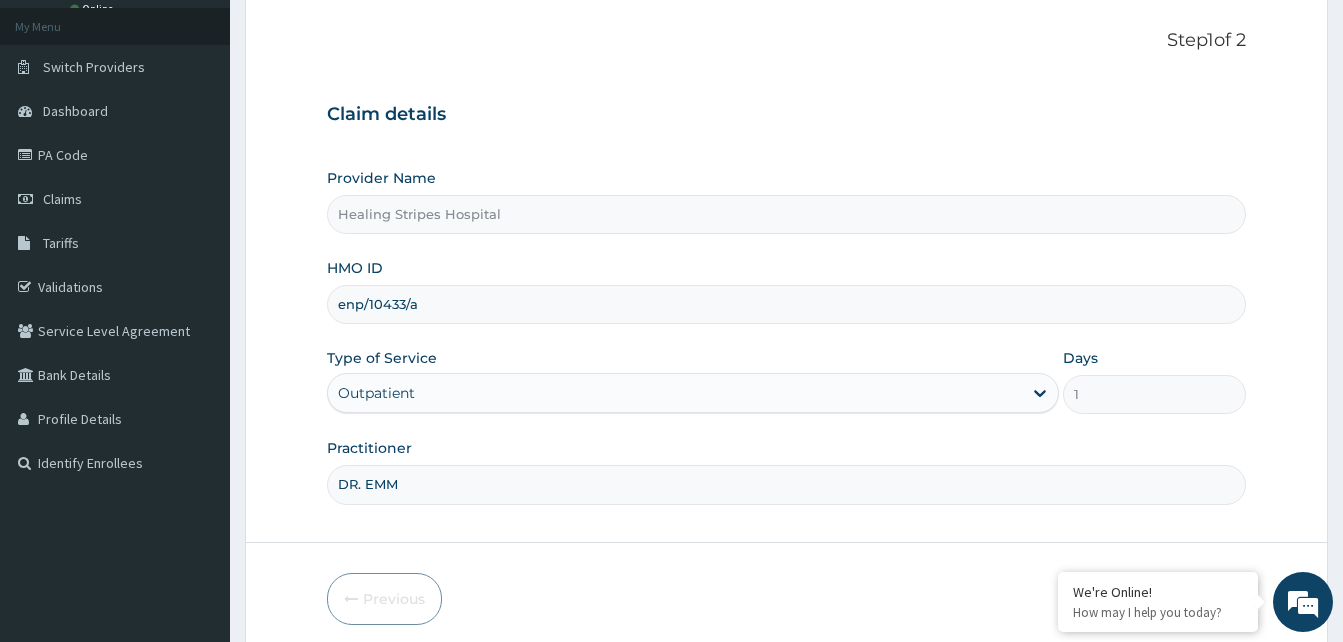 type on "DR. [NAME]" 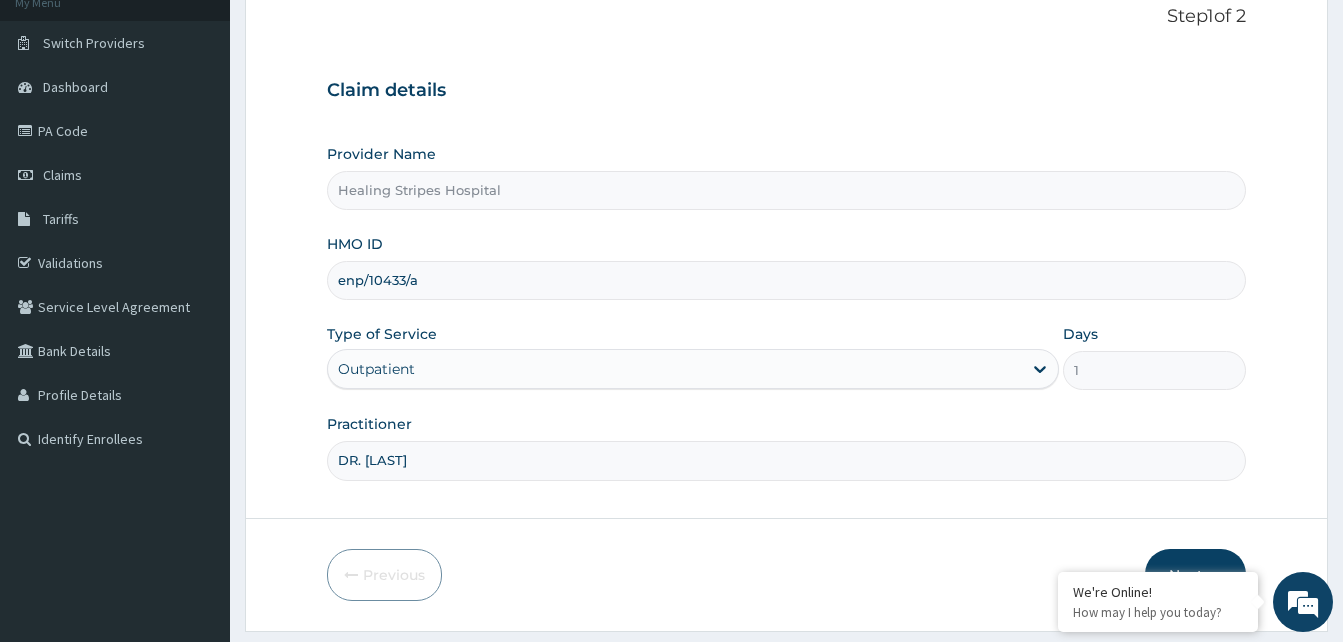scroll, scrollTop: 187, scrollLeft: 0, axis: vertical 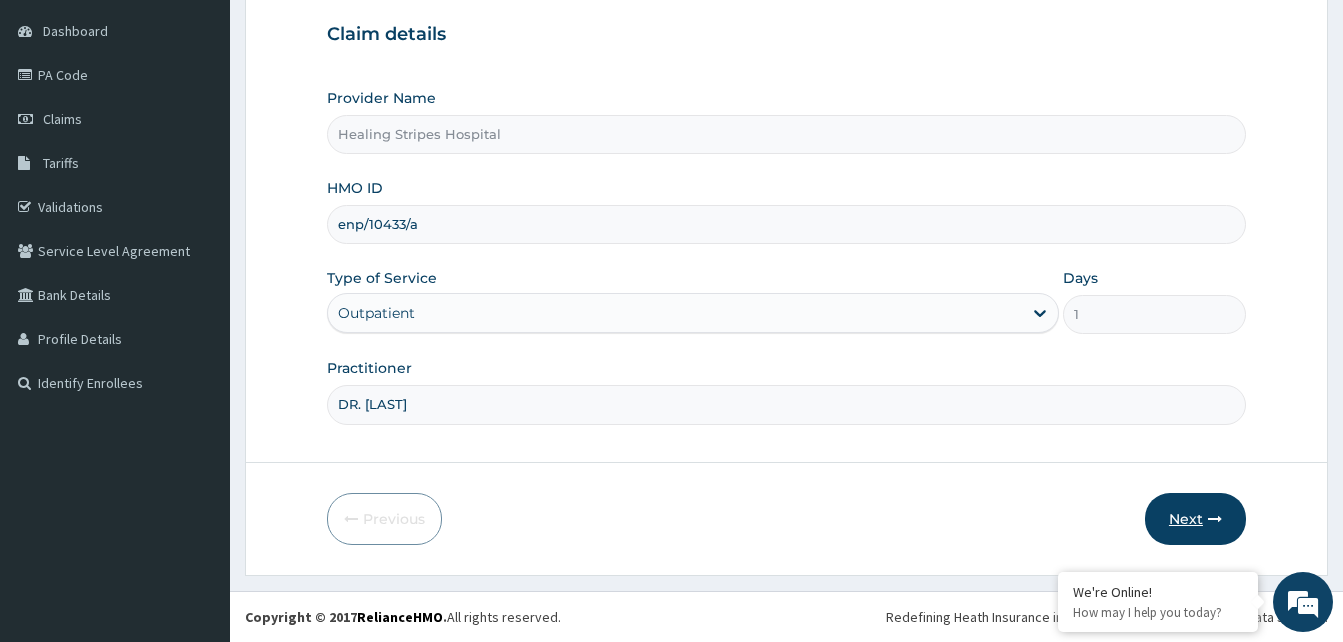 click on "Next" at bounding box center [1195, 519] 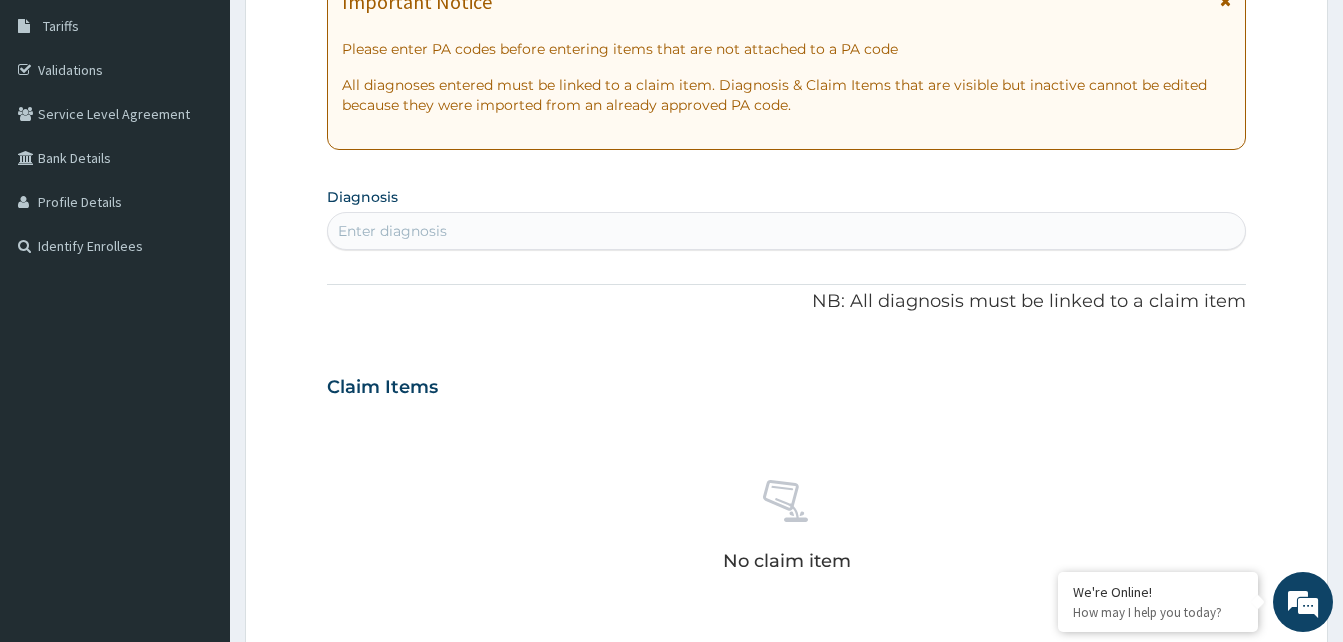 scroll, scrollTop: 323, scrollLeft: 0, axis: vertical 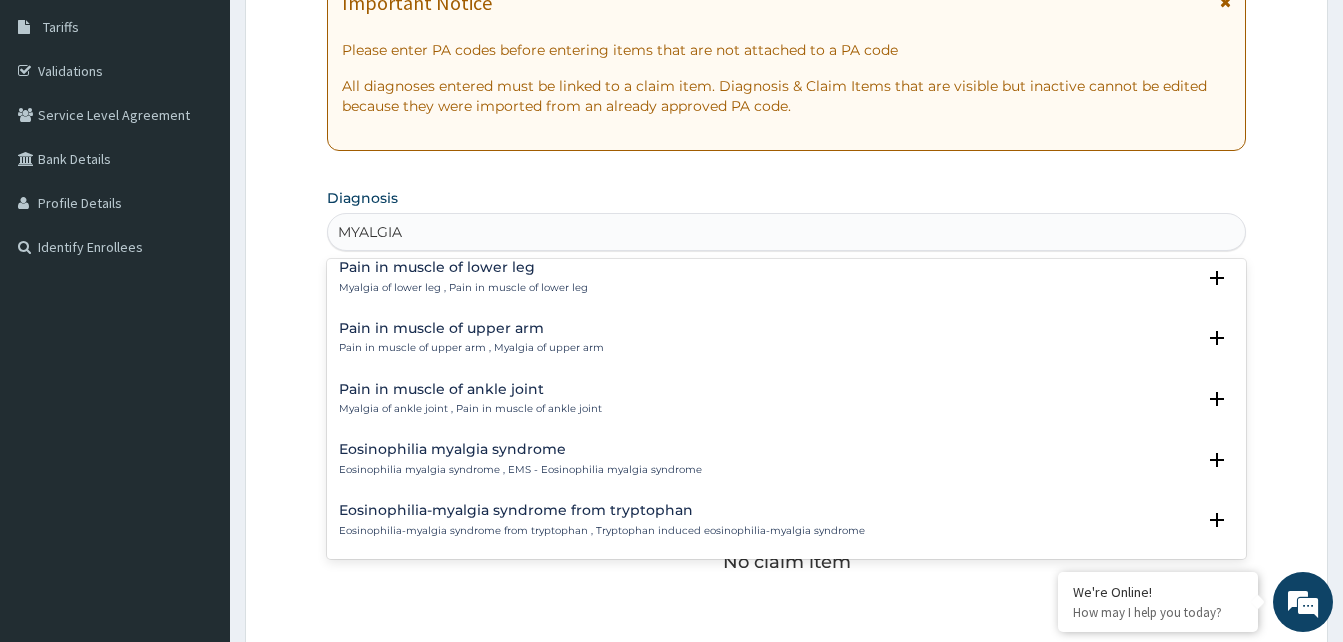 type on "MYALGIA" 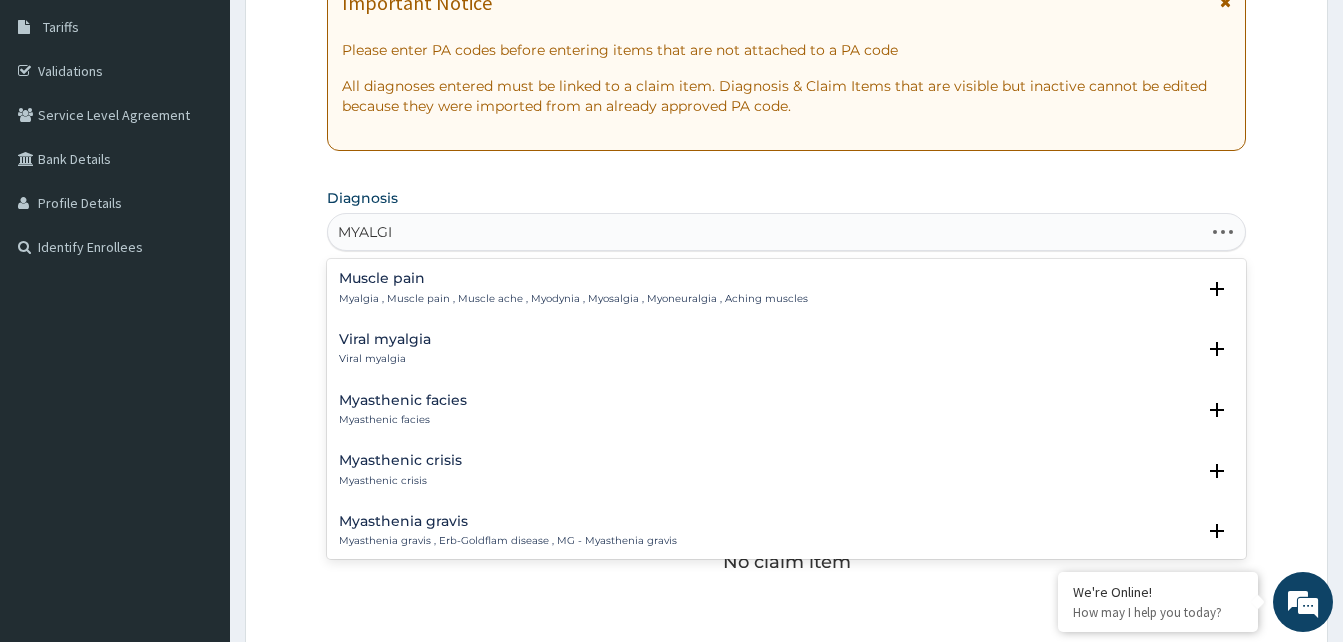 type on "MYALGIA" 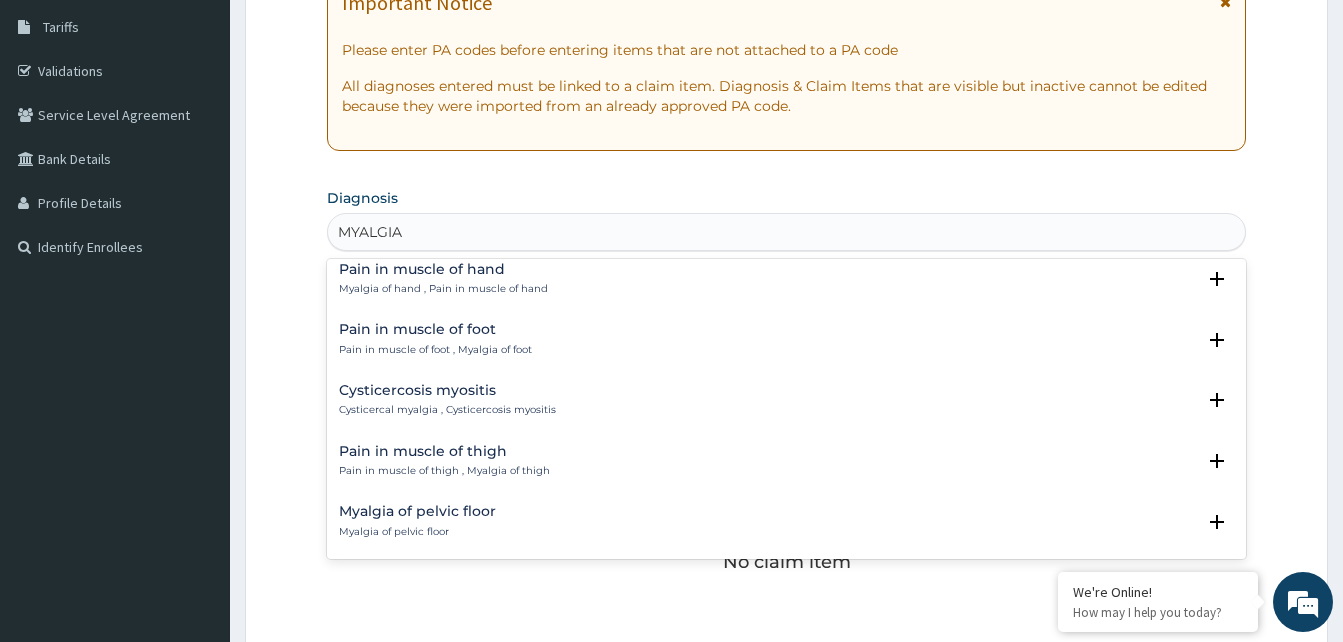 scroll, scrollTop: 0, scrollLeft: 0, axis: both 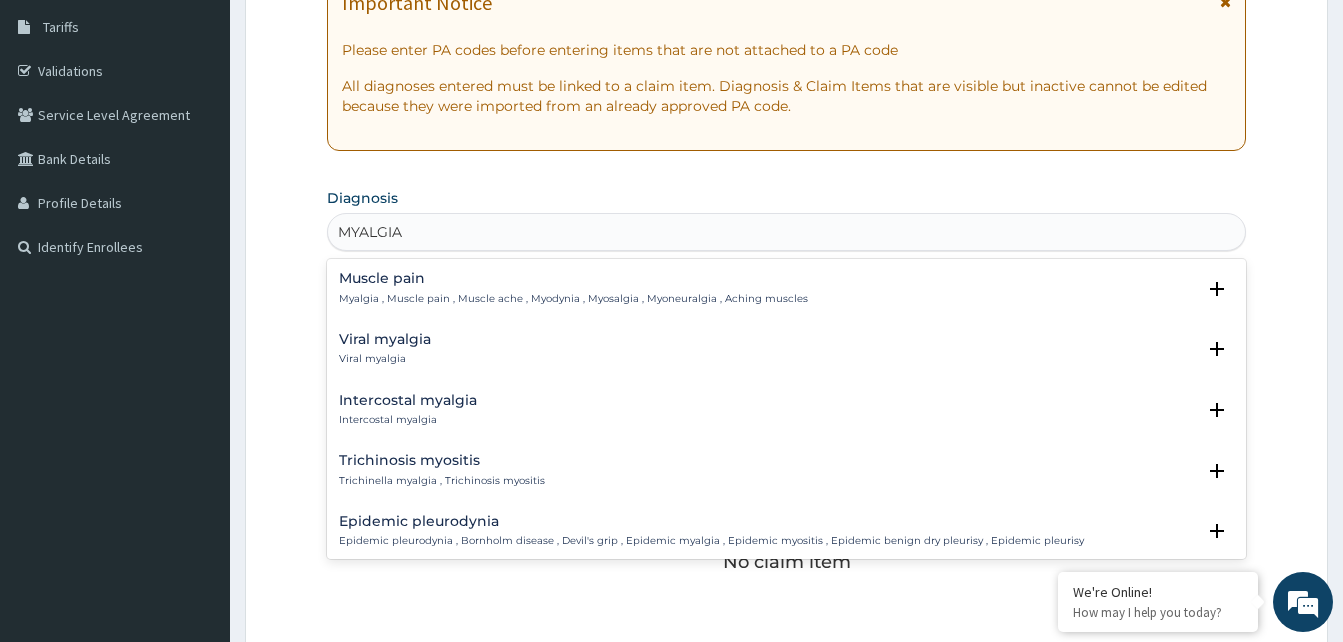 click on "Muscle pain" at bounding box center (573, 278) 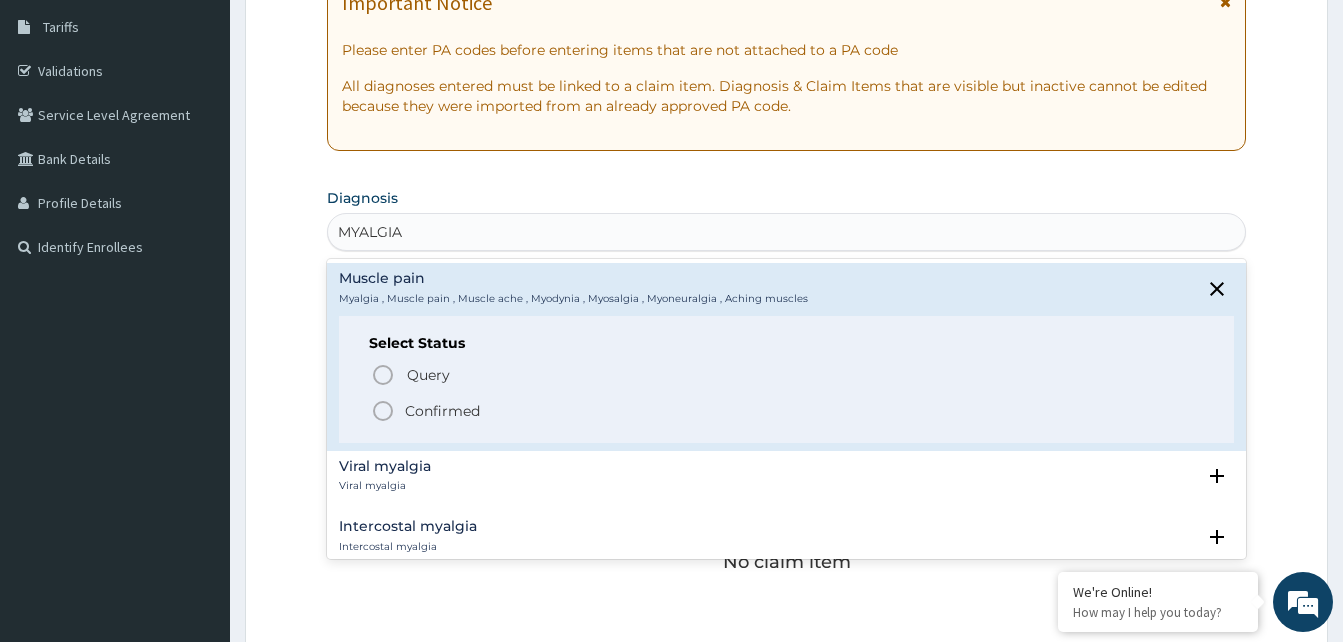 click on "Confirmed" at bounding box center (442, 411) 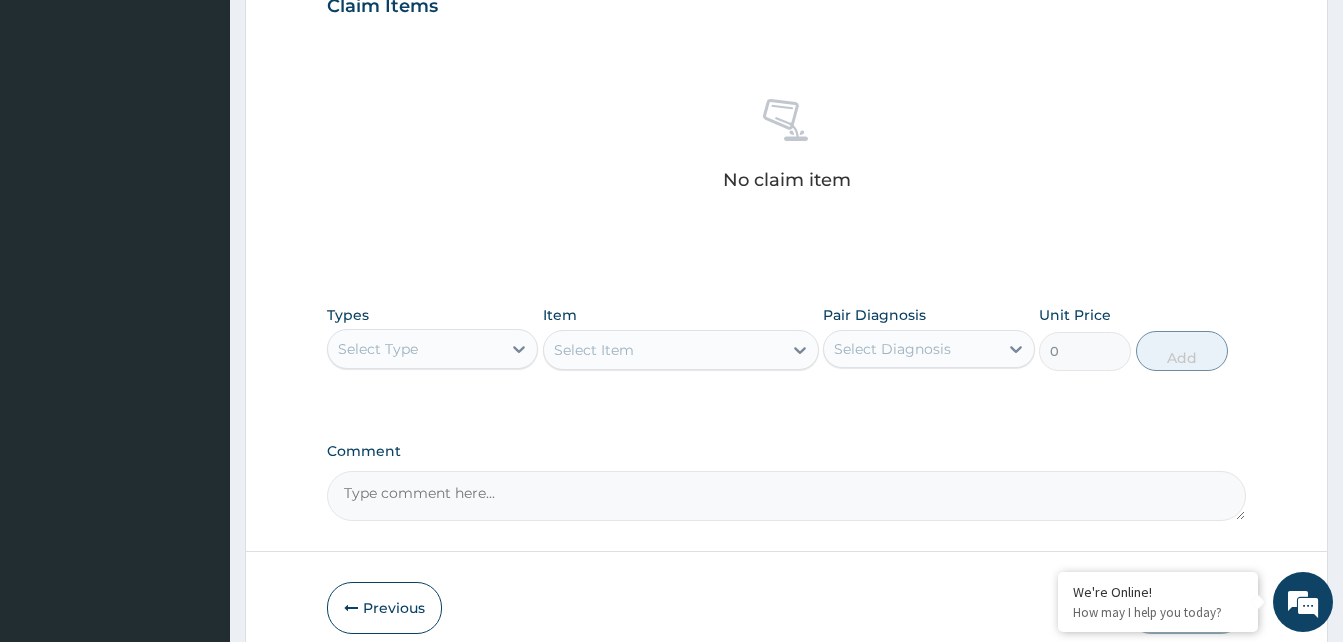 scroll, scrollTop: 714, scrollLeft: 0, axis: vertical 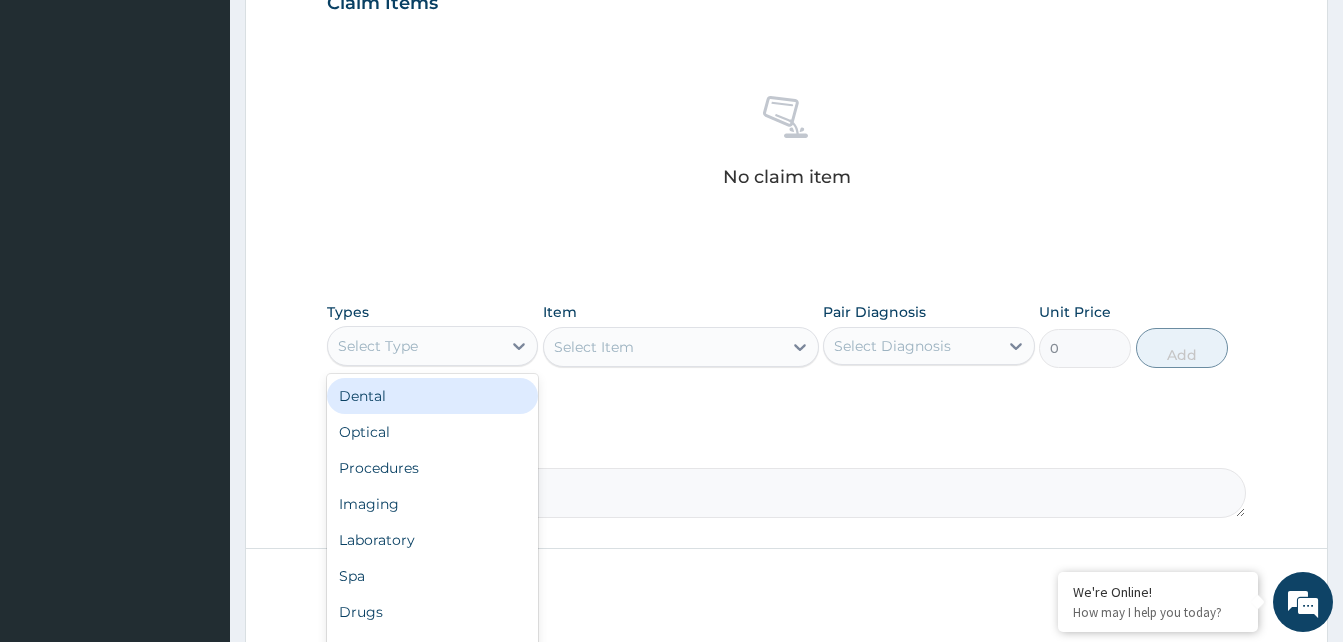 click on "Procedures" at bounding box center (432, 468) 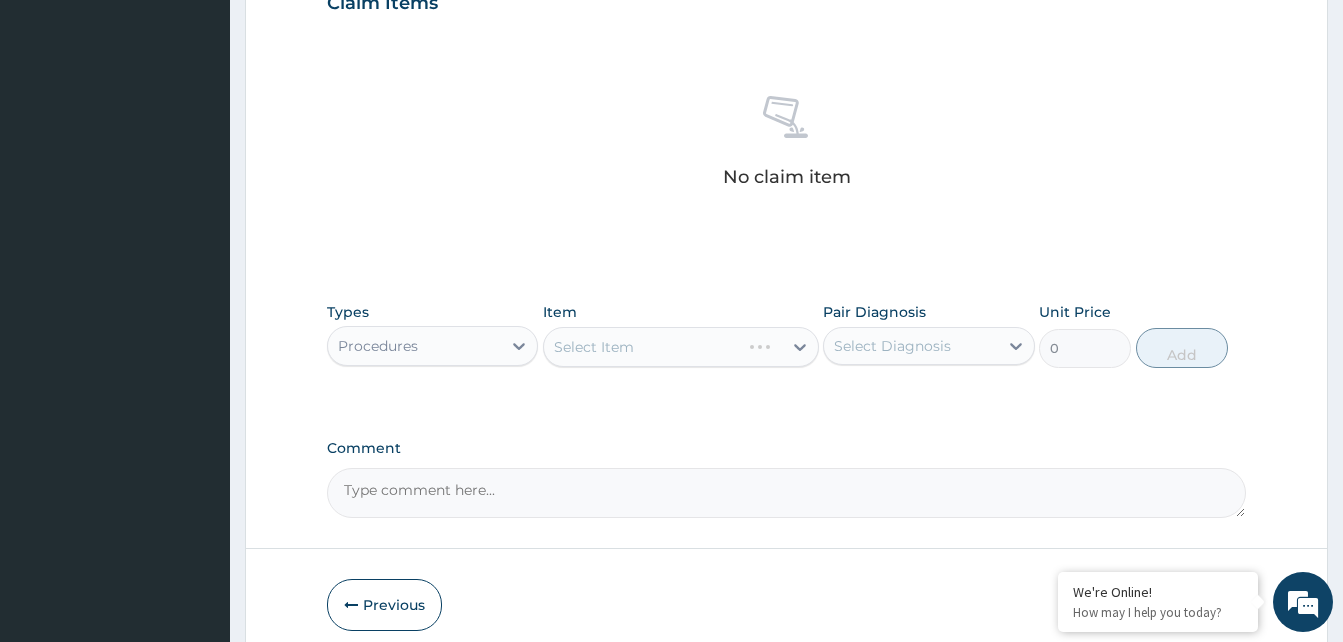 click on "Select Item" at bounding box center [681, 347] 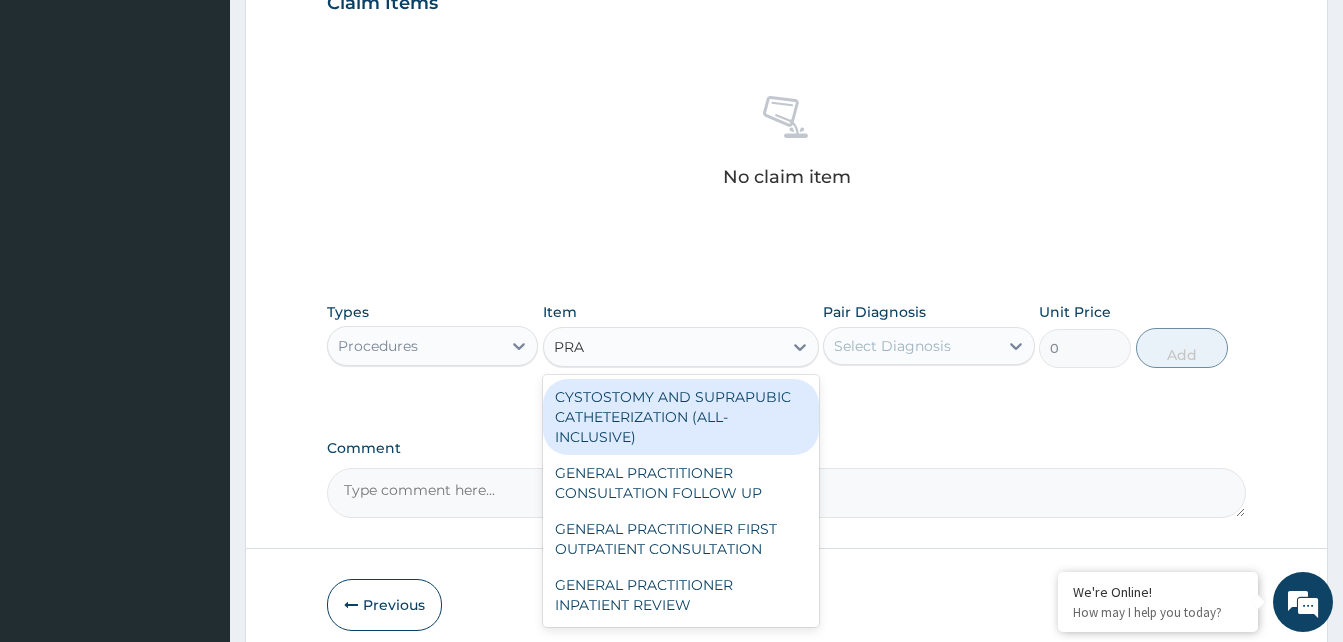 type on "PRAC" 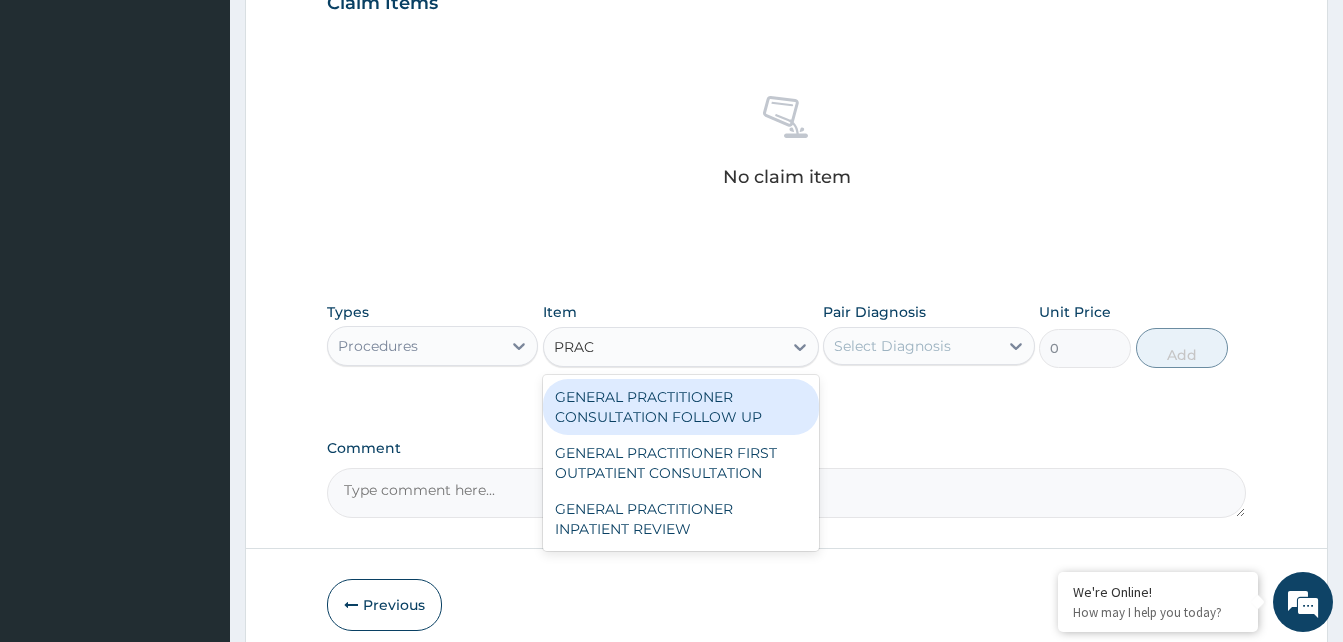 click on "GENERAL PRACTITIONER CONSULTATION FOLLOW UP" at bounding box center (681, 407) 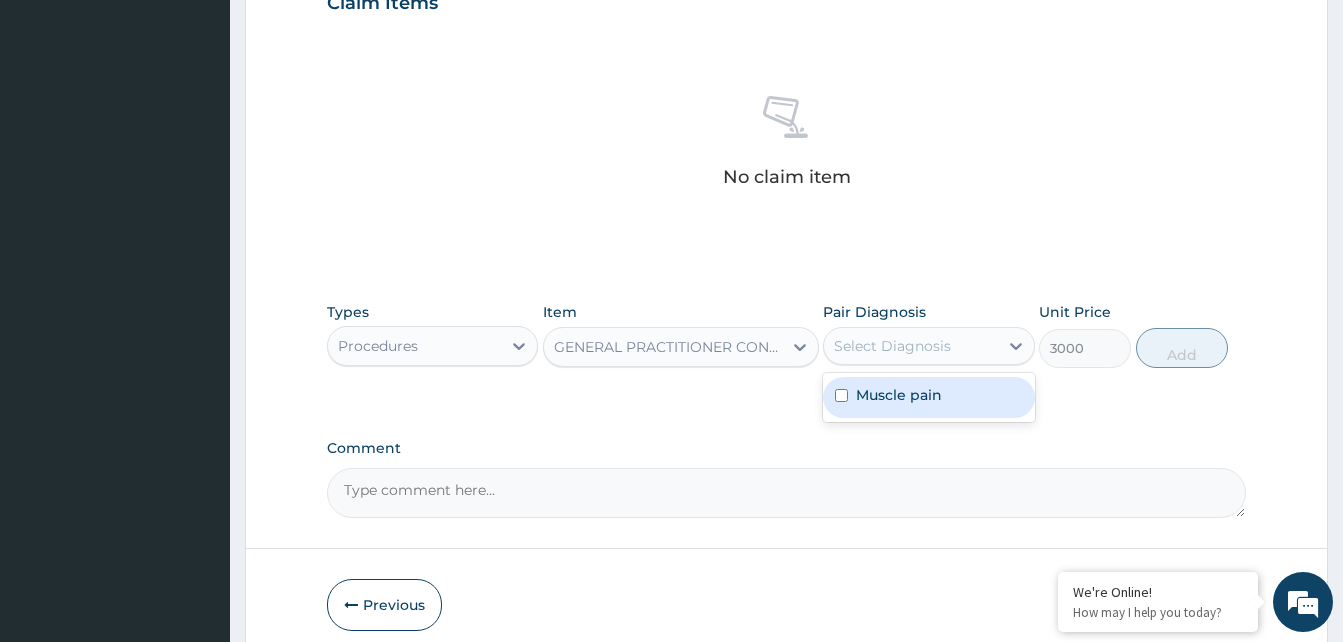 click on "Muscle pain" at bounding box center (928, 397) 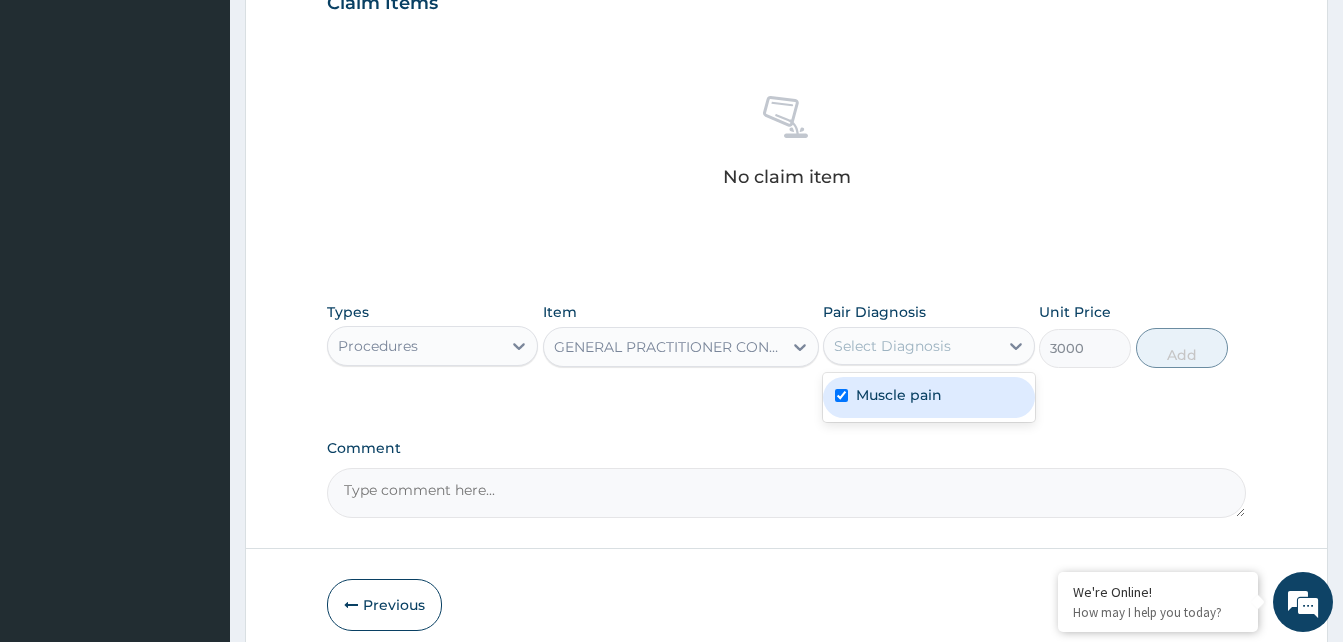 checkbox on "true" 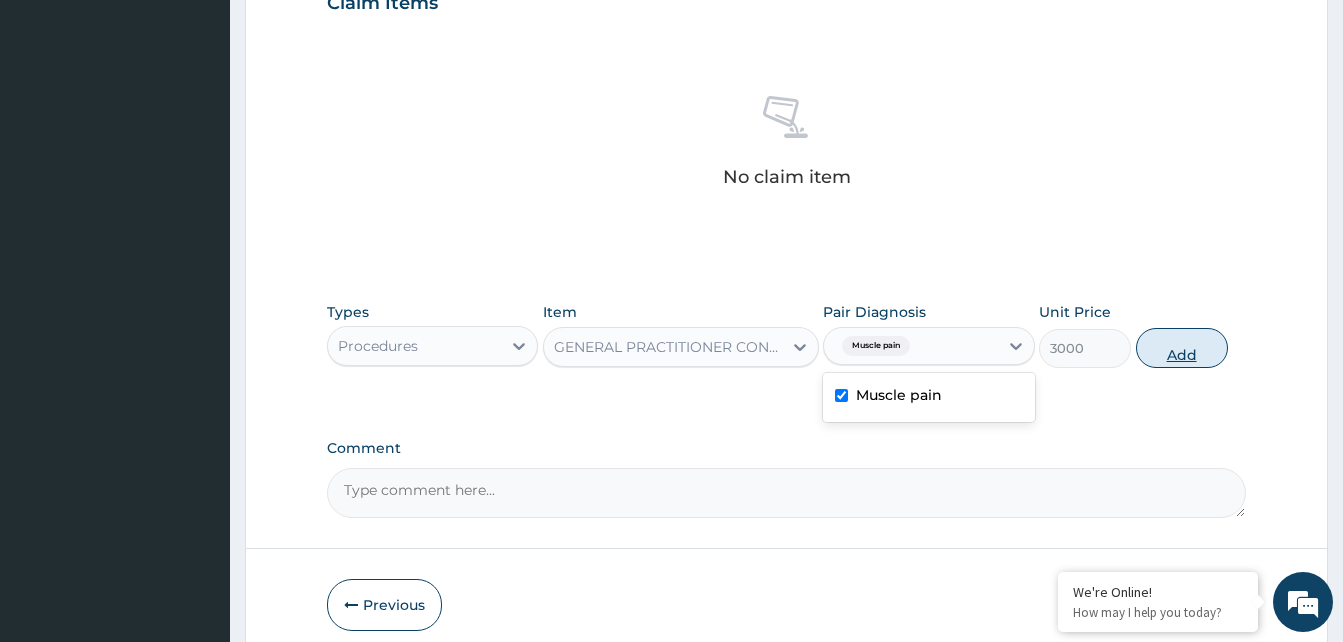 click on "Add" at bounding box center [1182, 348] 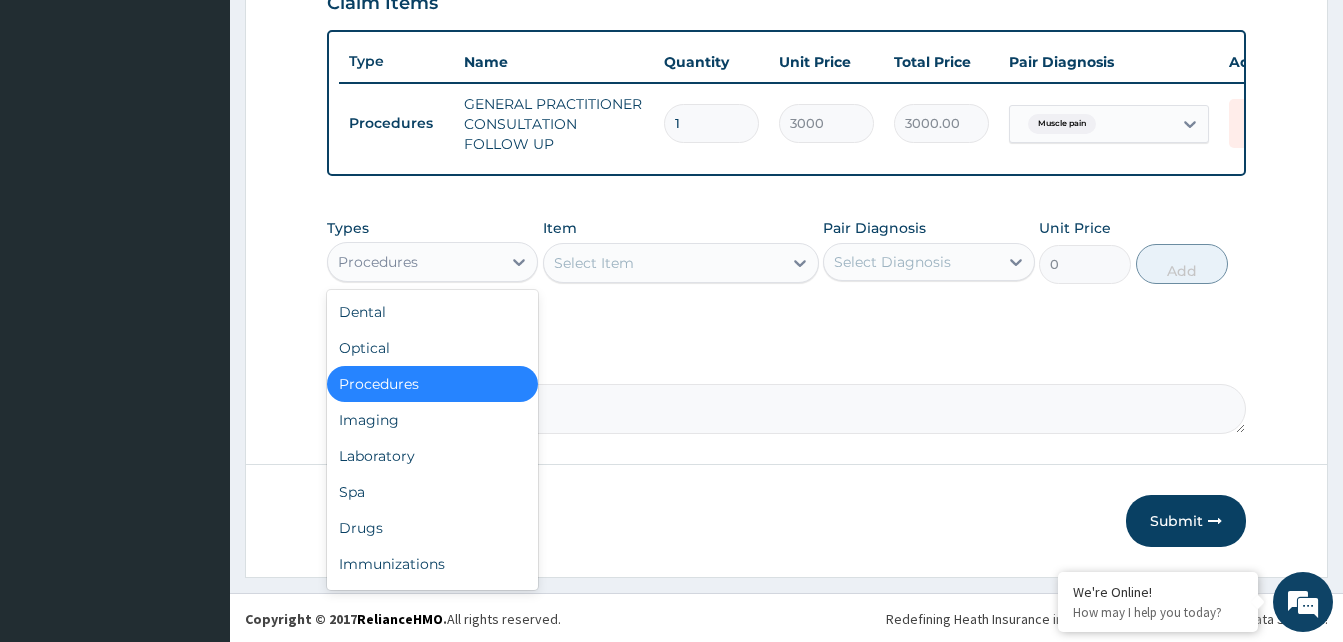 click on "Drugs" at bounding box center [432, 528] 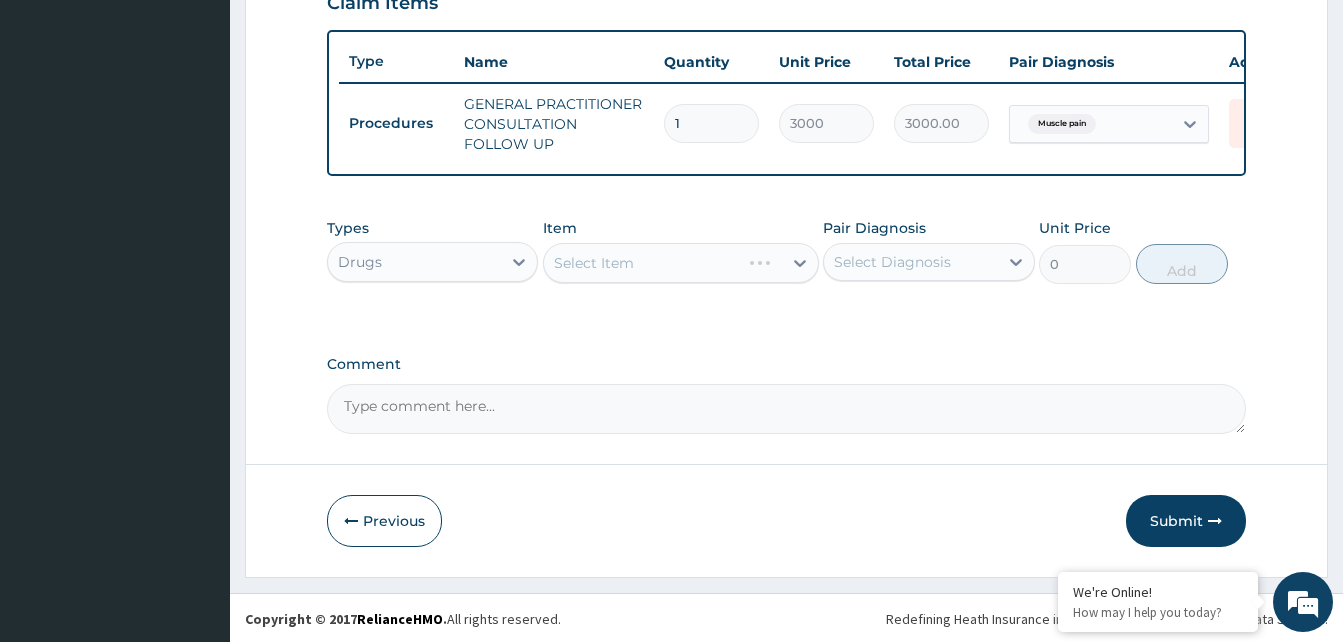 click on "Select Item" at bounding box center [681, 263] 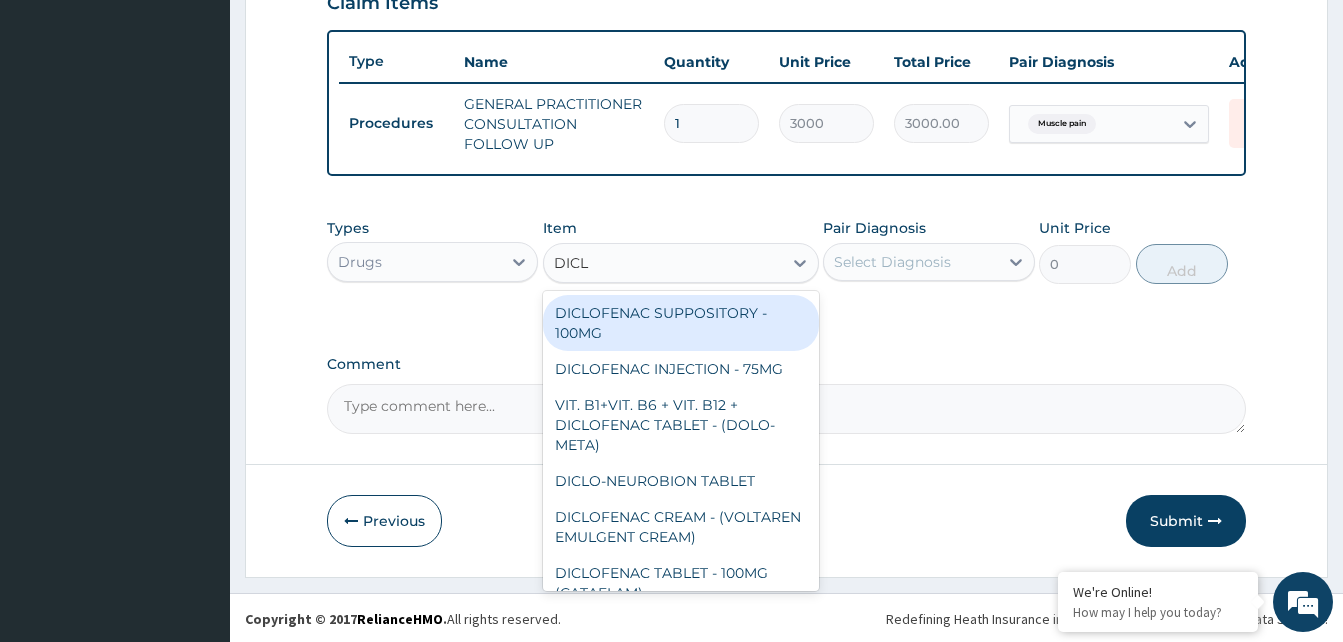 type on "DICLO" 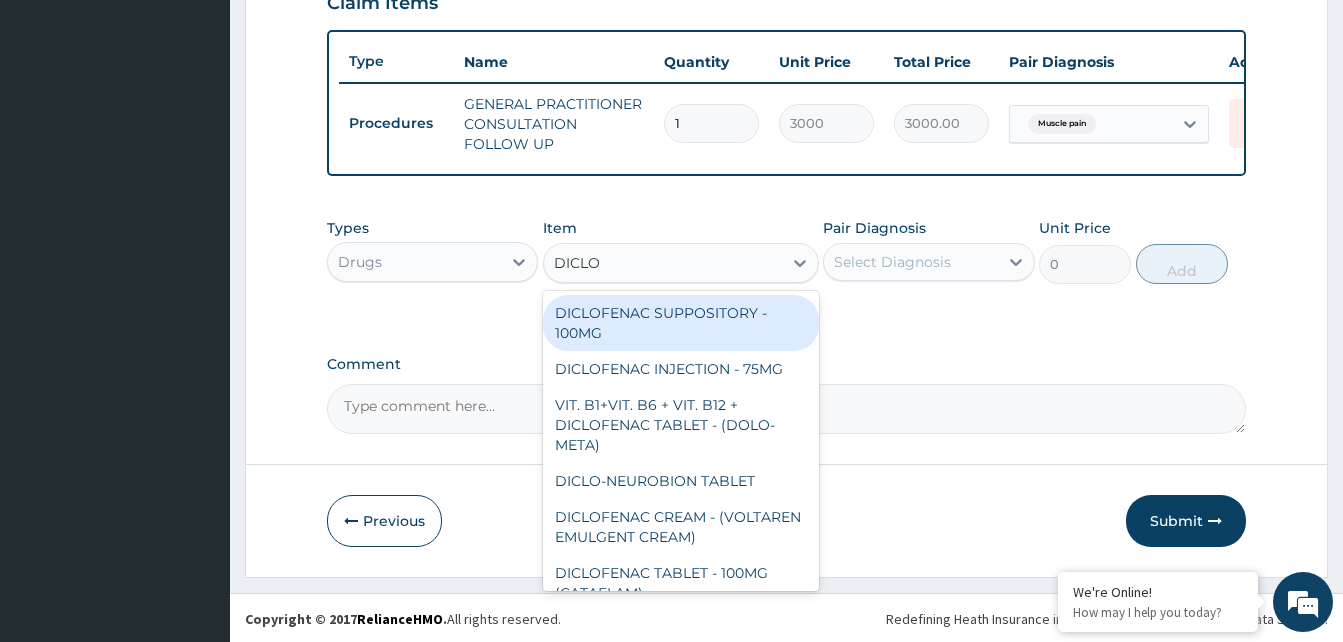 click on "DICLOFENAC INJECTION - 75MG" at bounding box center [681, 369] 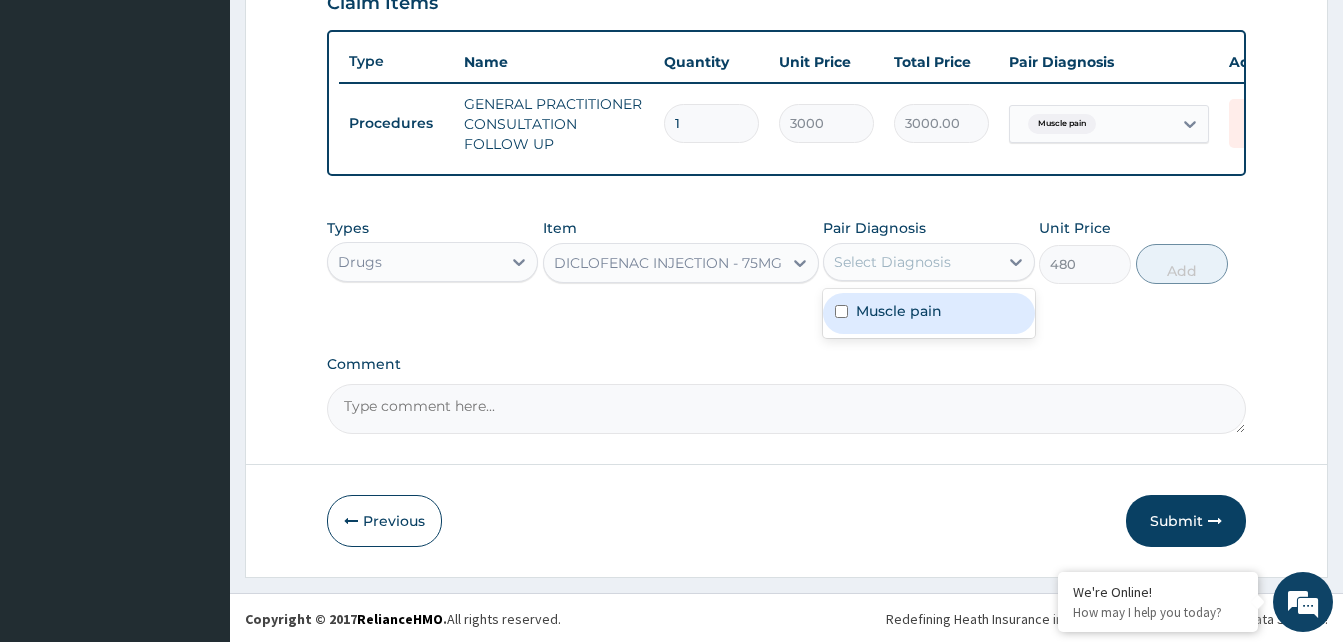click on "Muscle pain" at bounding box center [899, 311] 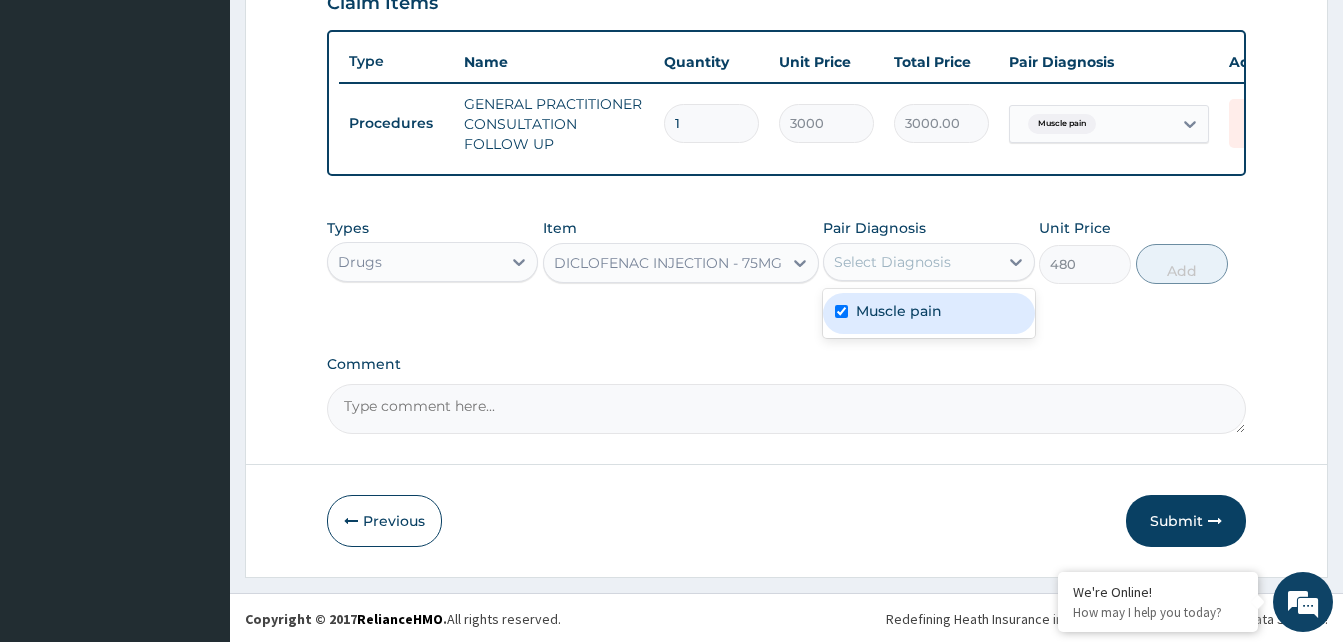 checkbox on "true" 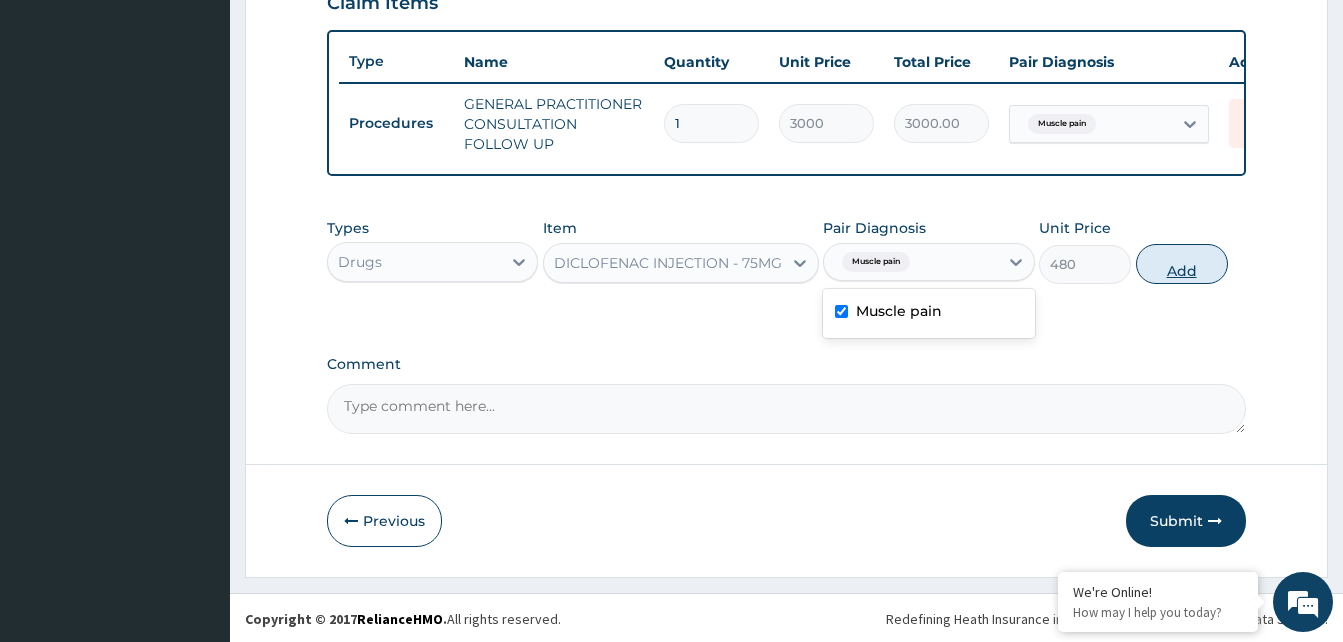 click on "Add" at bounding box center [1182, 264] 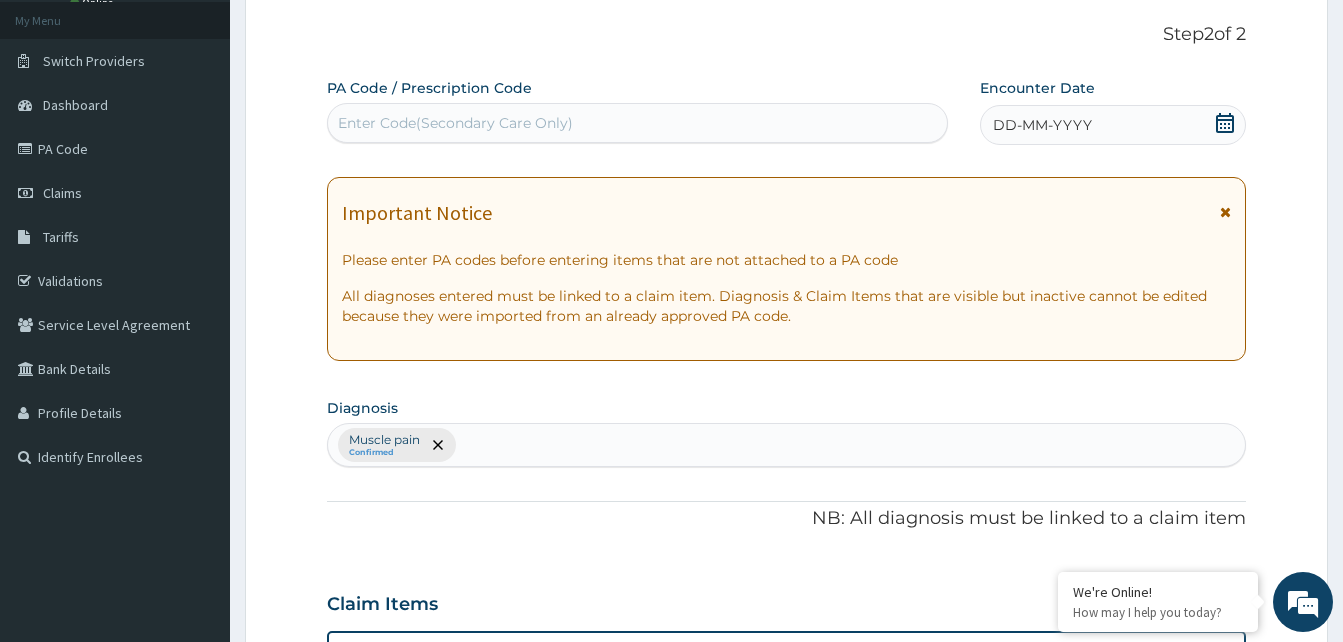 scroll, scrollTop: 105, scrollLeft: 0, axis: vertical 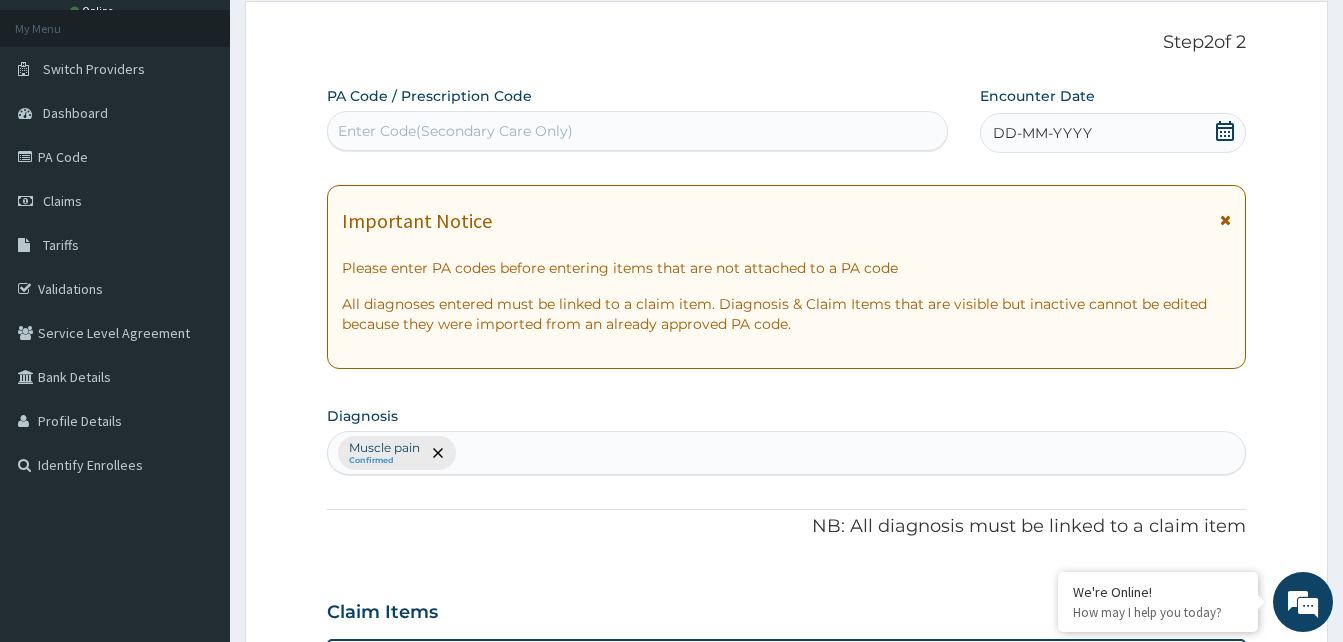 click on "DD-MM-YYYY" at bounding box center (1042, 133) 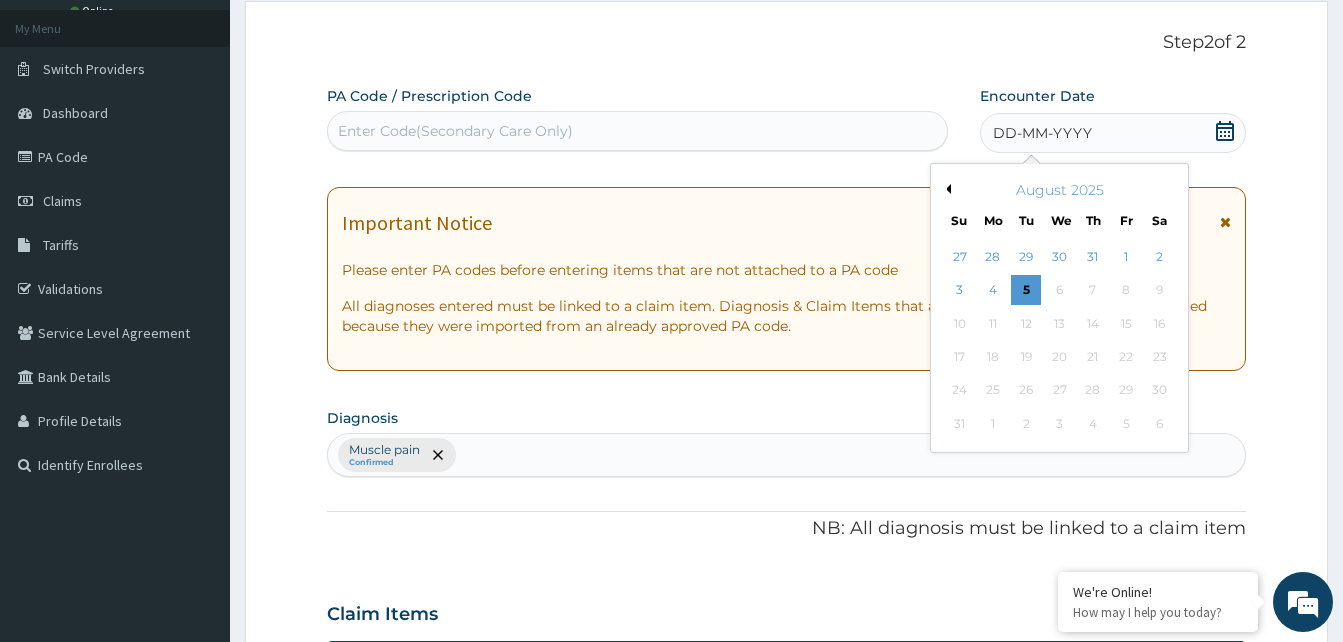 click on "Previous Month" at bounding box center (946, 189) 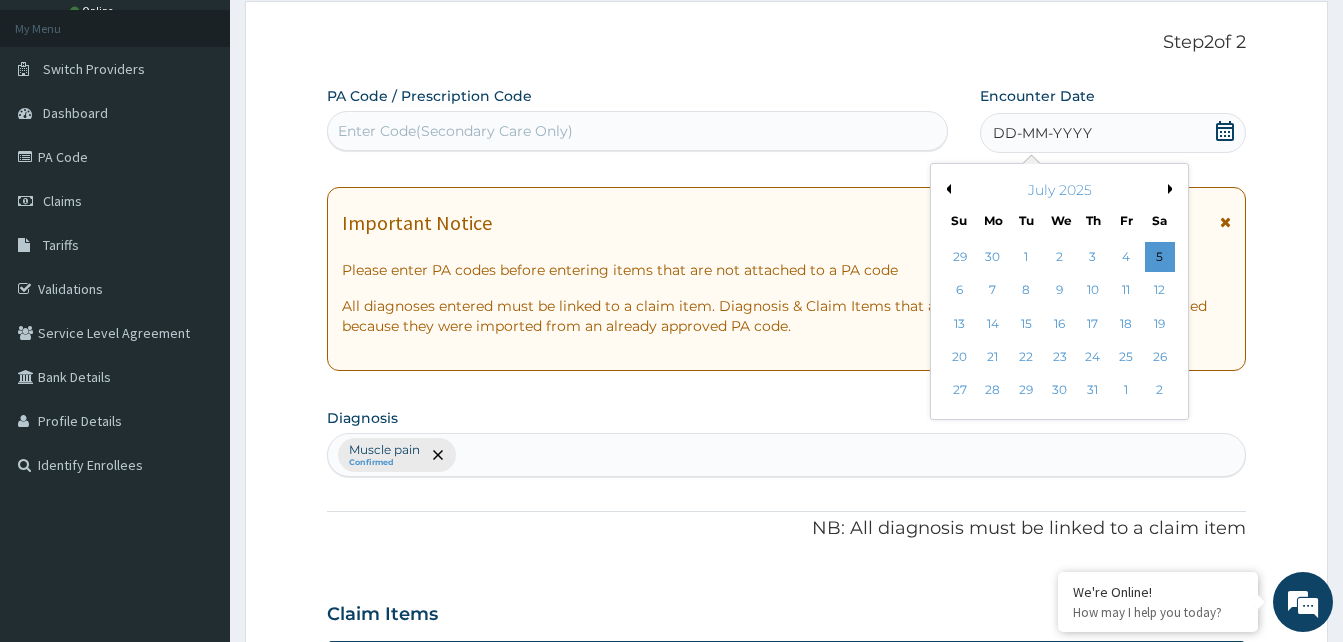click on "Previous Month" at bounding box center (946, 189) 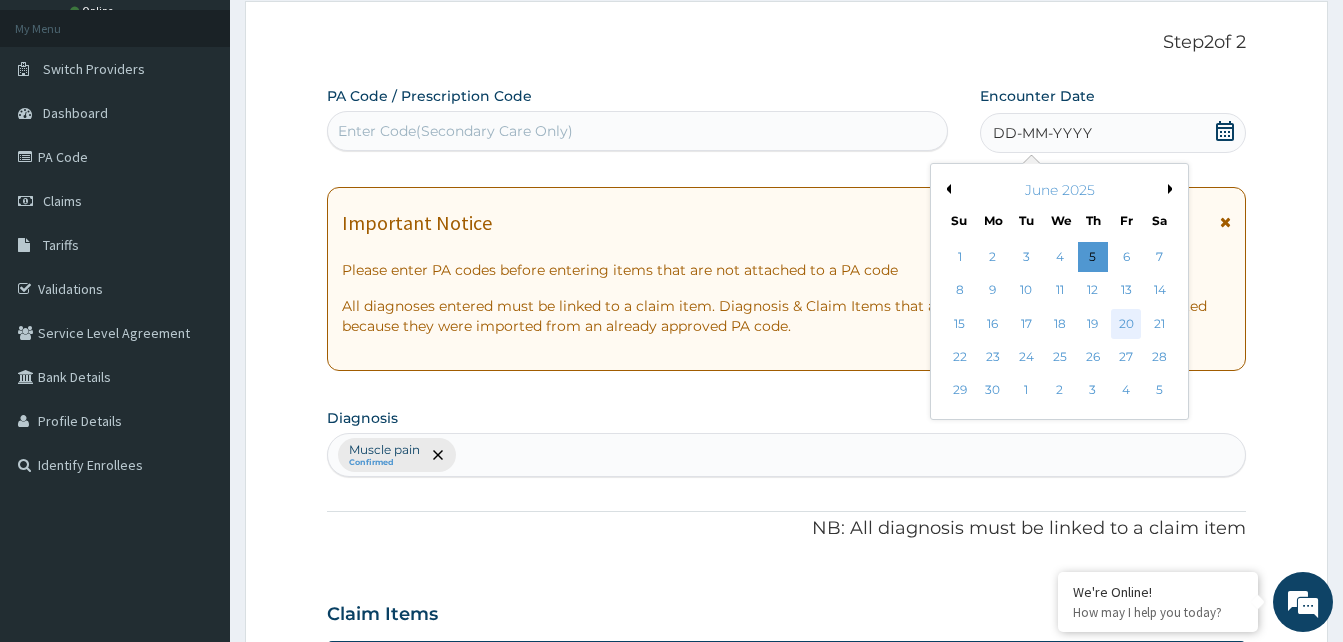 click on "20" at bounding box center (1126, 324) 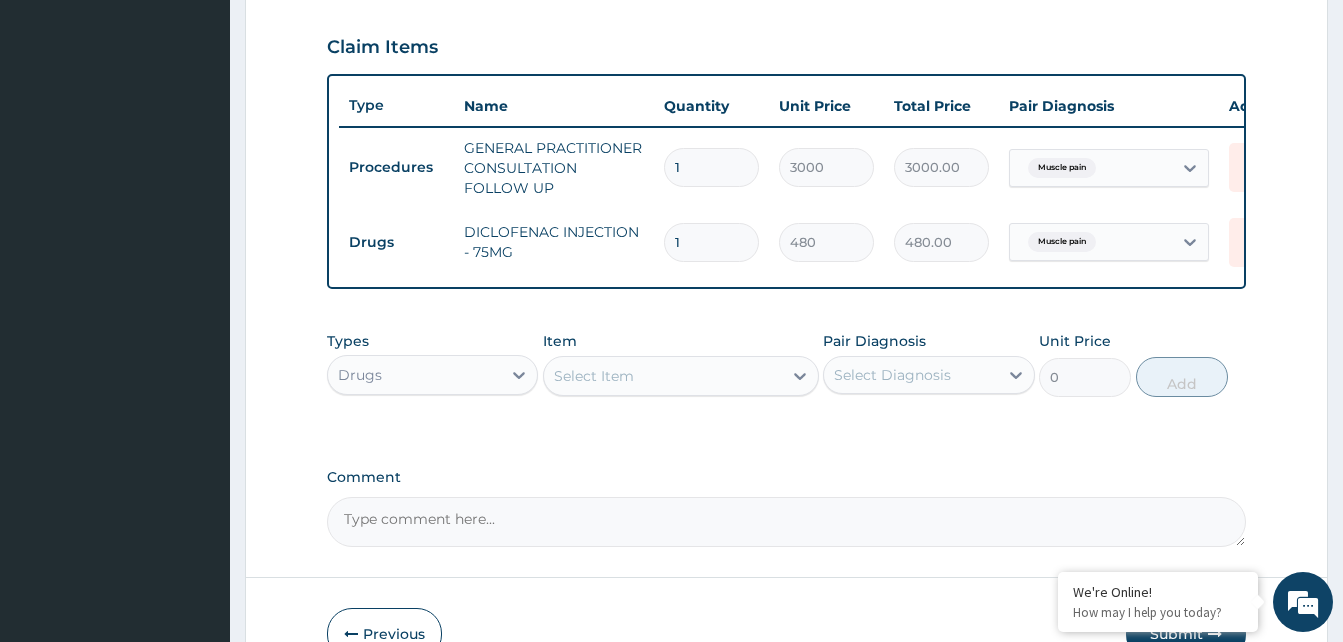 scroll, scrollTop: 702, scrollLeft: 0, axis: vertical 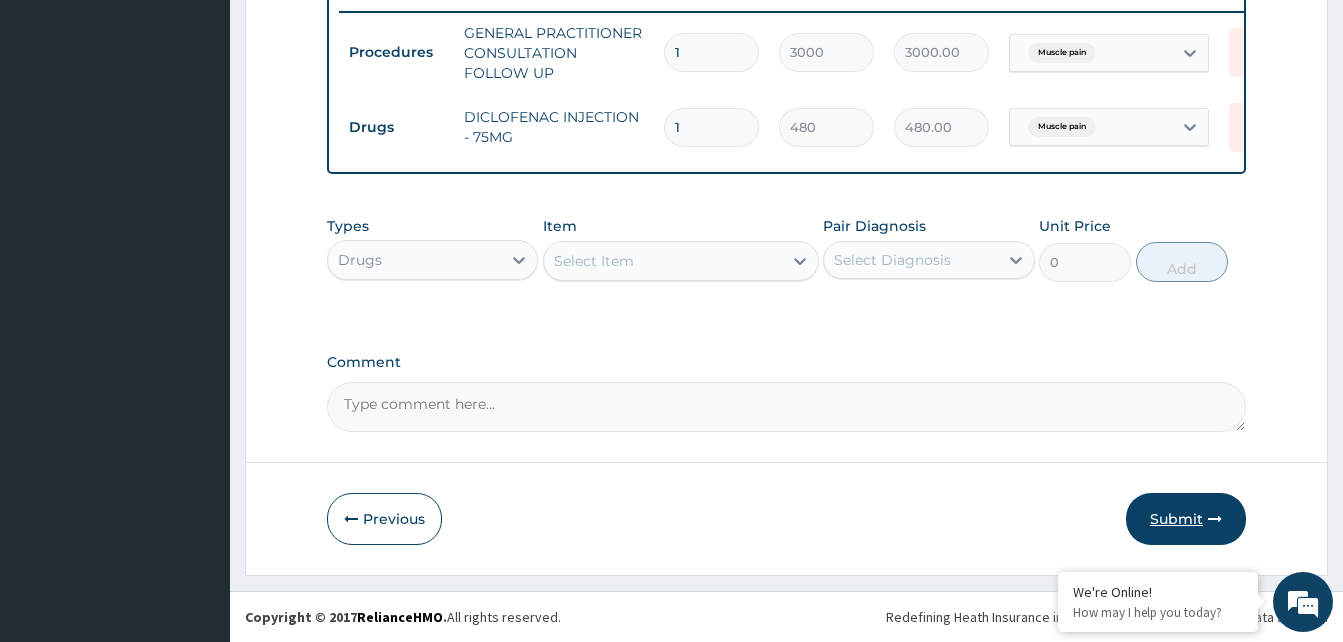 click on "Submit" at bounding box center (1186, 519) 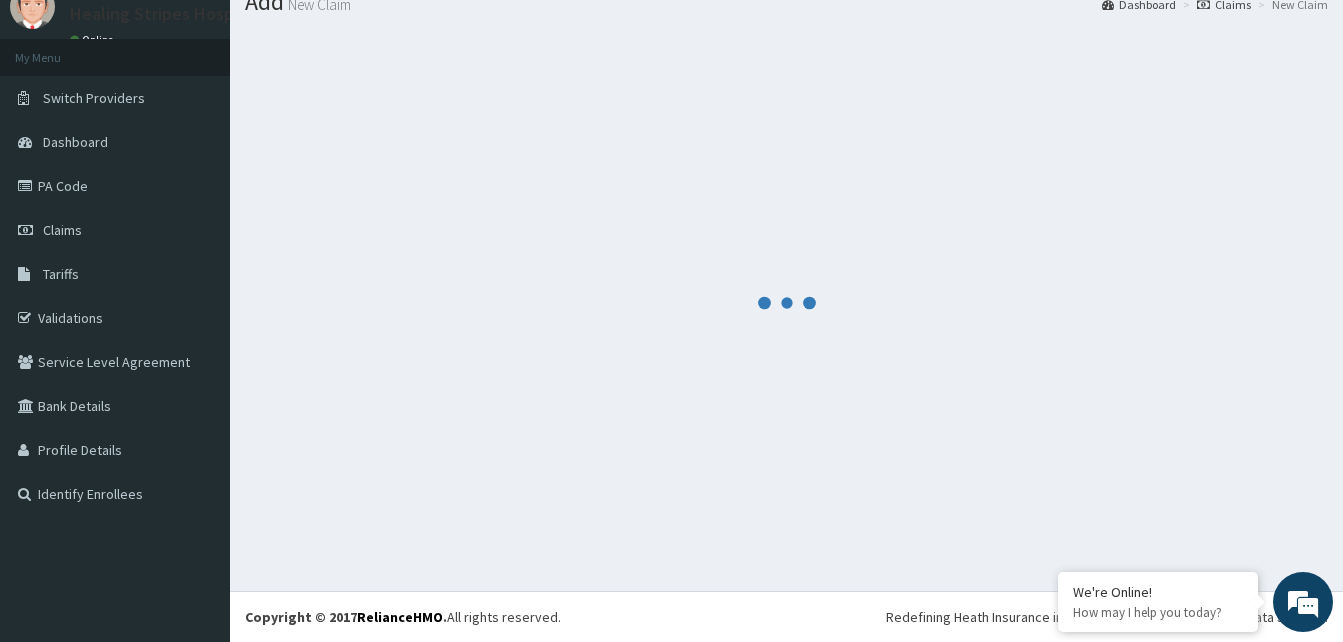 scroll, scrollTop: 800, scrollLeft: 0, axis: vertical 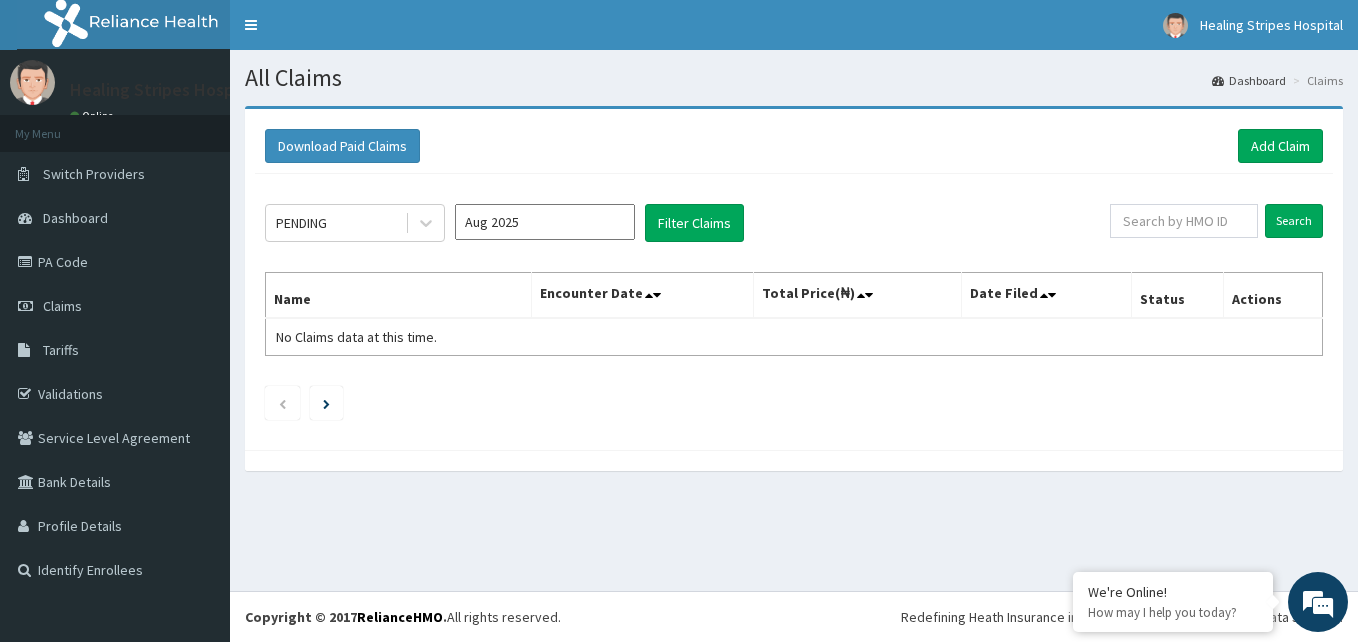 drag, startPoint x: 1283, startPoint y: 142, endPoint x: 912, endPoint y: 125, distance: 371.38928 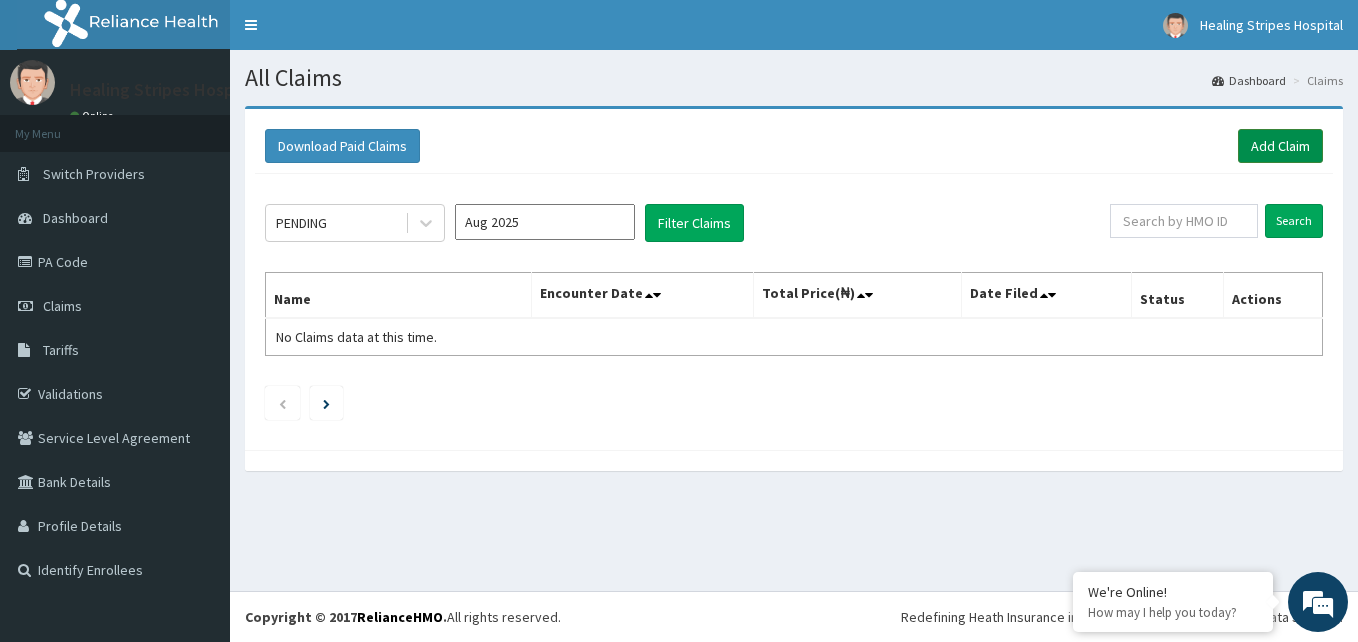 click on "Add Claim" at bounding box center [1280, 146] 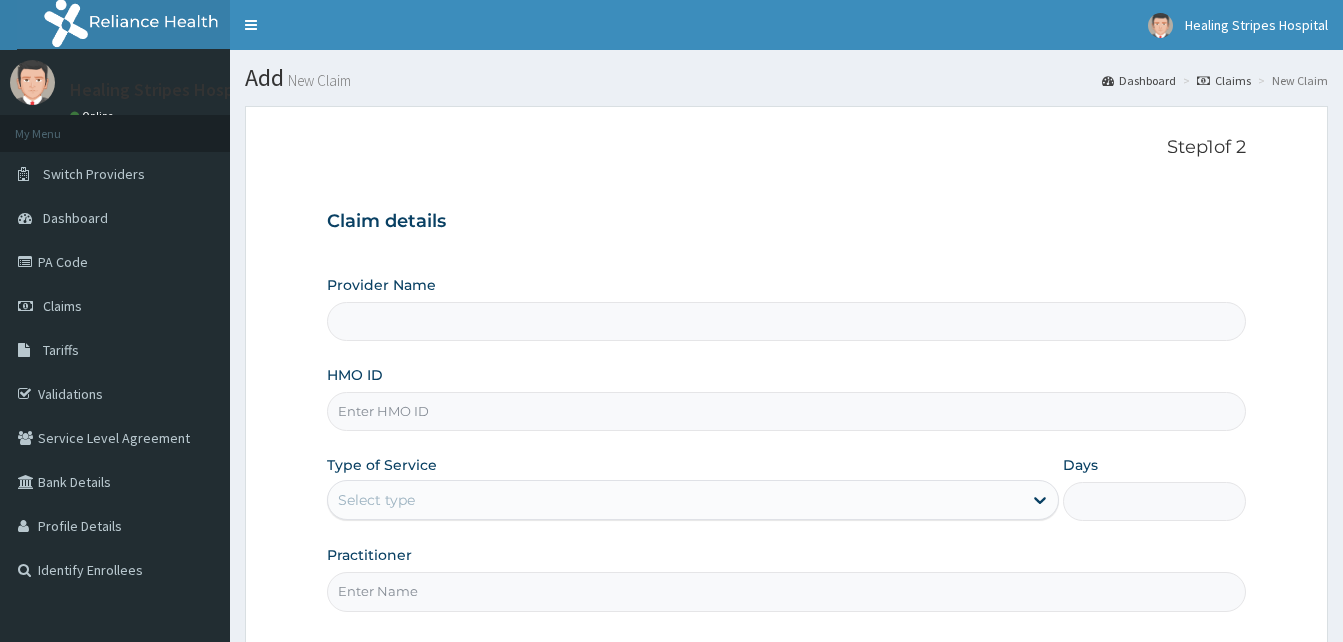 type on "Healing Stripes Hospital" 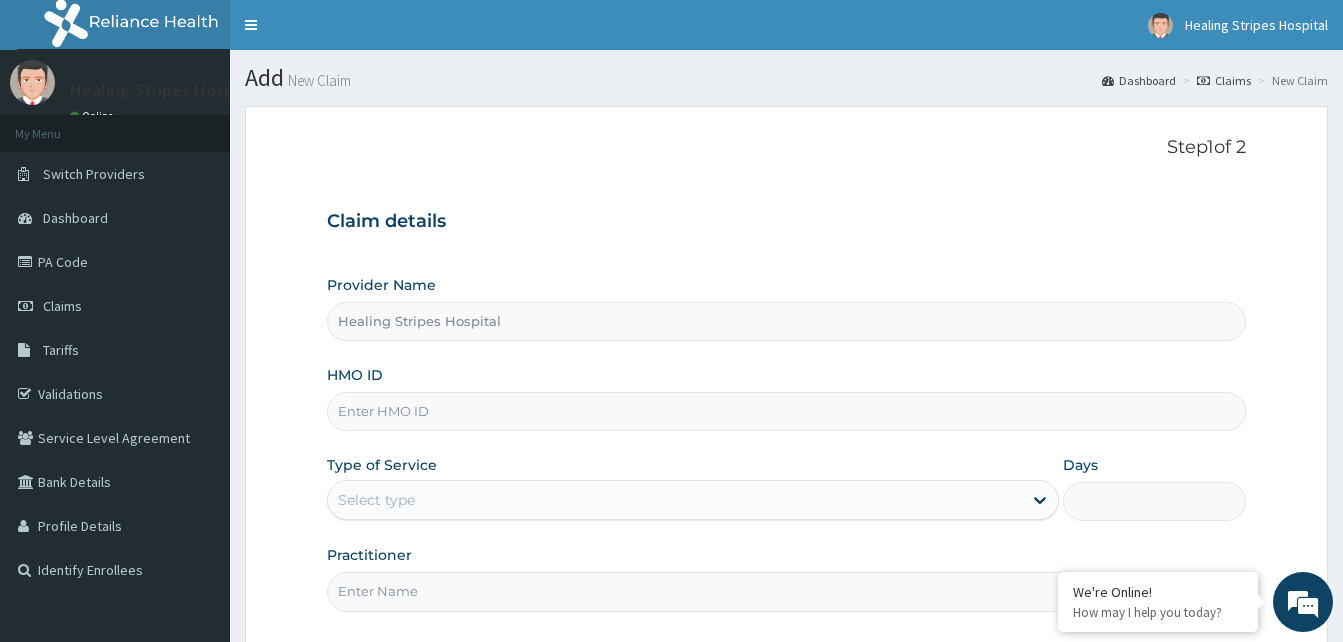scroll, scrollTop: 0, scrollLeft: 0, axis: both 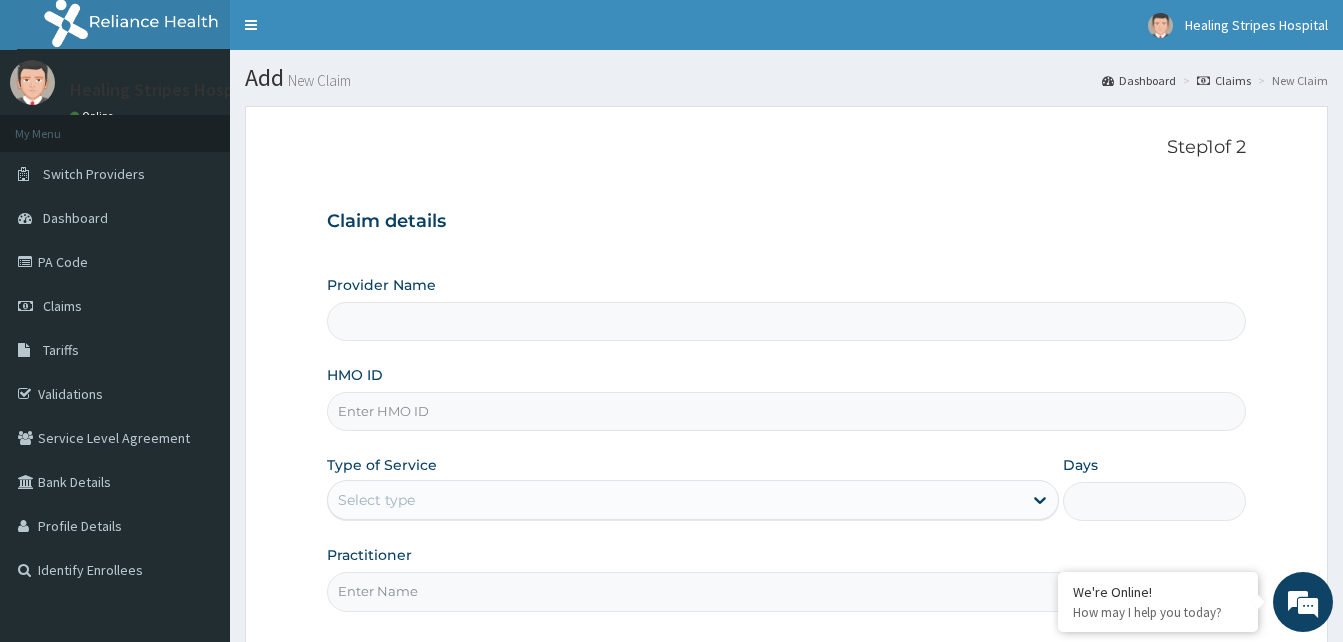 type on "Healing Stripes Hospital" 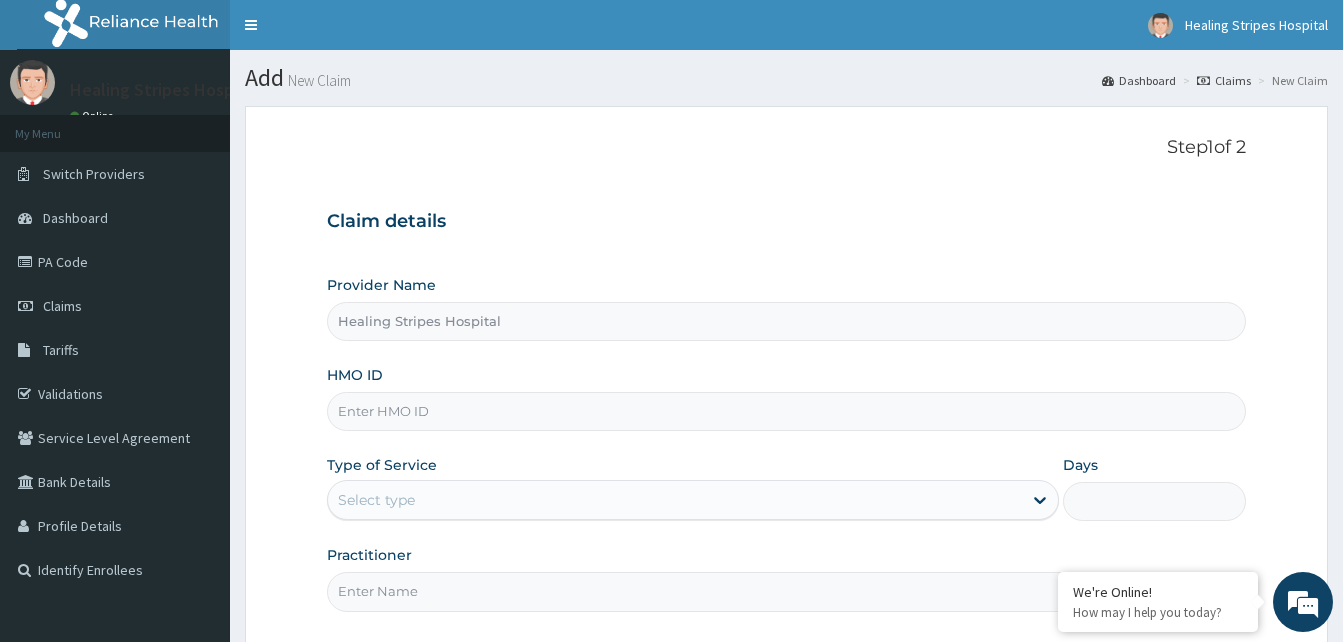 scroll, scrollTop: 0, scrollLeft: 0, axis: both 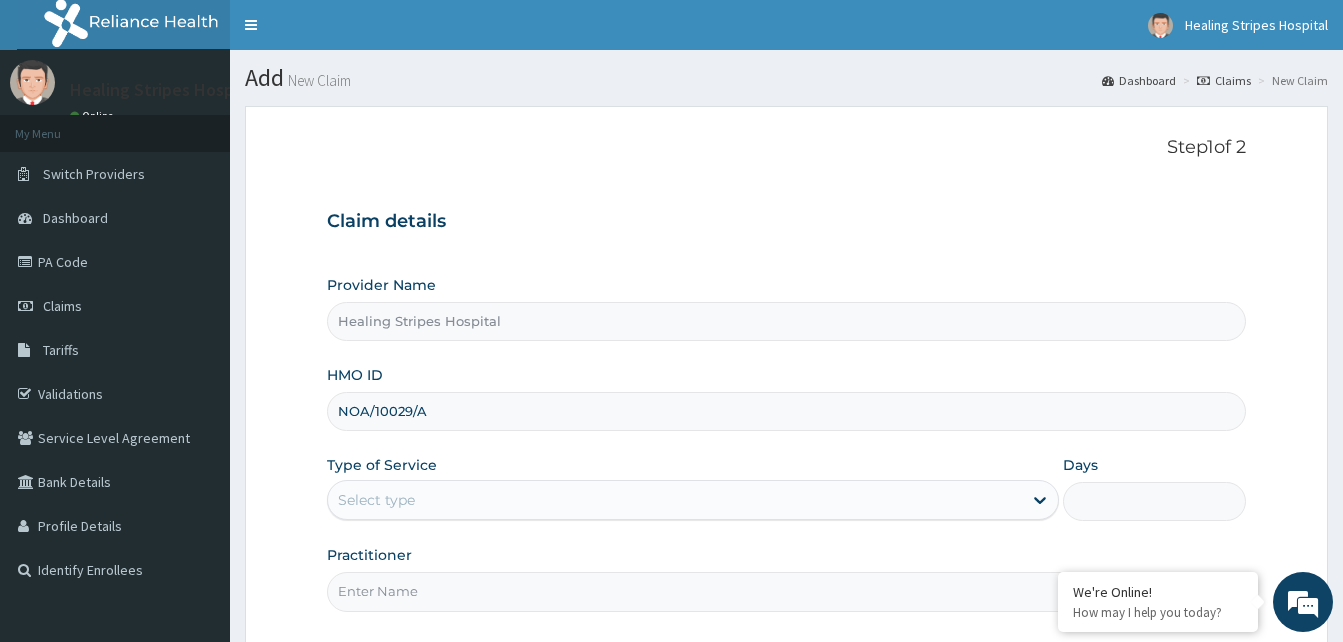 type on "NOA/10029/A" 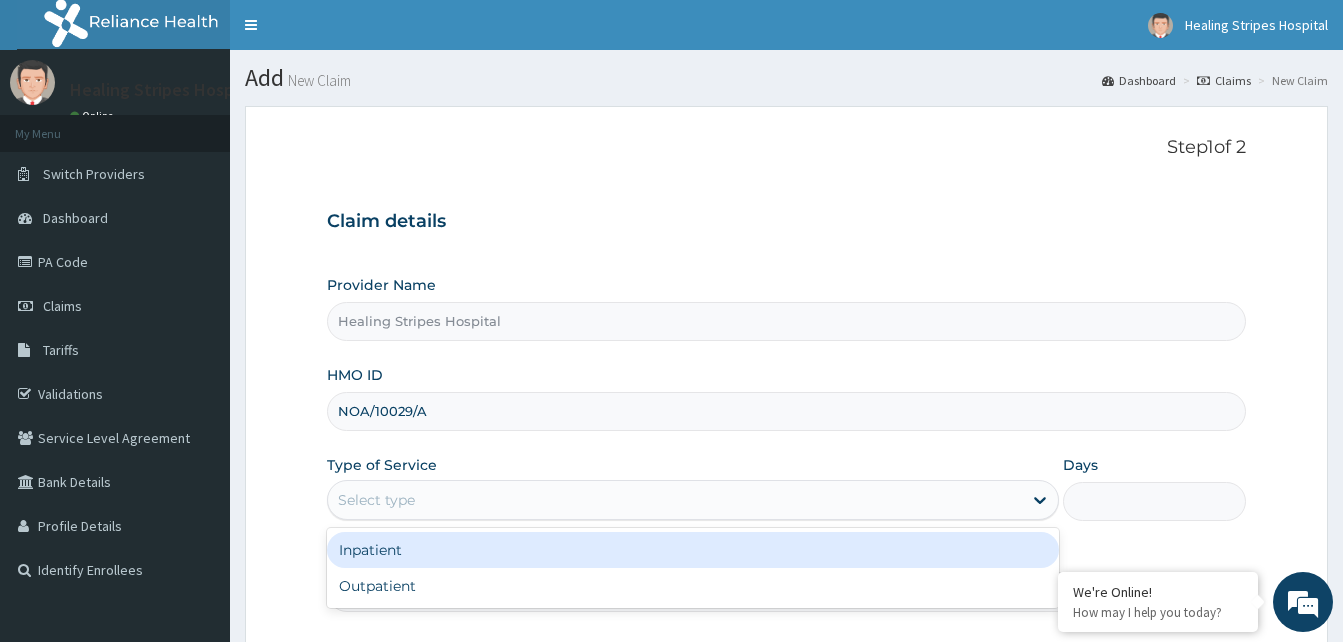 click on "Outpatient" at bounding box center [693, 586] 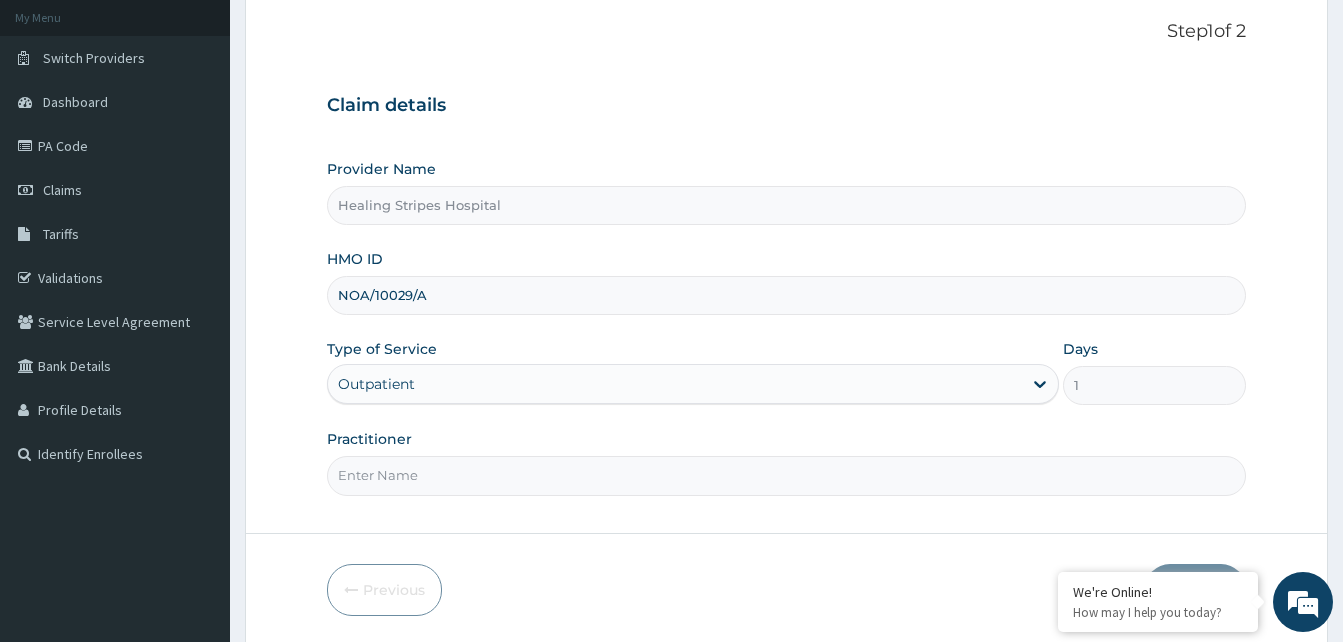 scroll, scrollTop: 123, scrollLeft: 0, axis: vertical 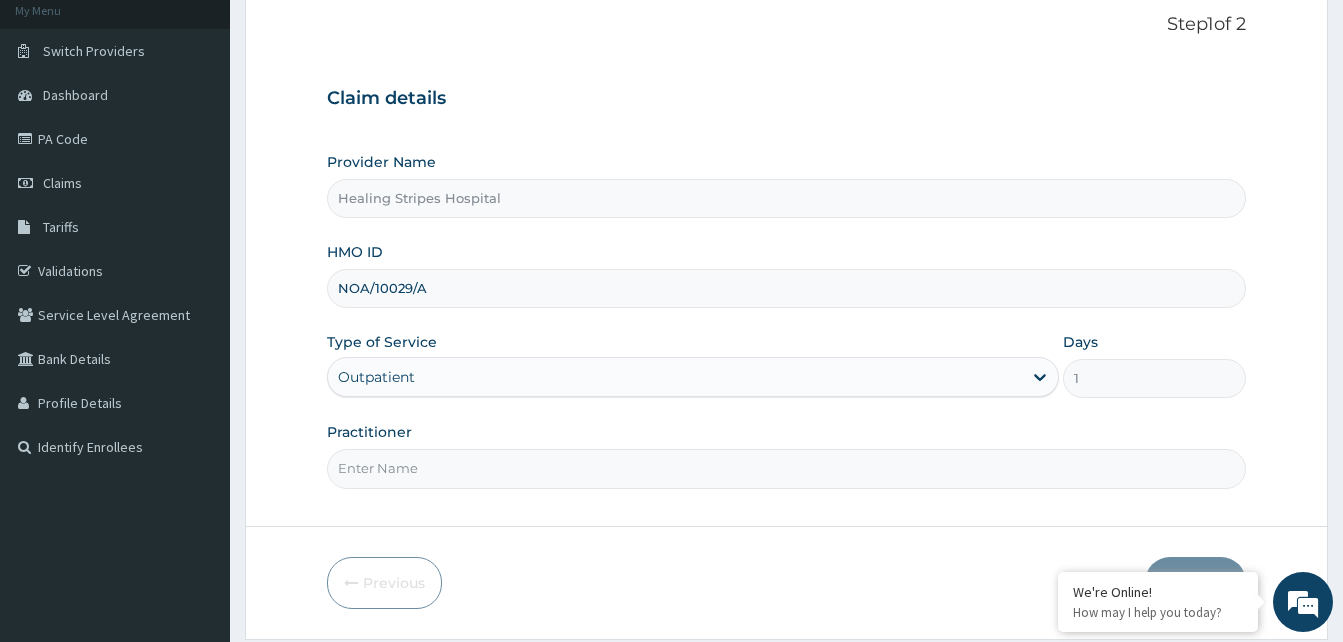 click on "Practitioner" at bounding box center [786, 468] 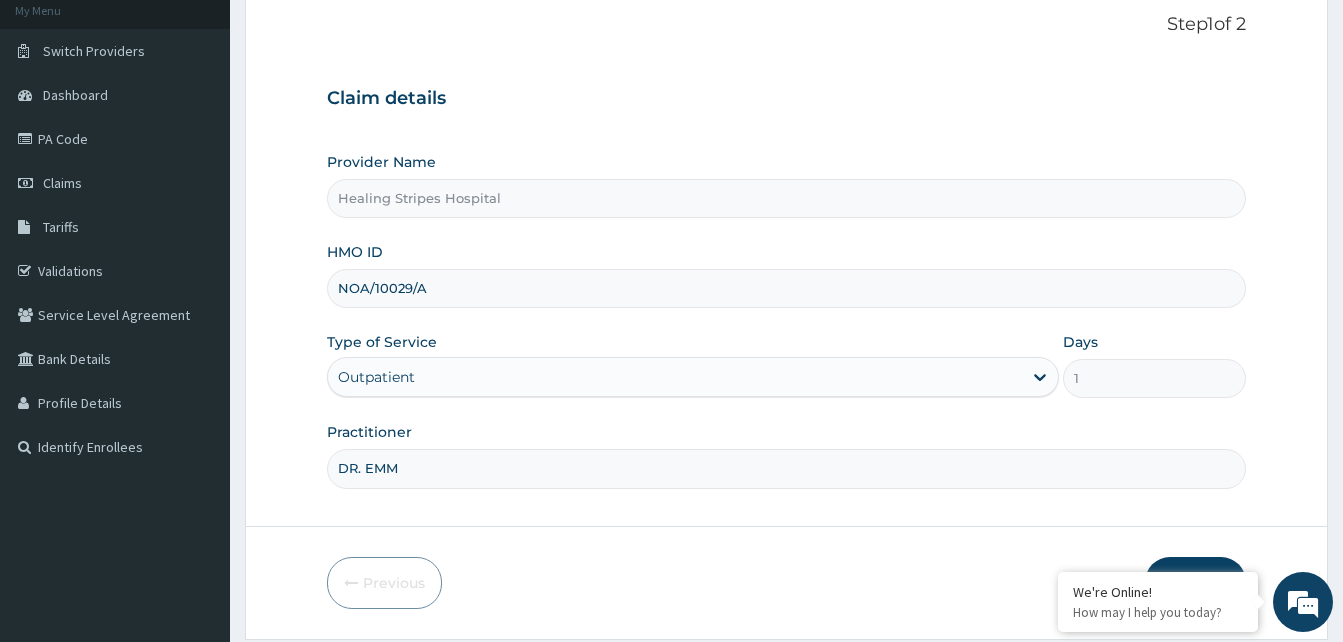 type on "DR. [NAME]" 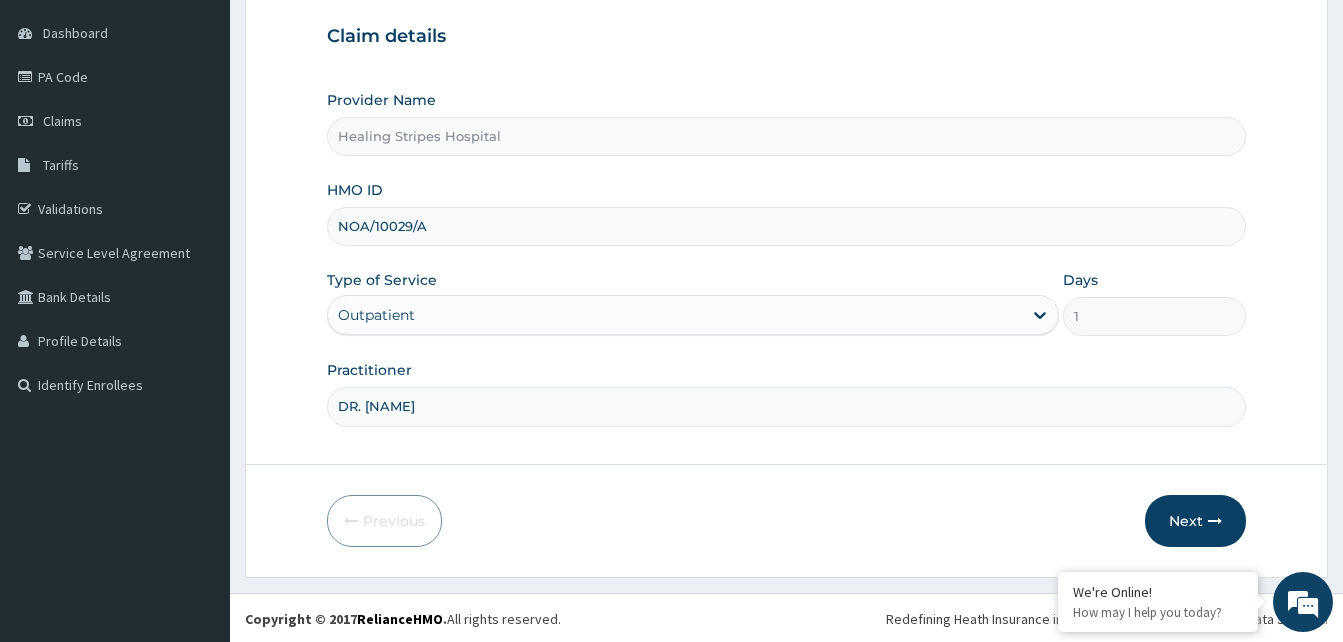 scroll, scrollTop: 187, scrollLeft: 0, axis: vertical 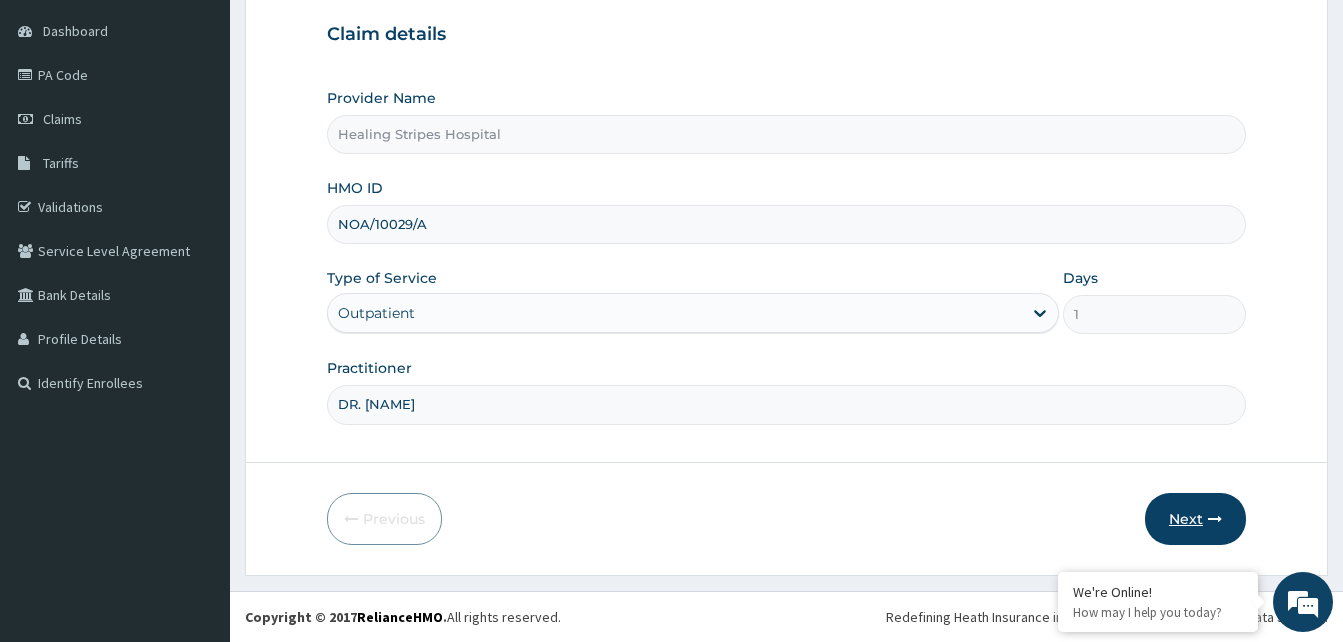 click on "Next" at bounding box center [1195, 519] 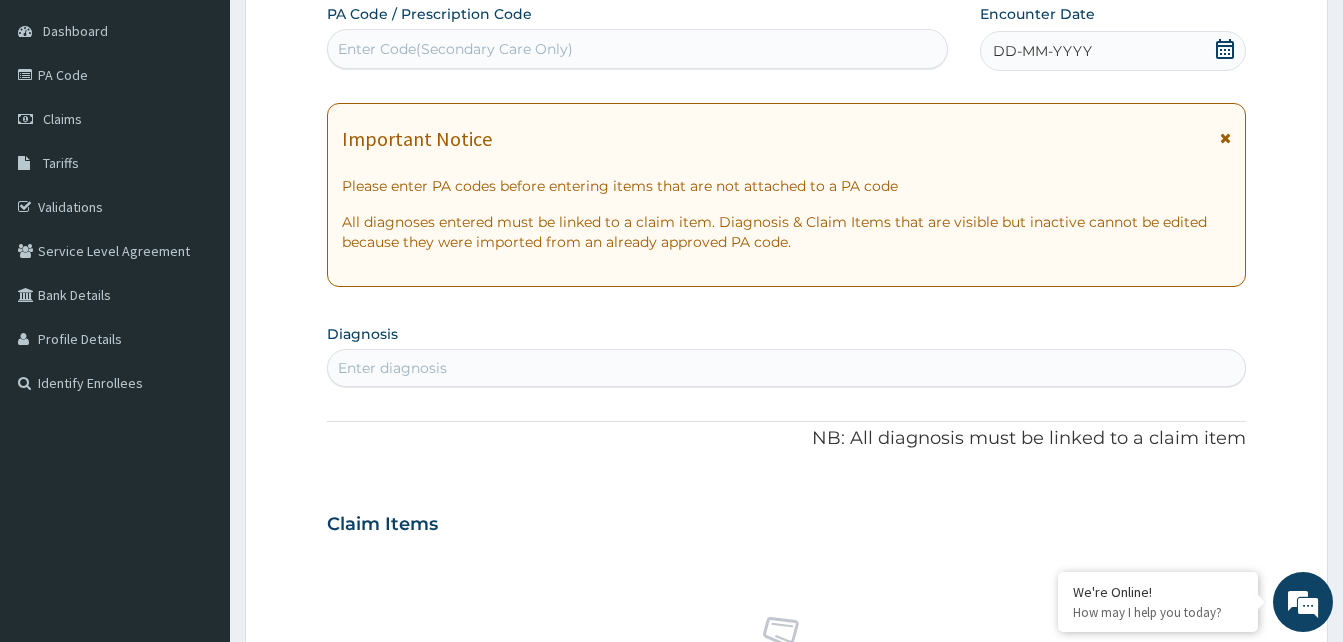 scroll, scrollTop: 794, scrollLeft: 0, axis: vertical 